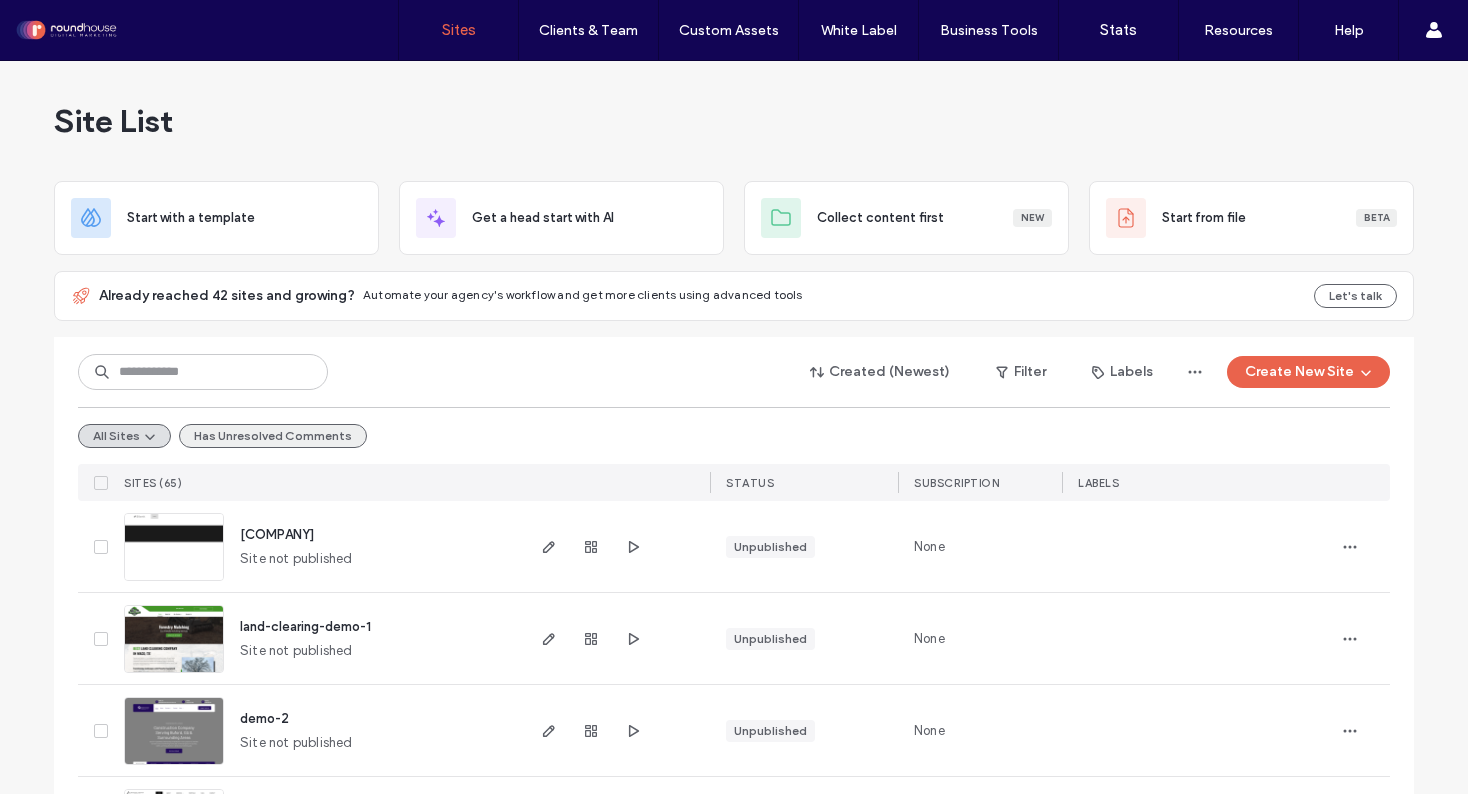 scroll, scrollTop: 0, scrollLeft: 0, axis: both 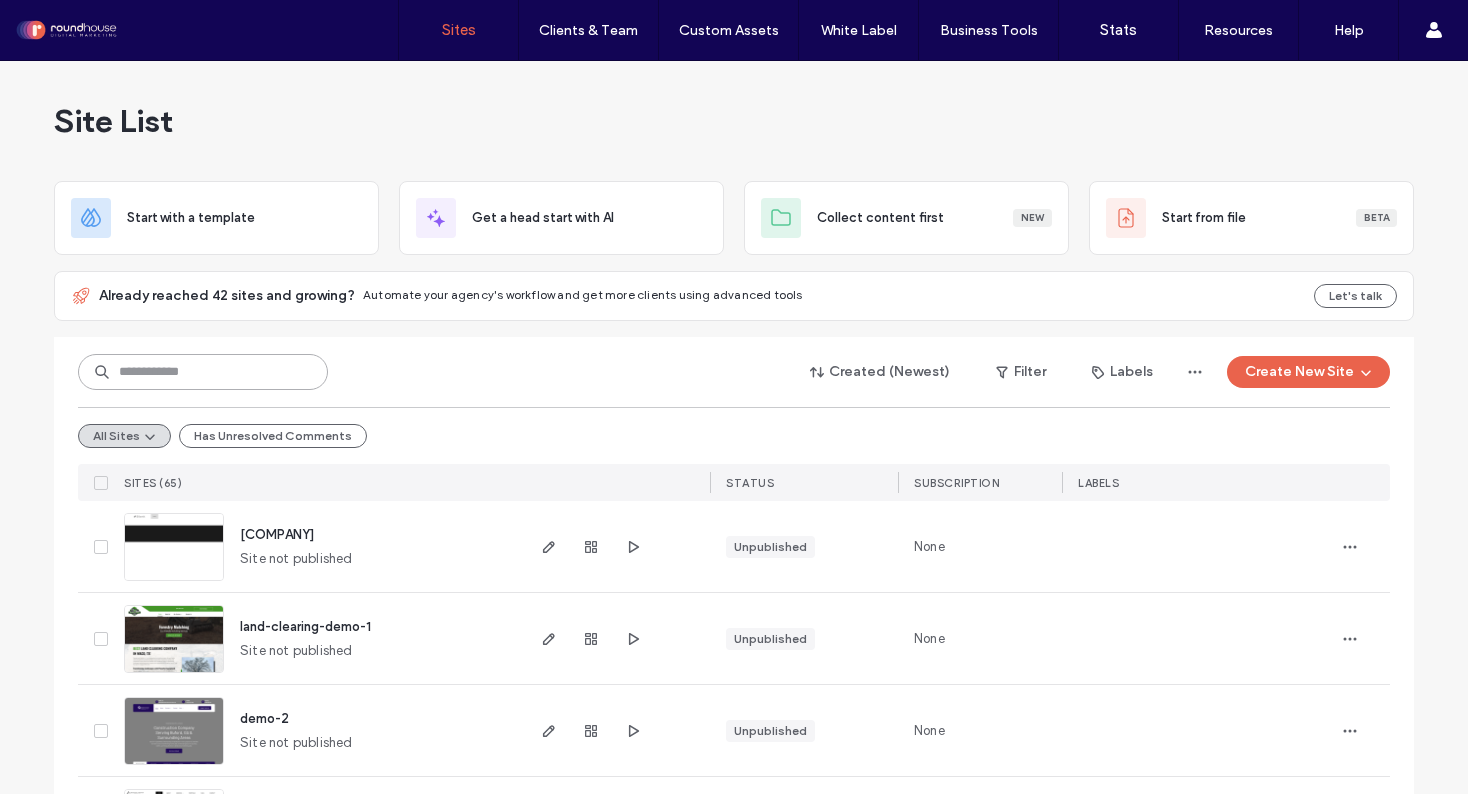 click at bounding box center [203, 372] 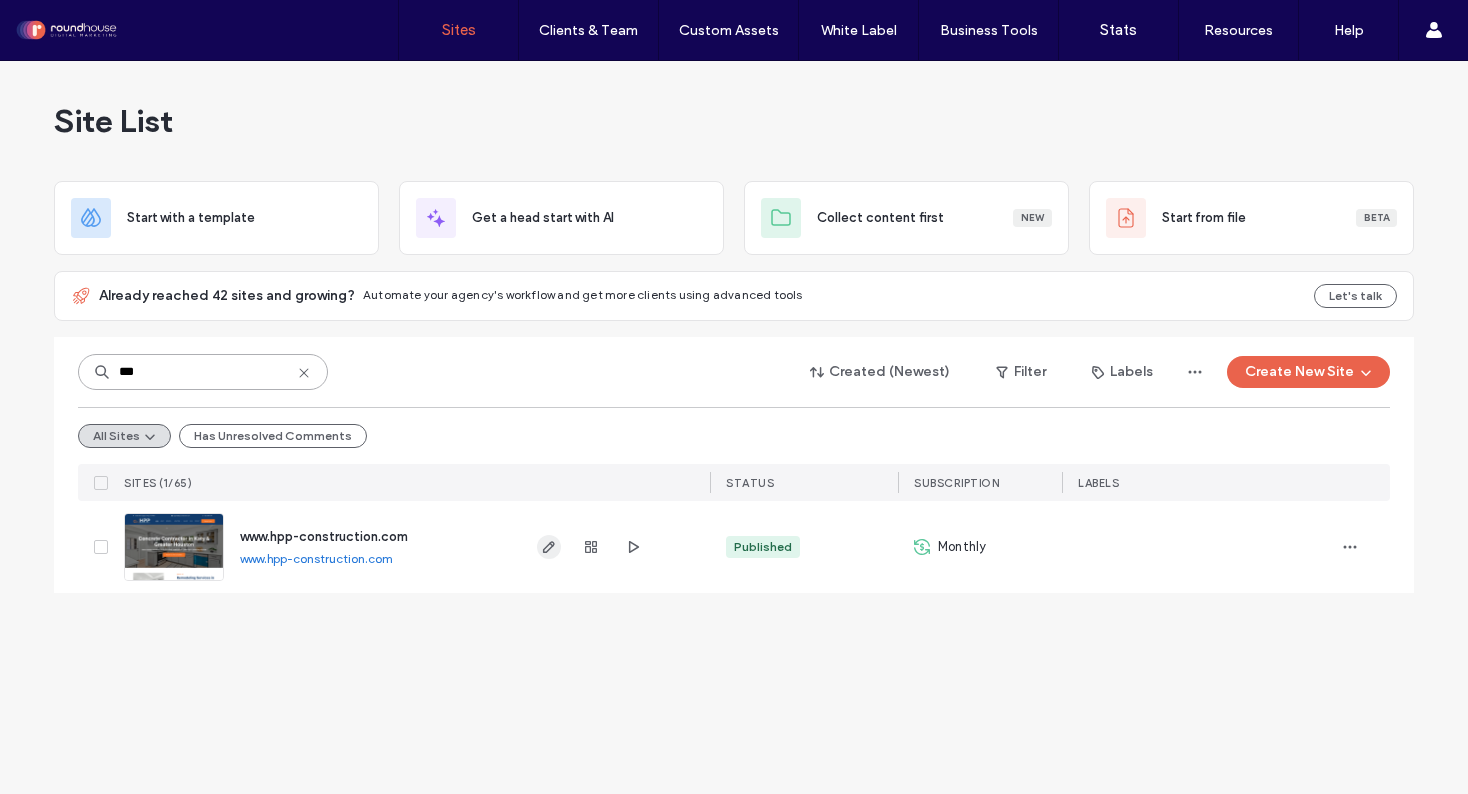 type on "***" 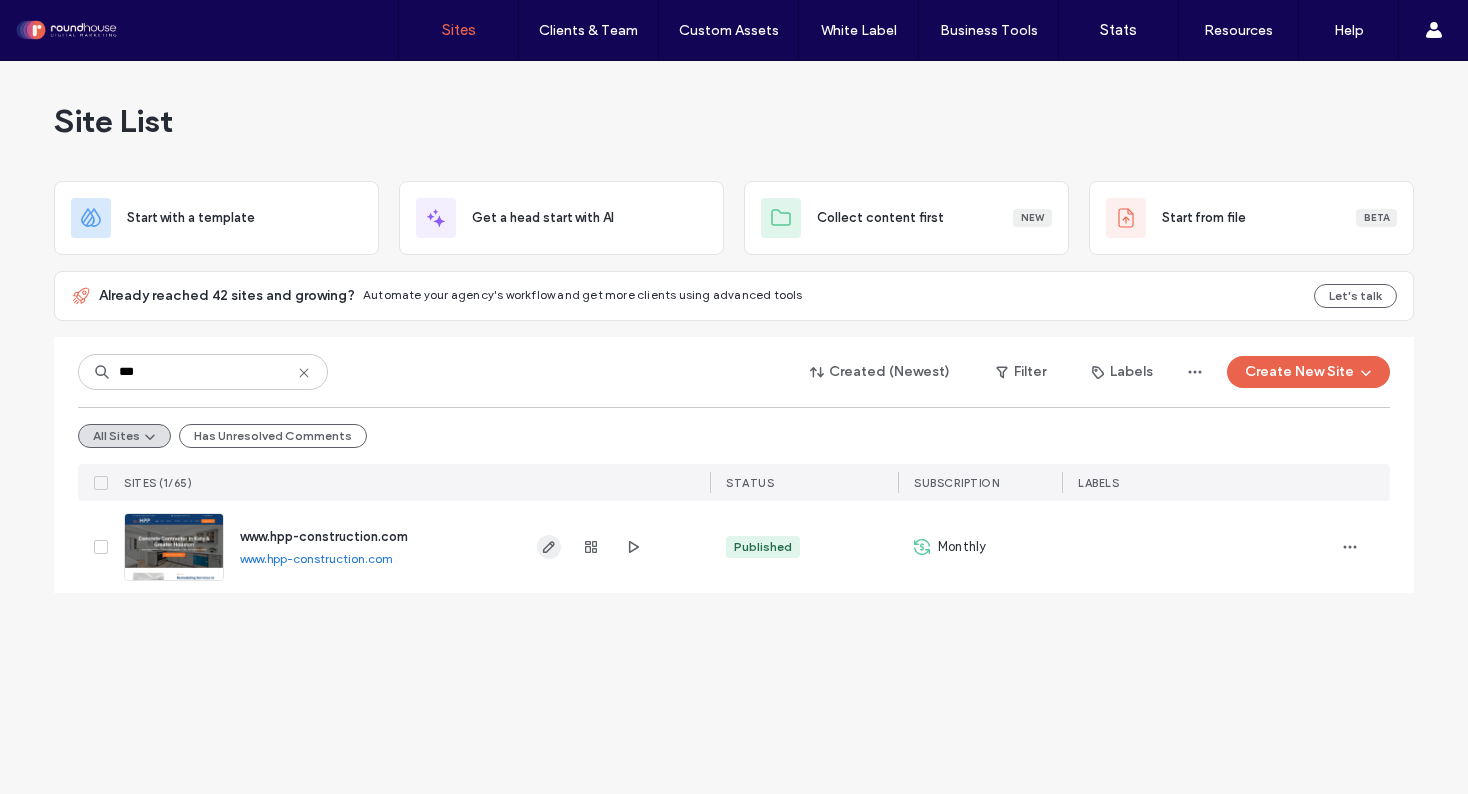 click 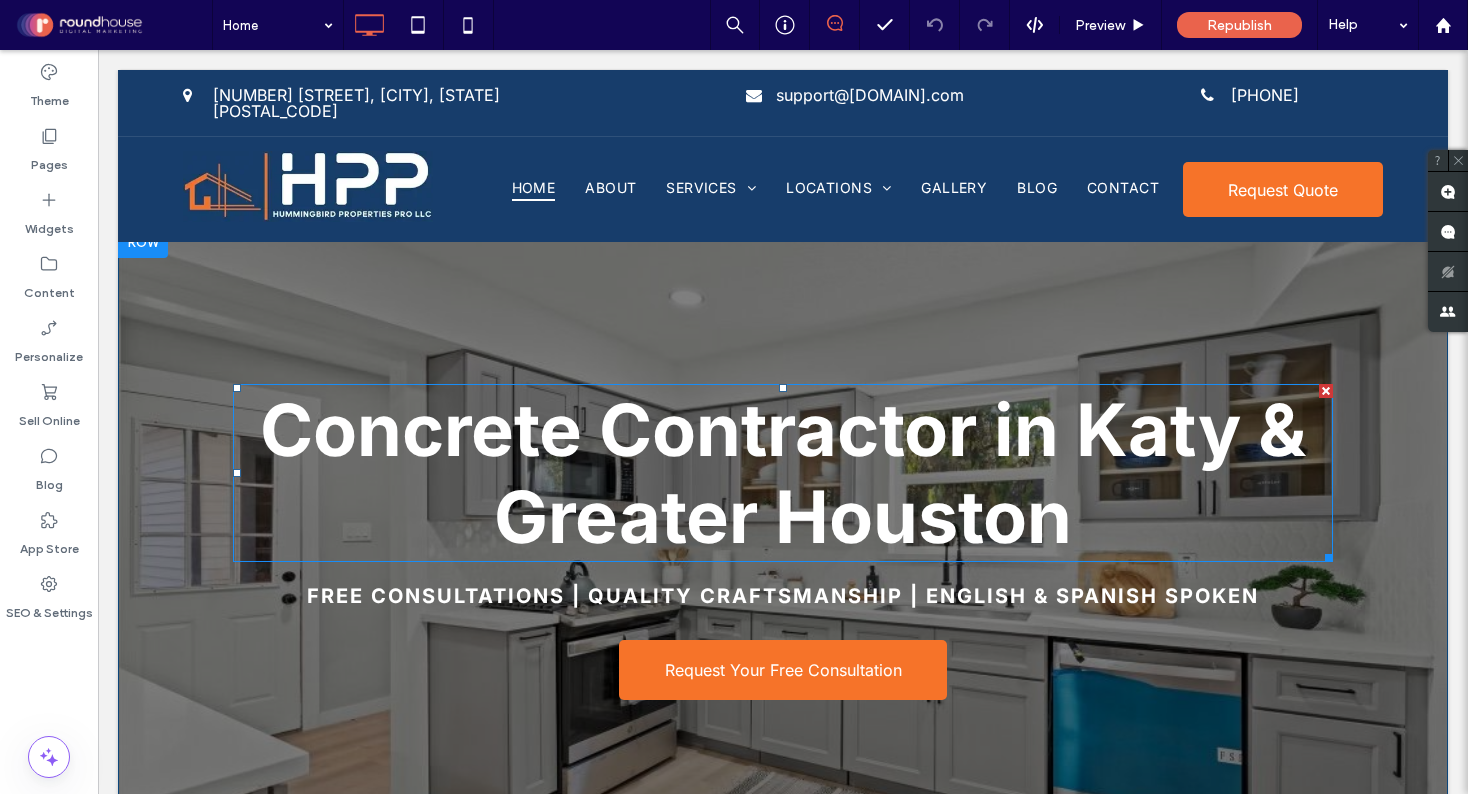 scroll, scrollTop: 0, scrollLeft: 0, axis: both 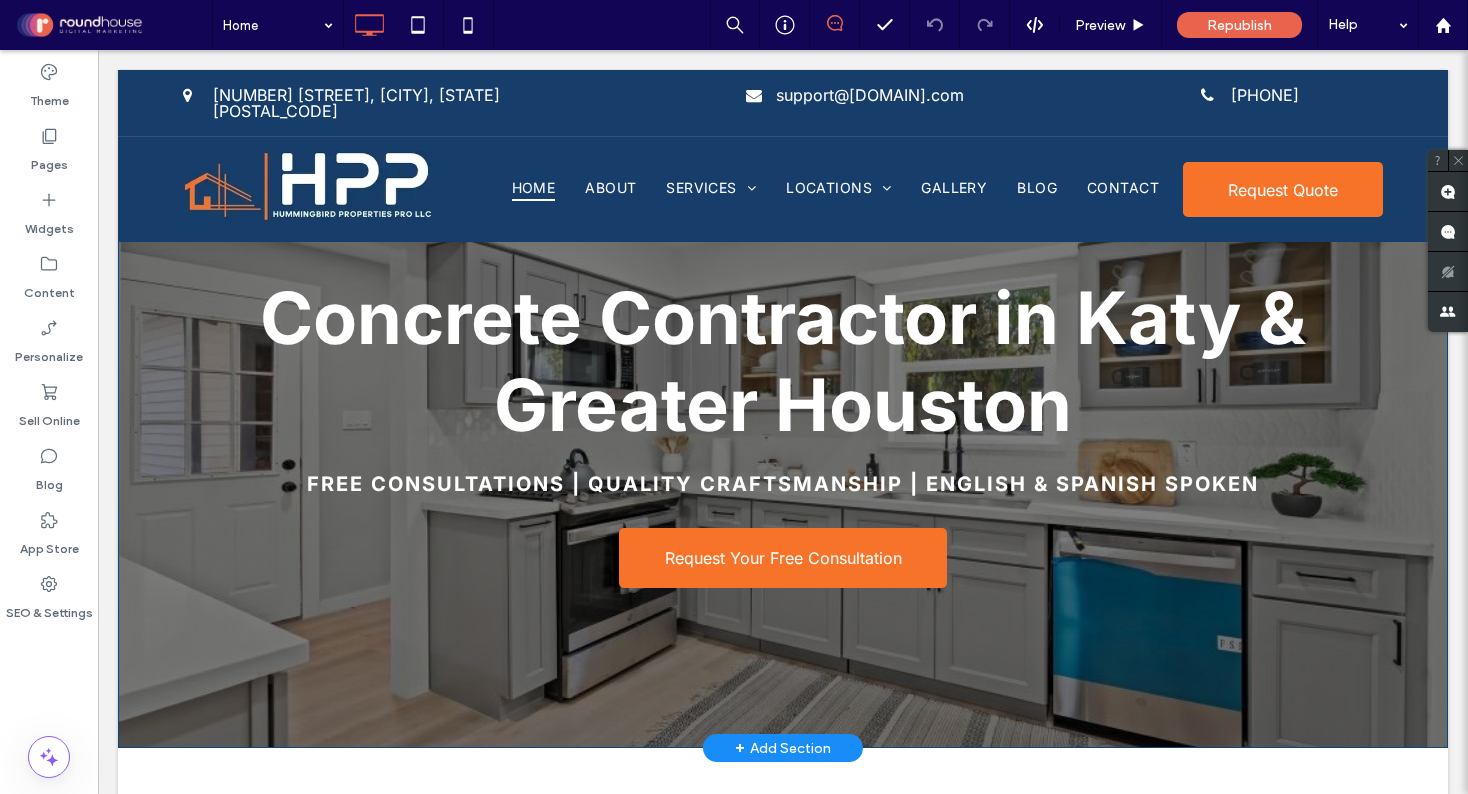 click on "Concrete Contractor in Katy & Greater Houston
Free Consultations | Quality Craftsmanship | English & Spanish Spoken
Request Your Free Consultation
Click To Paste
Row + Add Section" at bounding box center [783, 431] 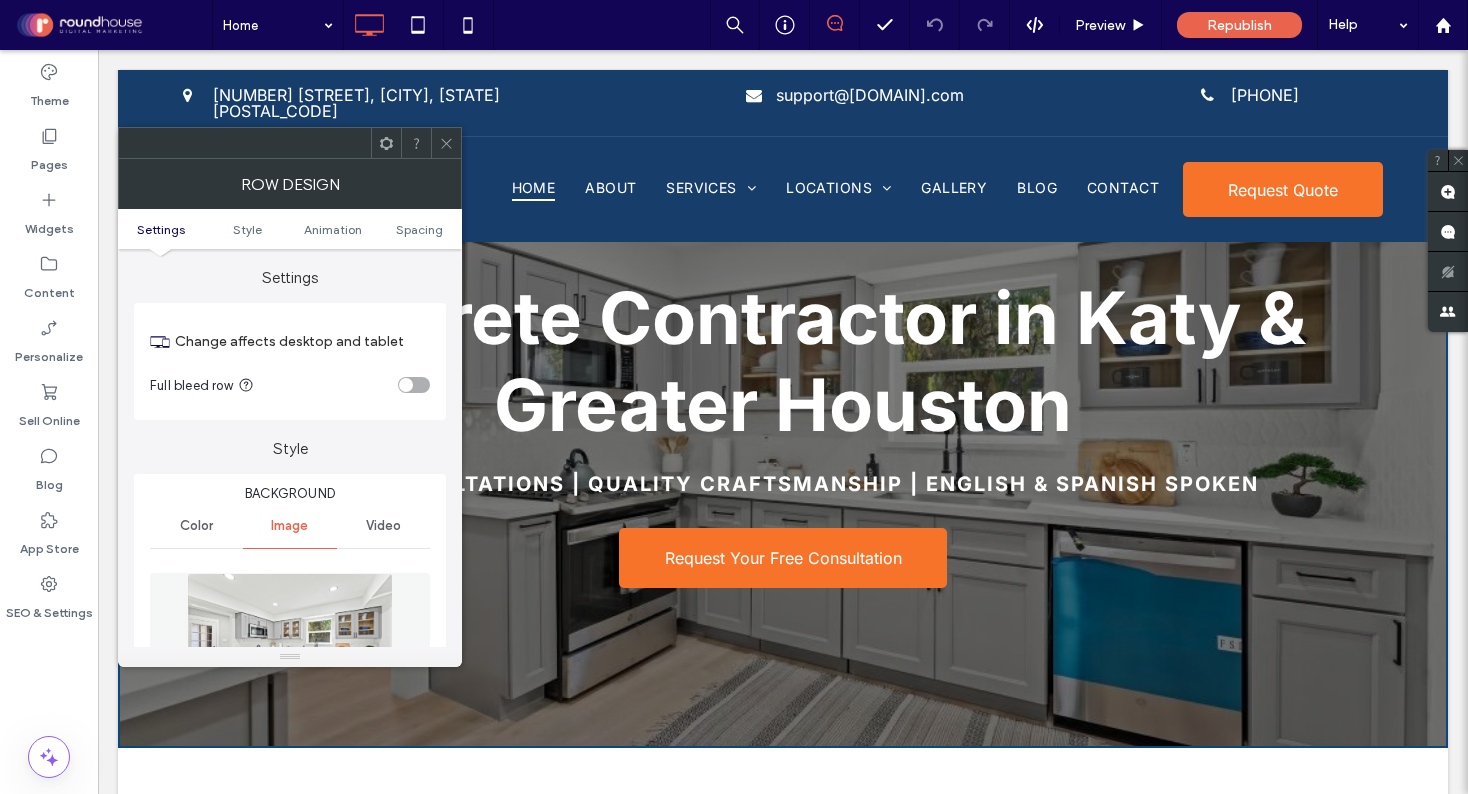 scroll, scrollTop: 207, scrollLeft: 0, axis: vertical 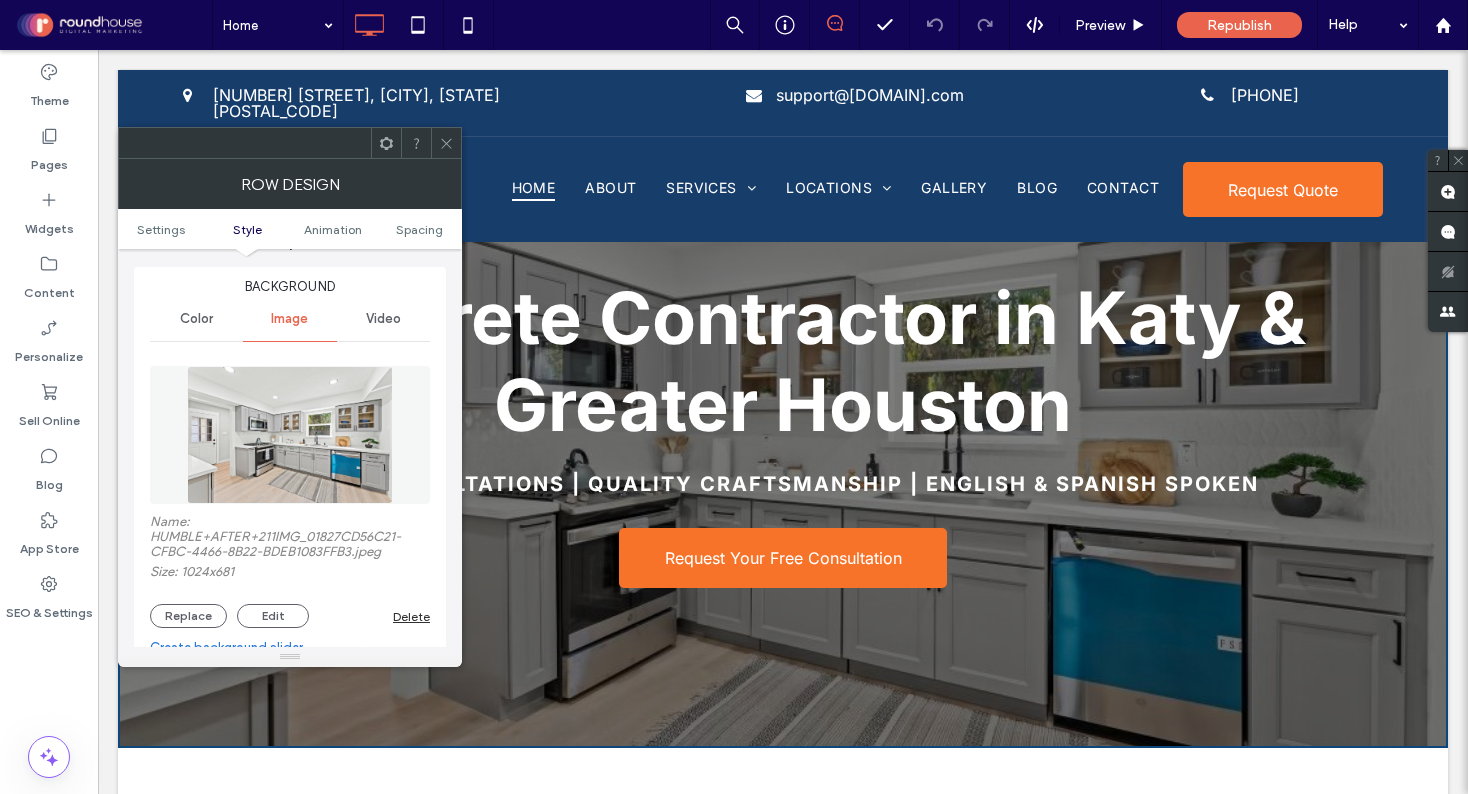 click at bounding box center (290, 435) 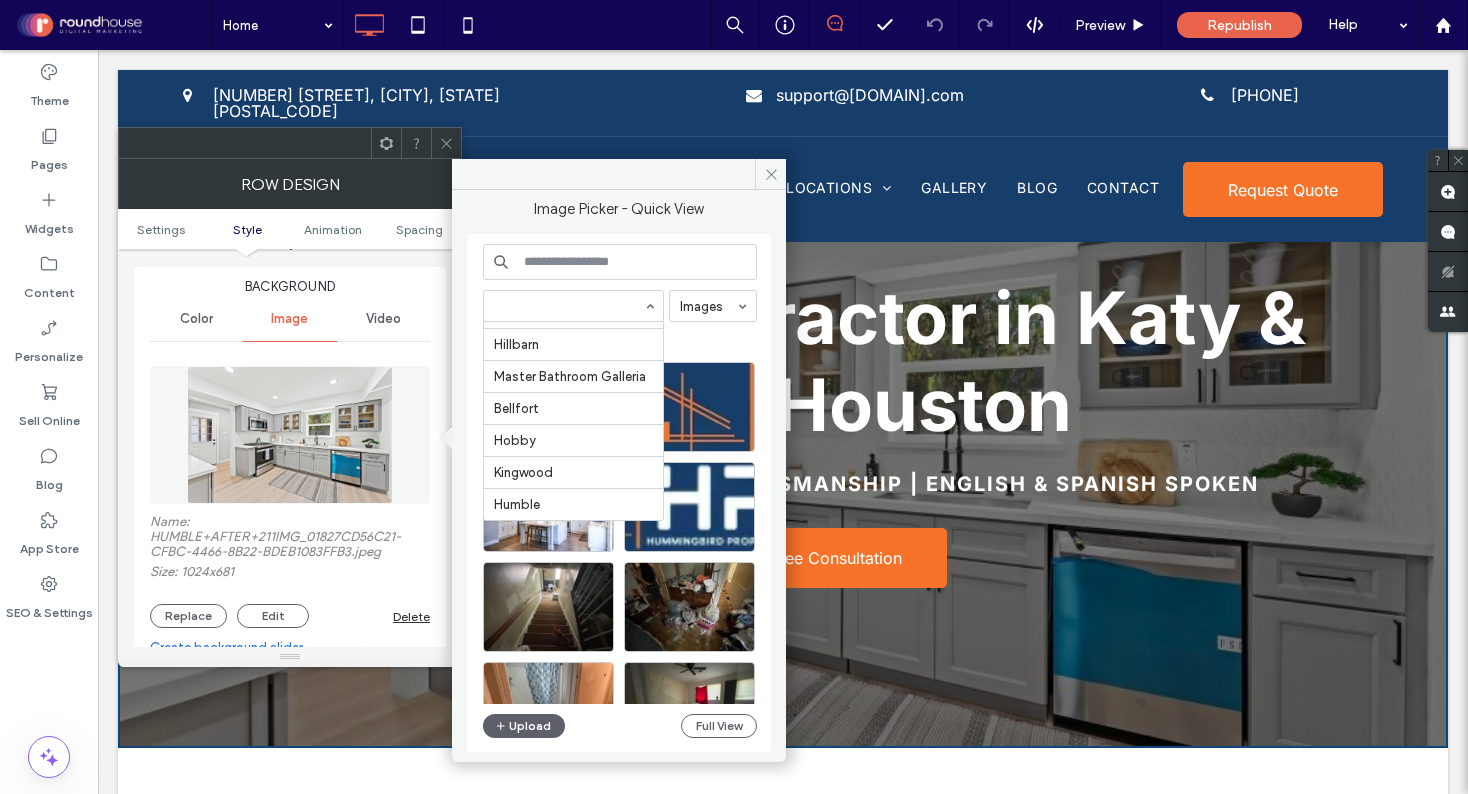 scroll, scrollTop: 213, scrollLeft: 0, axis: vertical 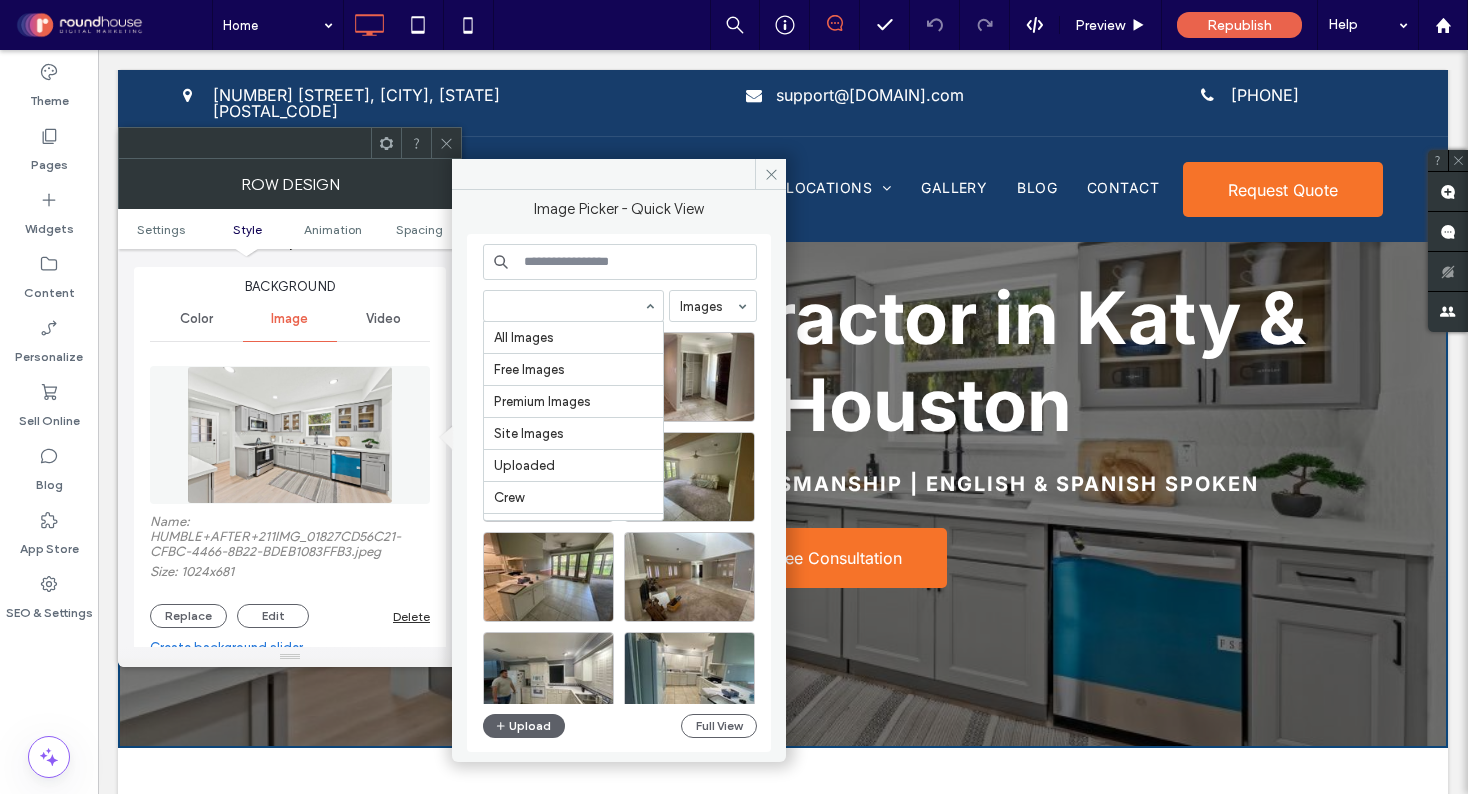 click at bounding box center [568, 306] 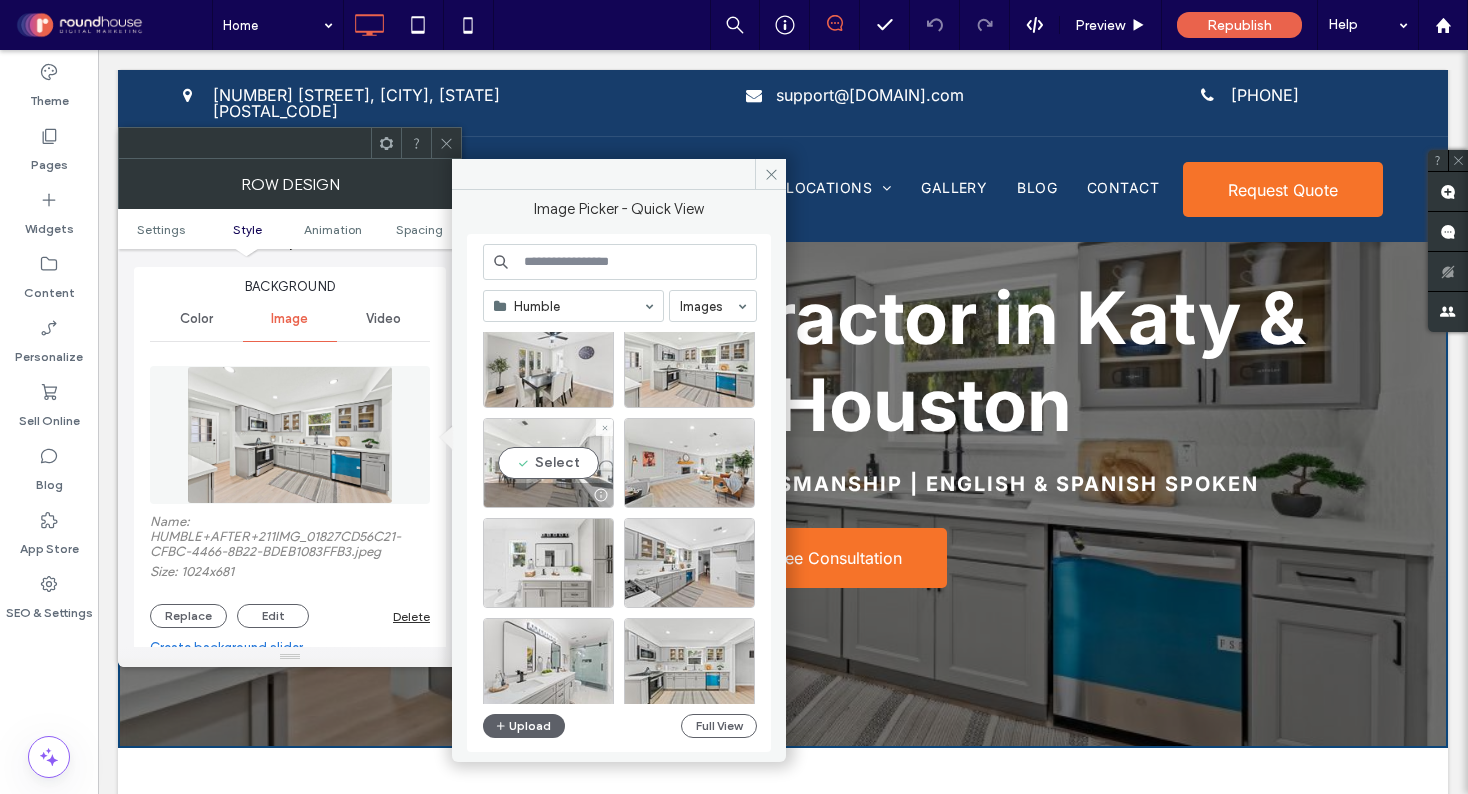 scroll, scrollTop: 1528, scrollLeft: 0, axis: vertical 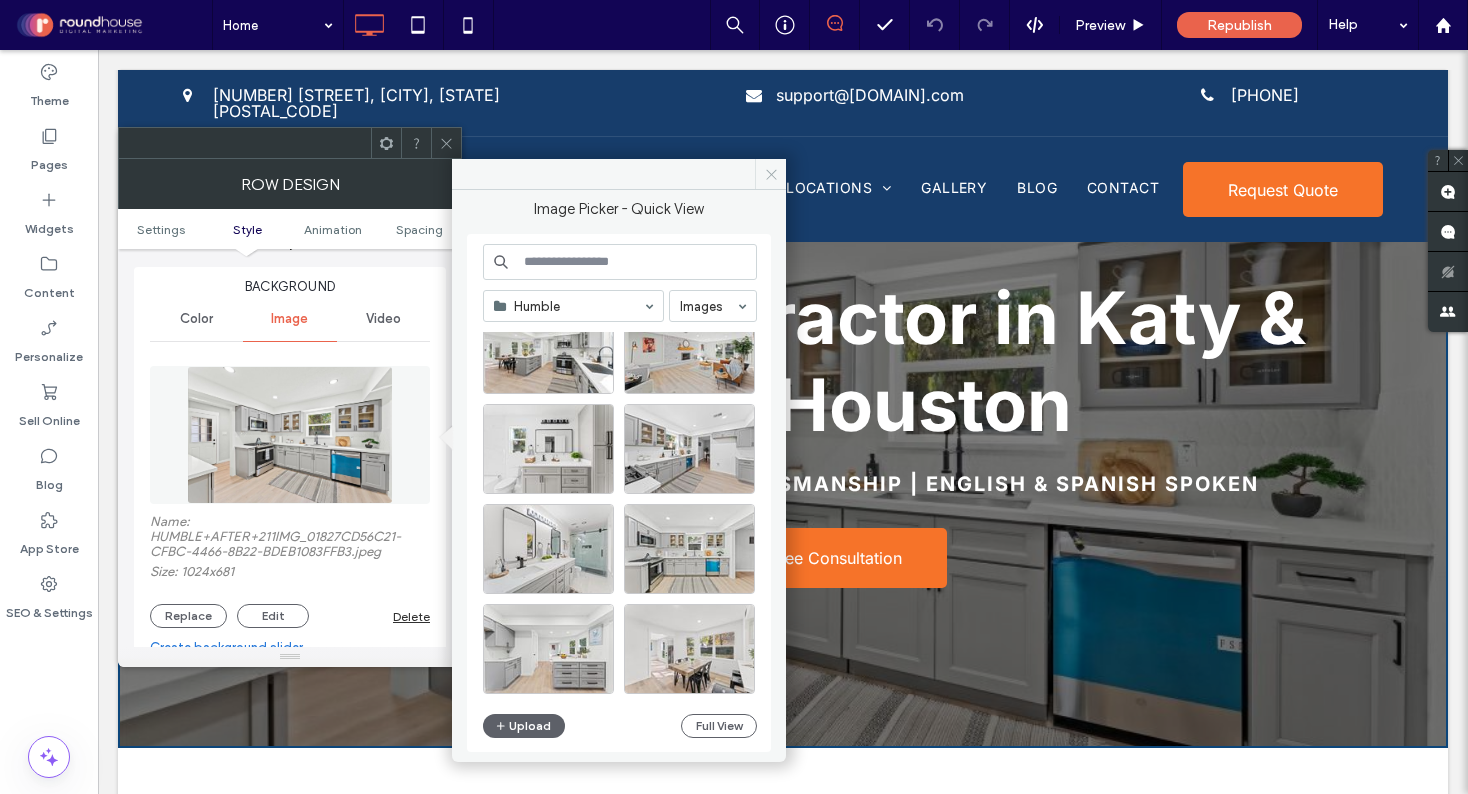 click 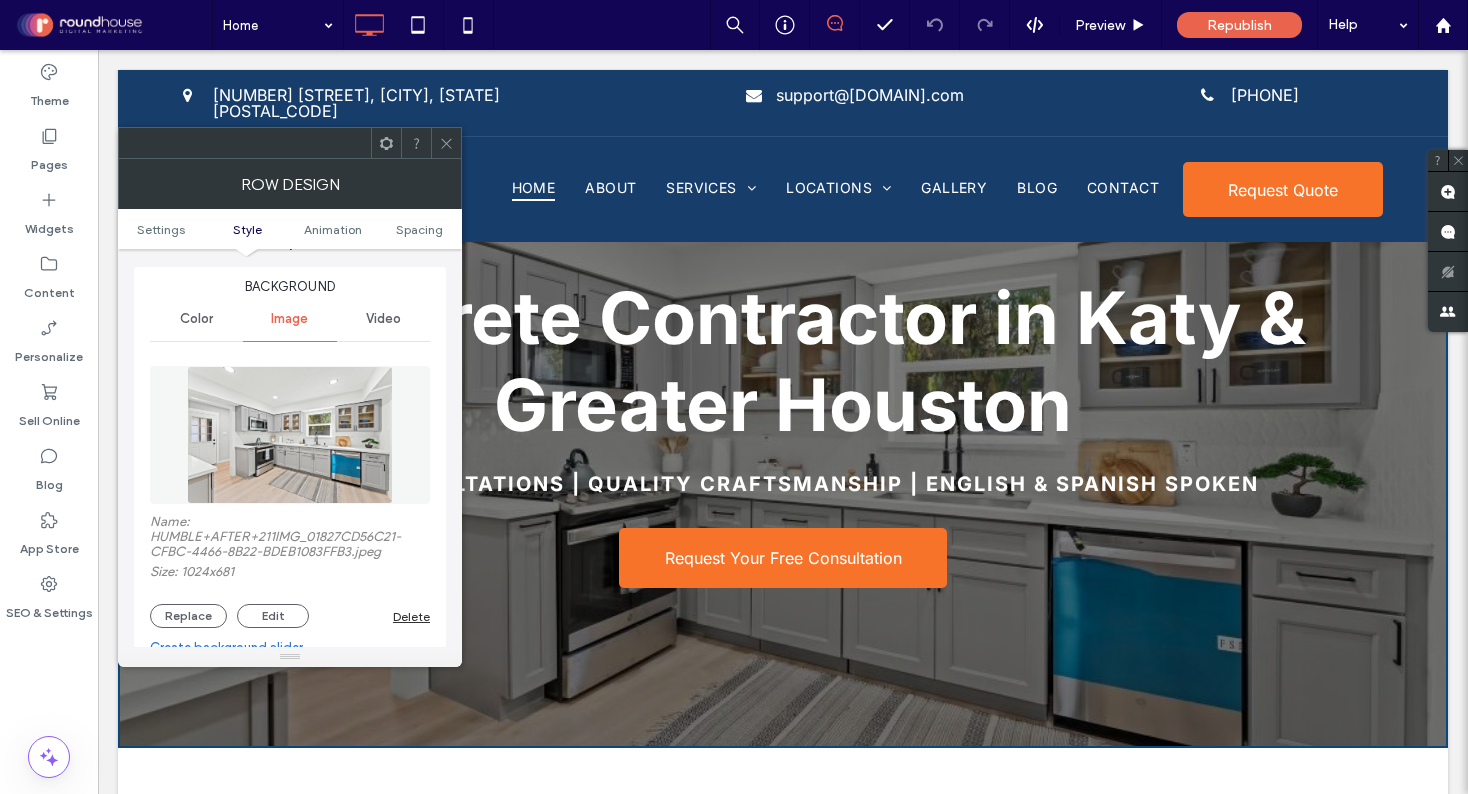 click 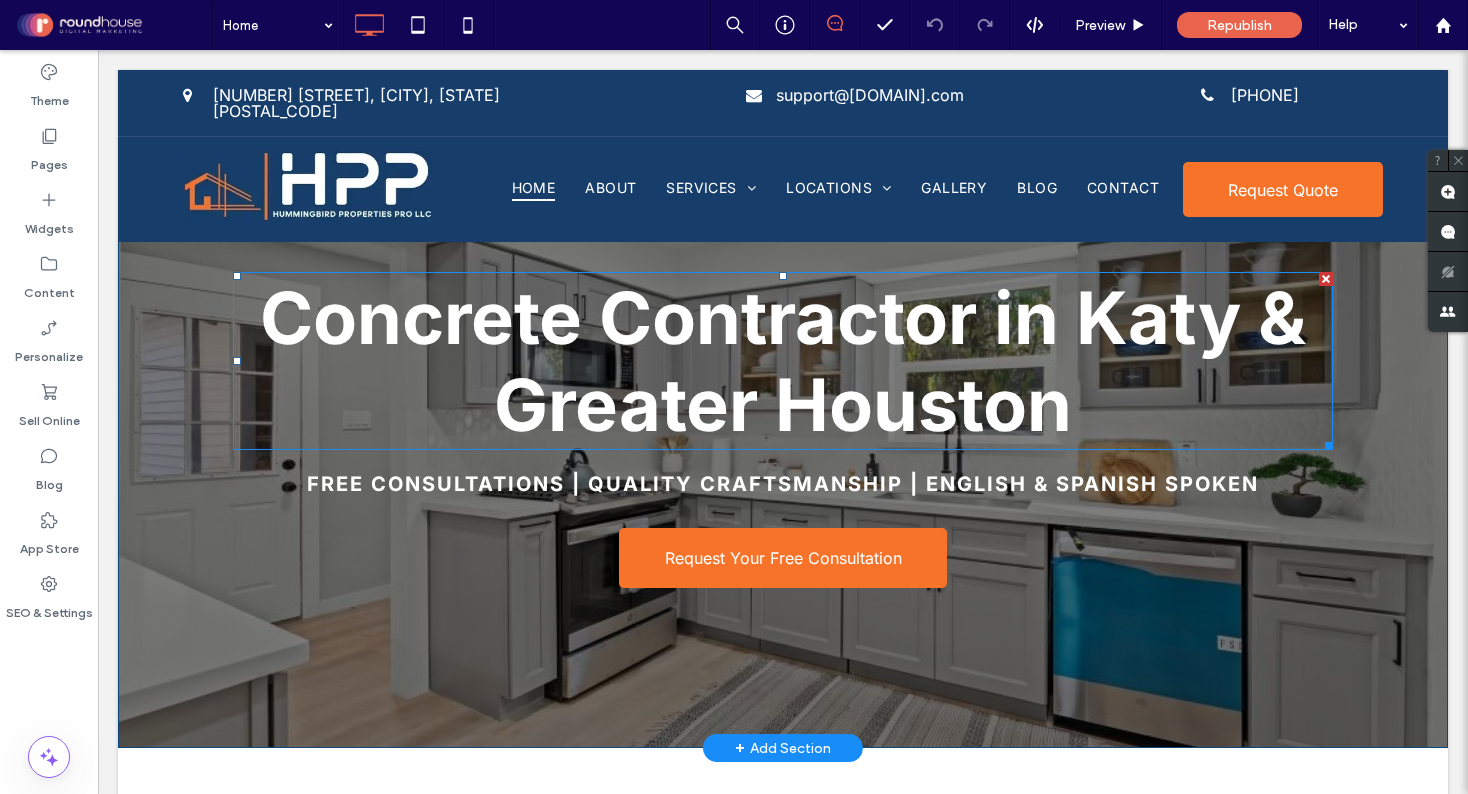 click on "Concrete Contractor in Katy & Greater Houston" at bounding box center (783, 361) 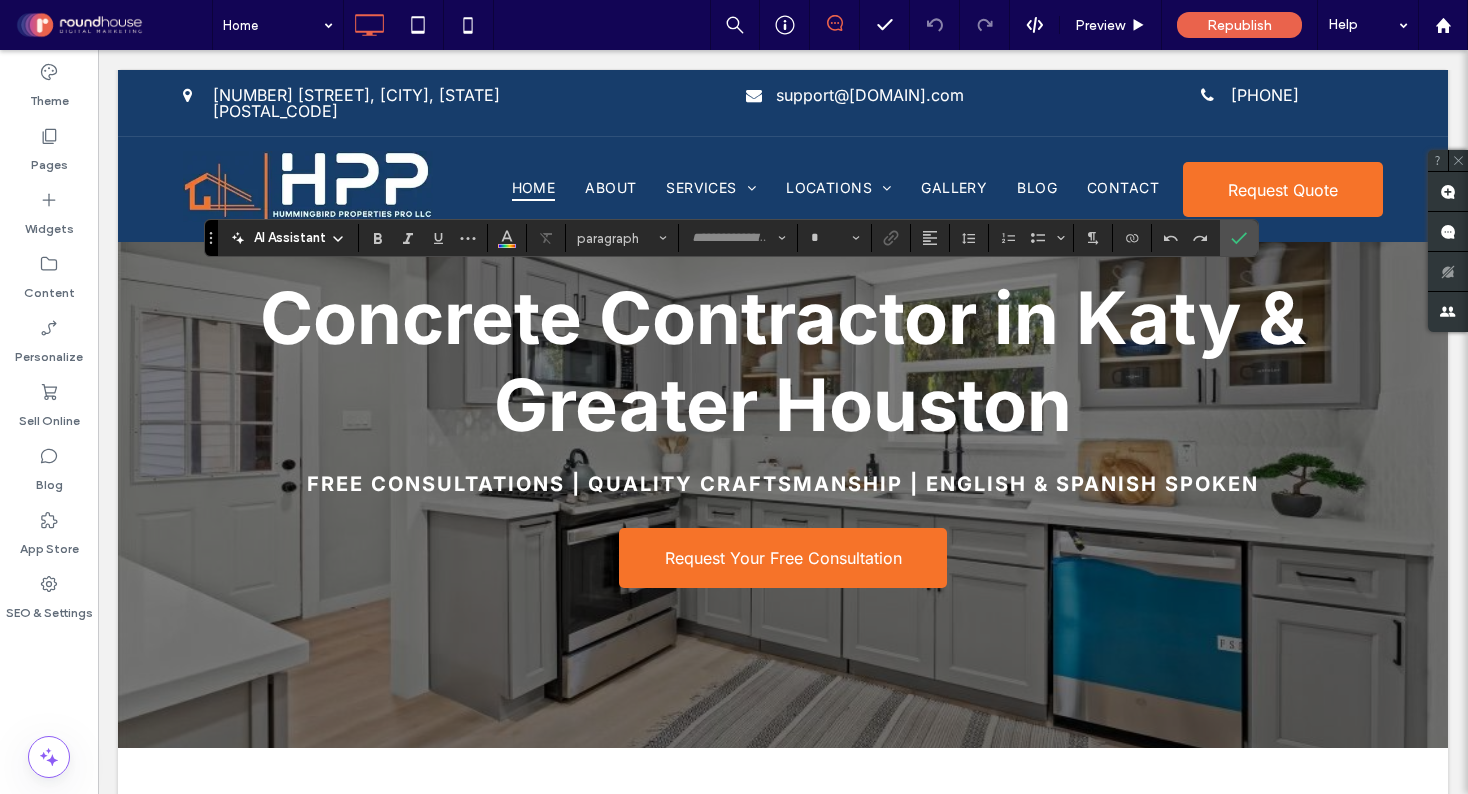 type on "*****" 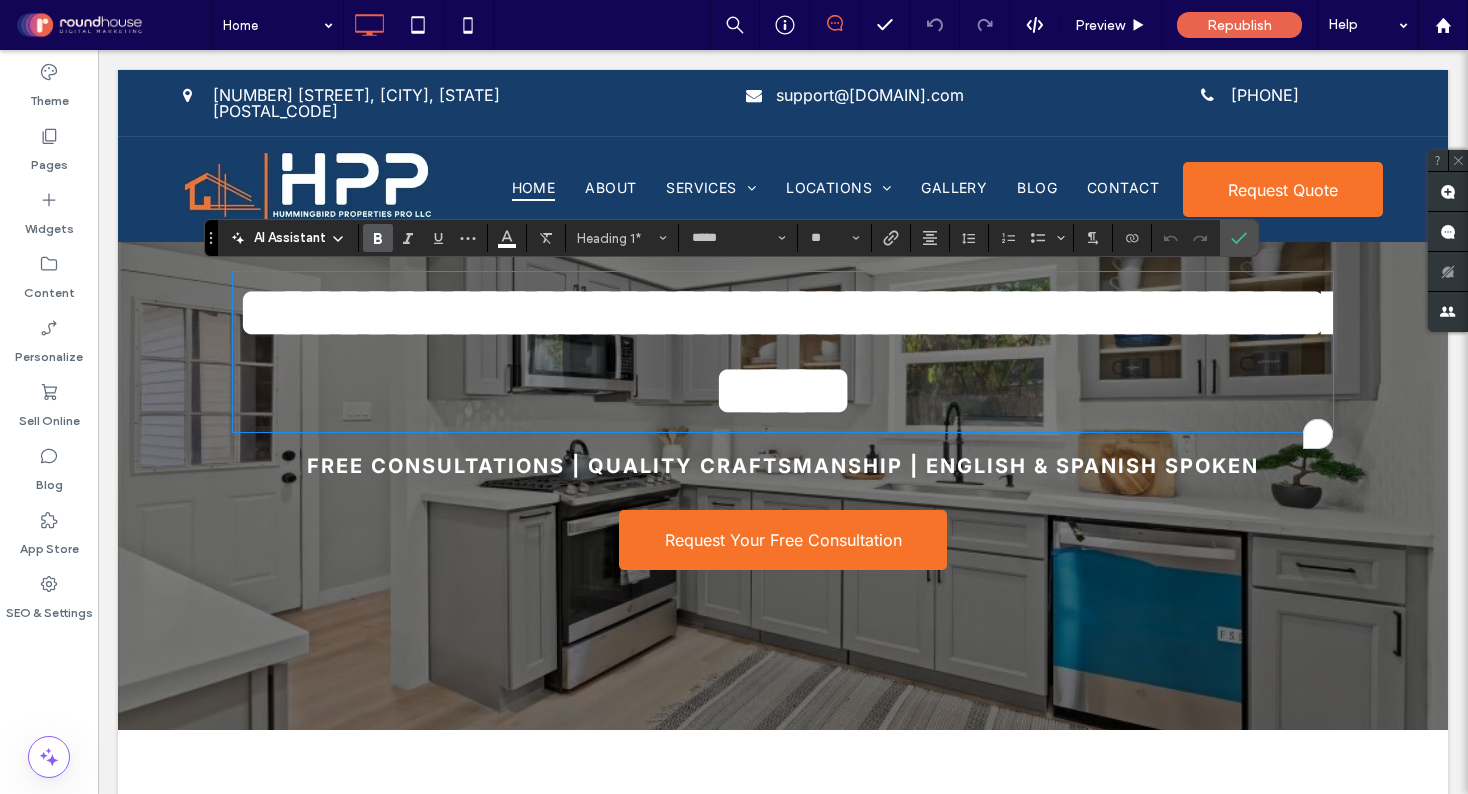 click on "**********" at bounding box center [797, 351] 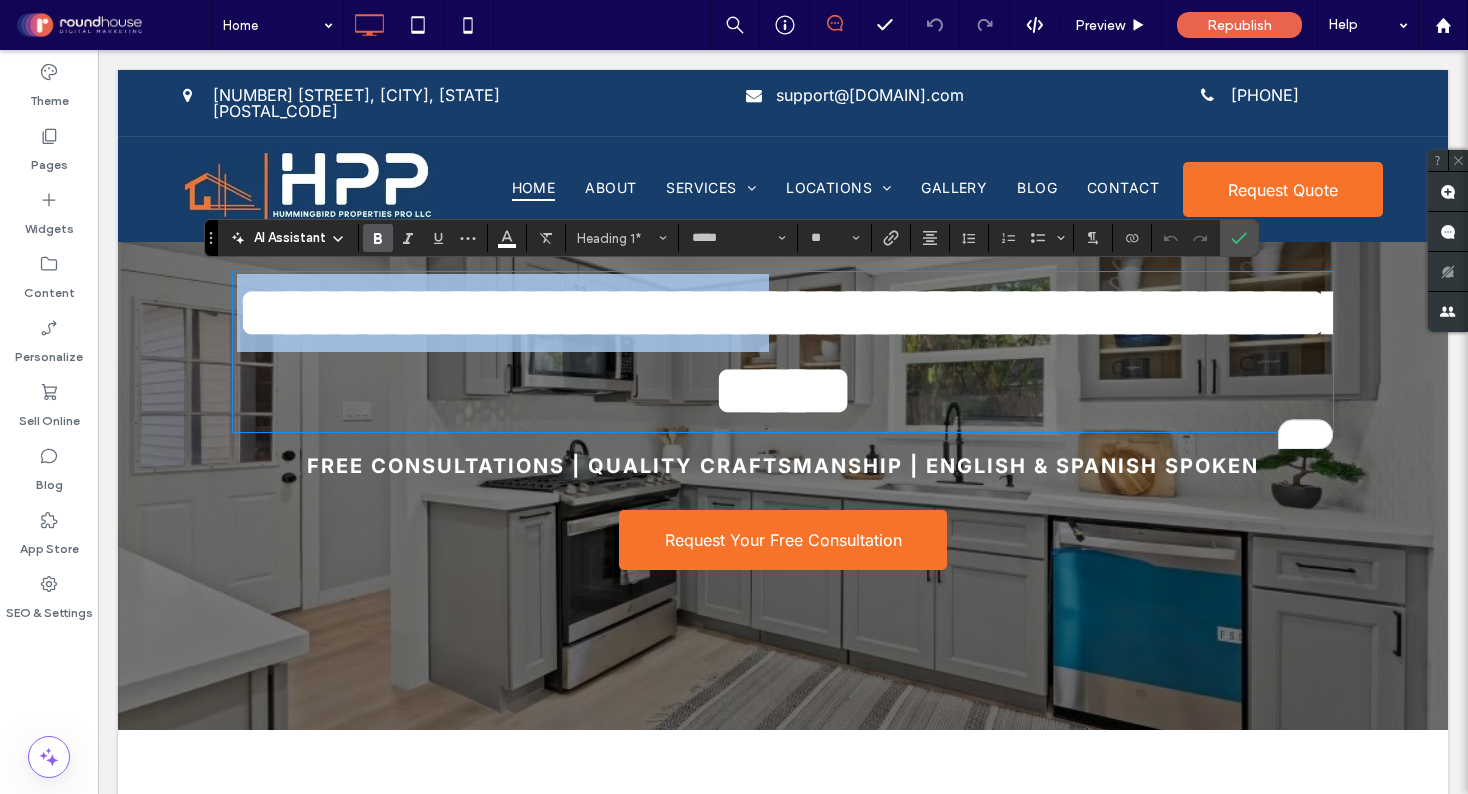 drag, startPoint x: 973, startPoint y: 316, endPoint x: 274, endPoint y: 317, distance: 699.00073 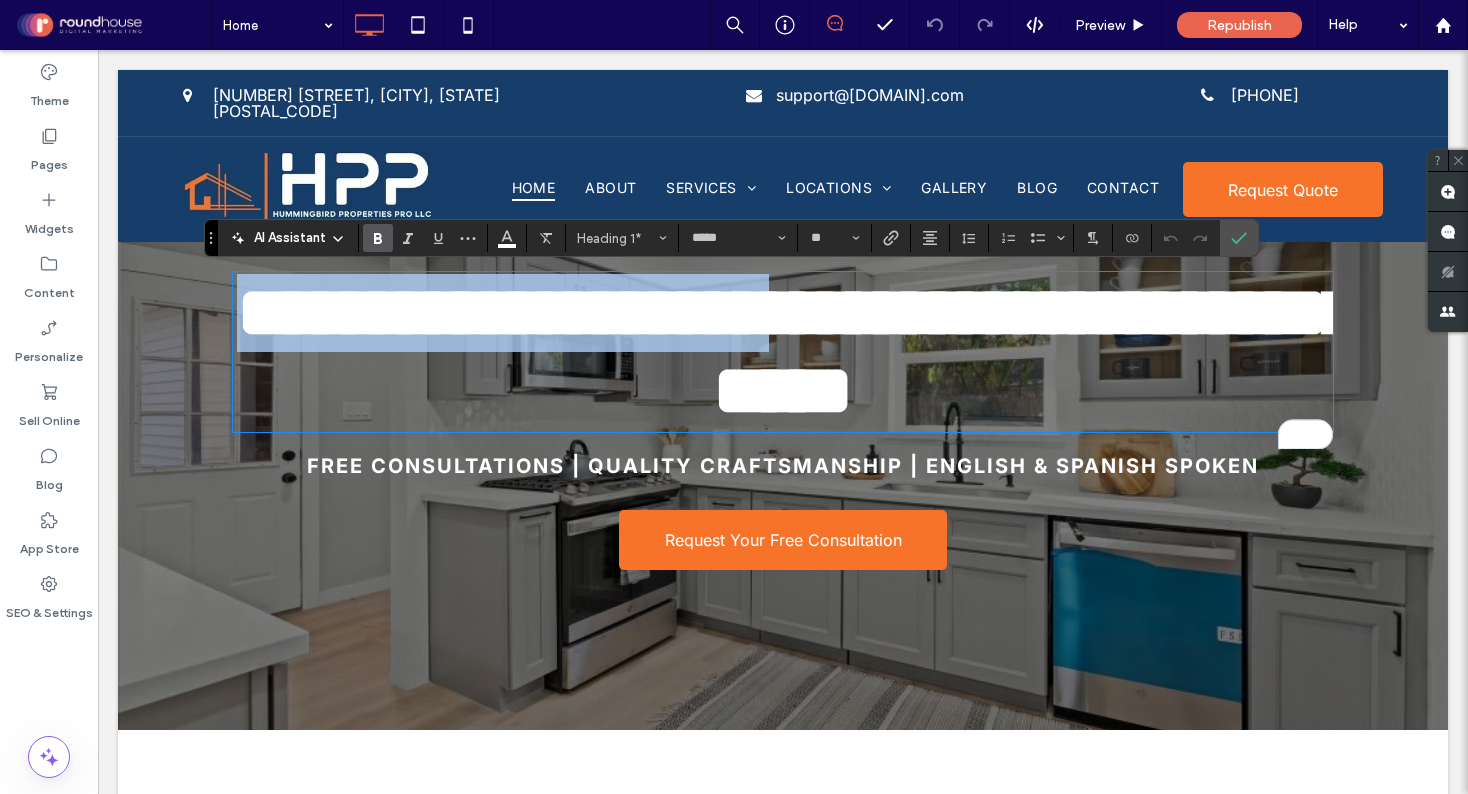 click on "**********" at bounding box center [797, 351] 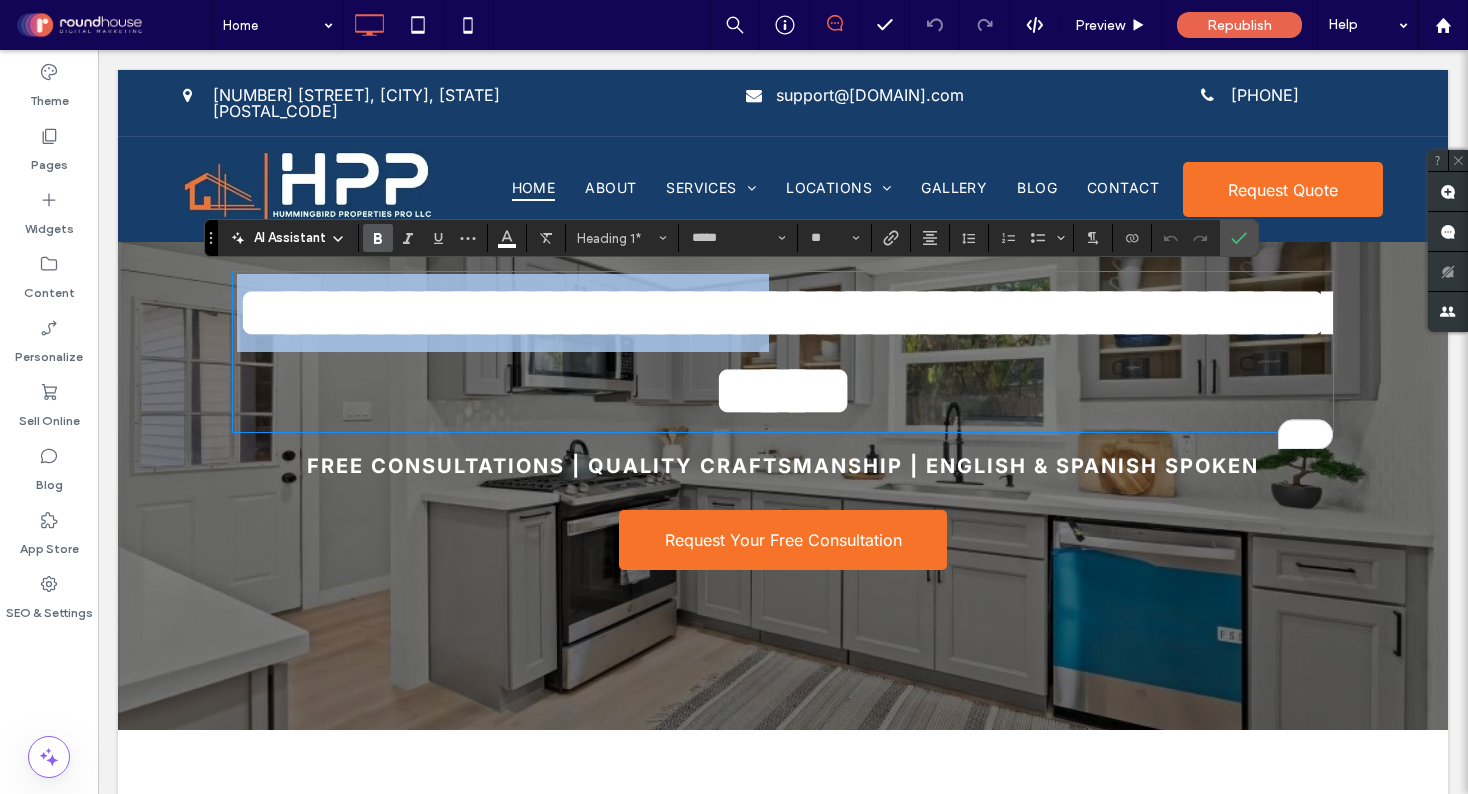 type 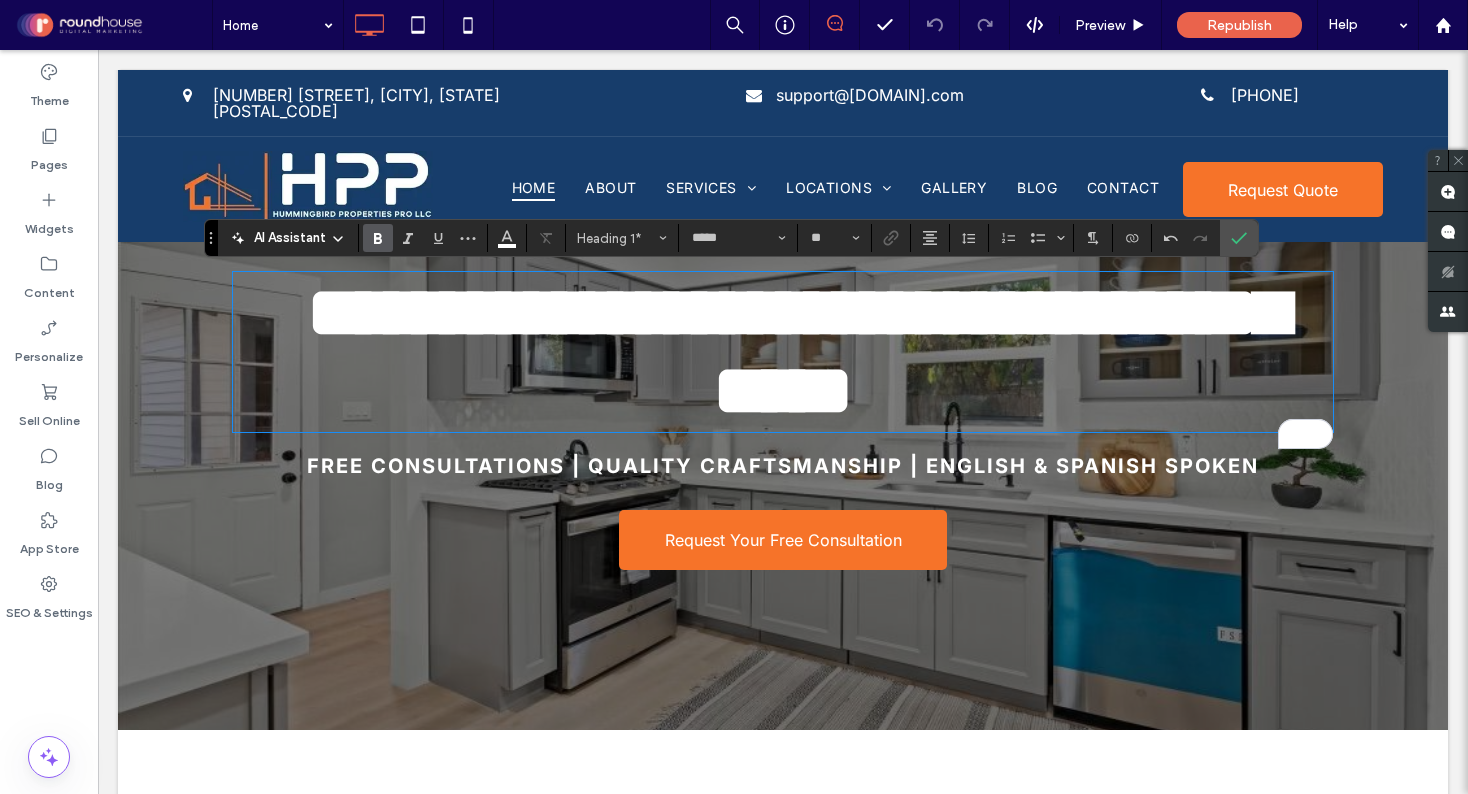 click on "**********" at bounding box center [797, 351] 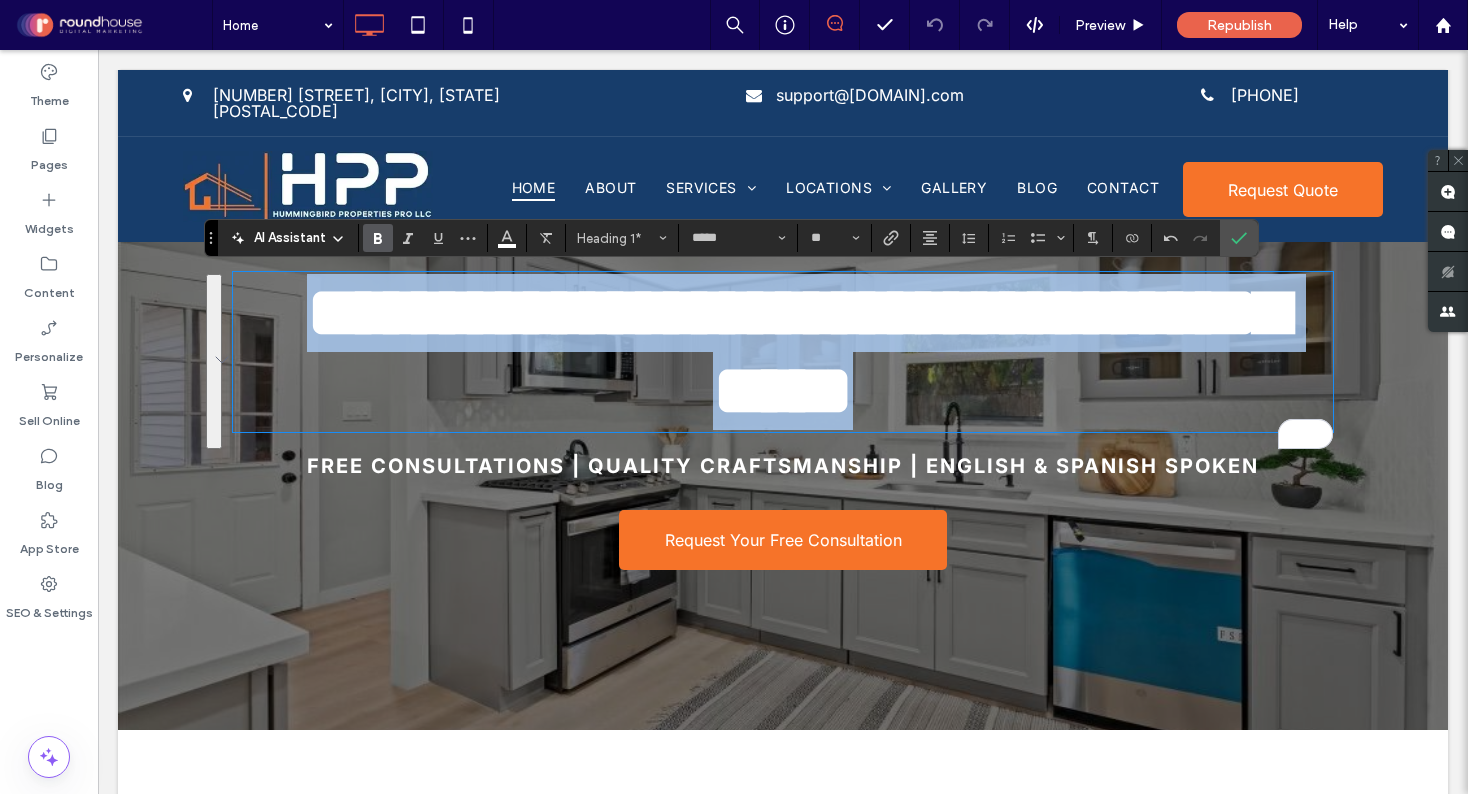 drag, startPoint x: 322, startPoint y: 312, endPoint x: 1075, endPoint y: 420, distance: 760.70557 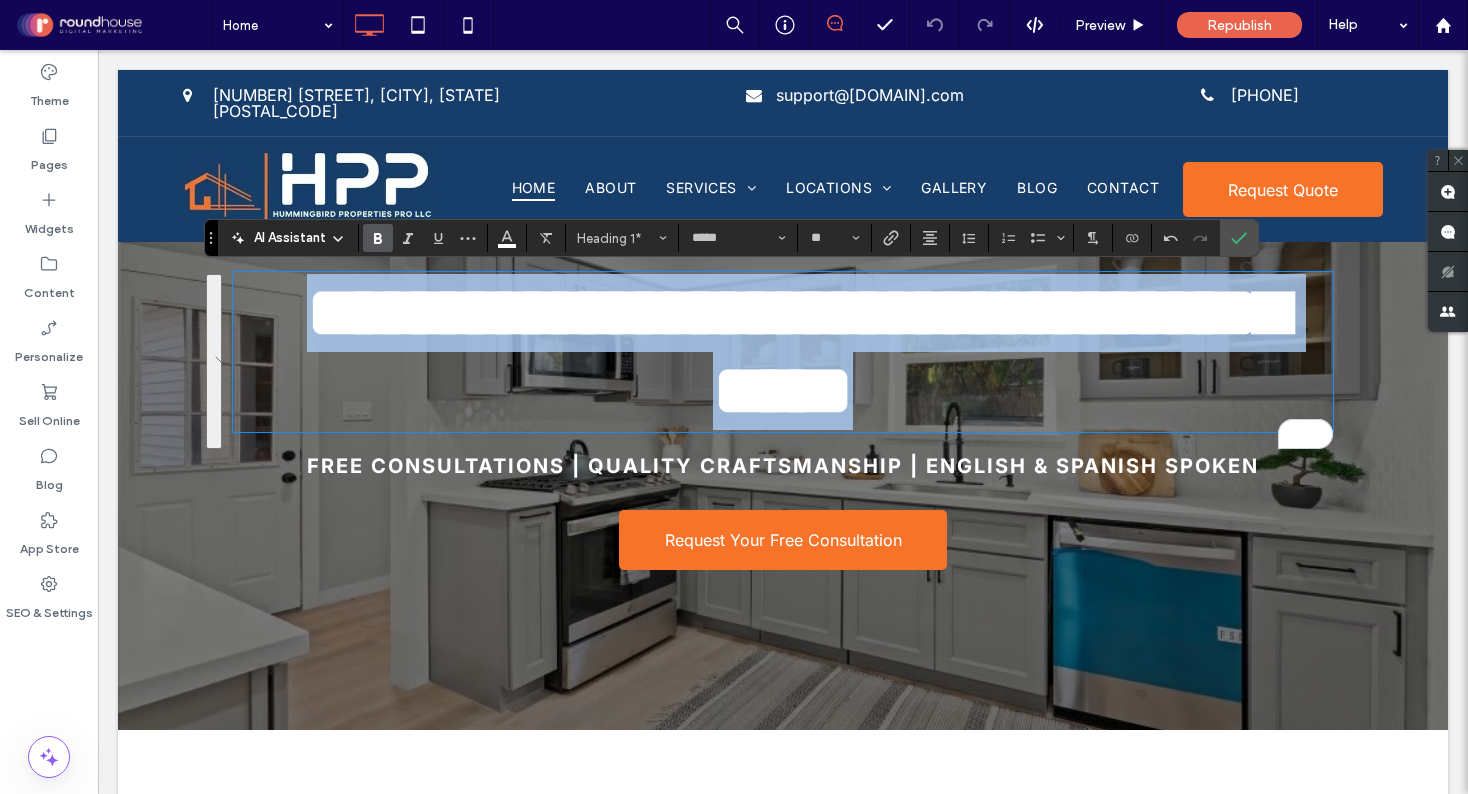 click on "**********" at bounding box center [783, 352] 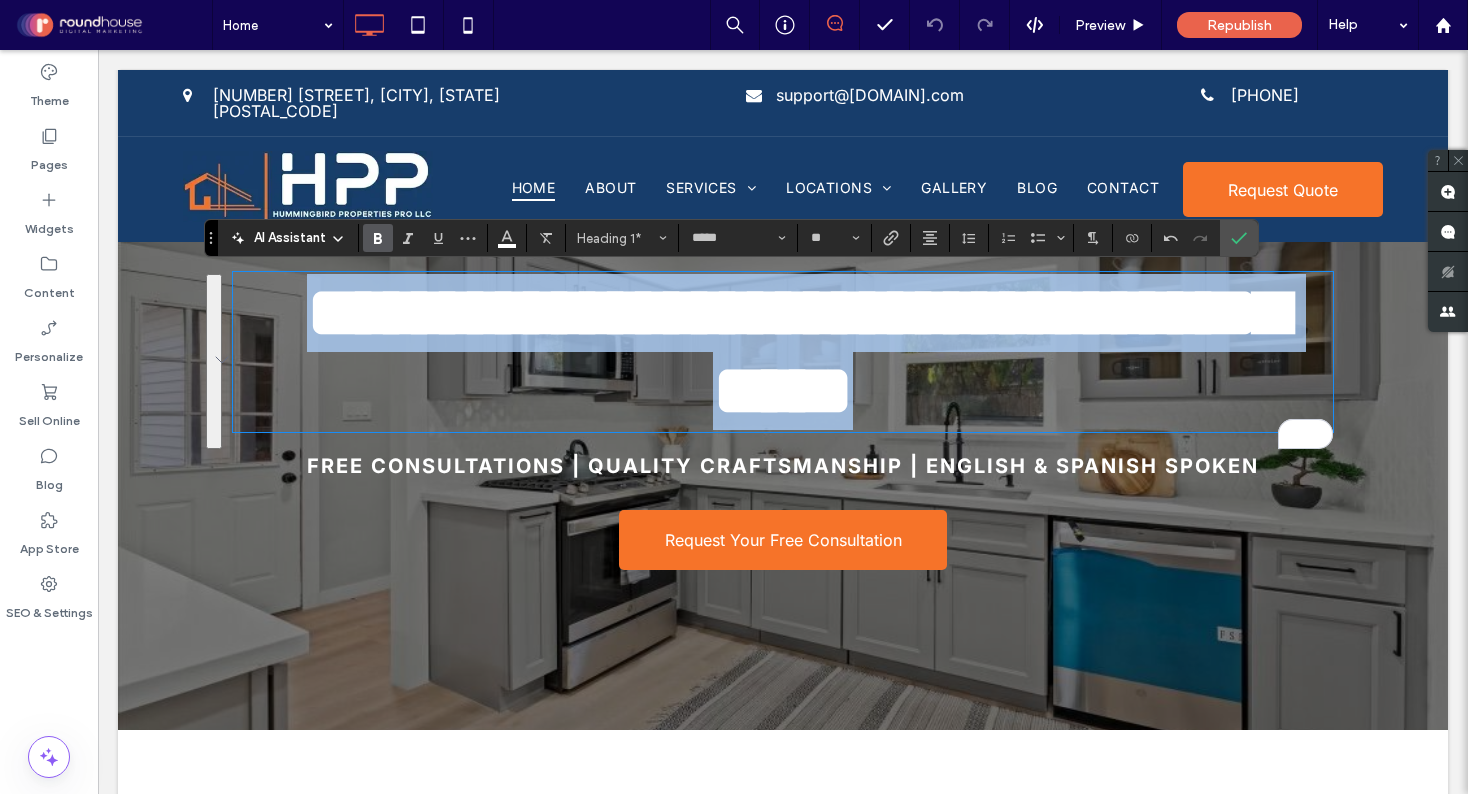 drag, startPoint x: 1062, startPoint y: 421, endPoint x: 307, endPoint y: 338, distance: 759.5485 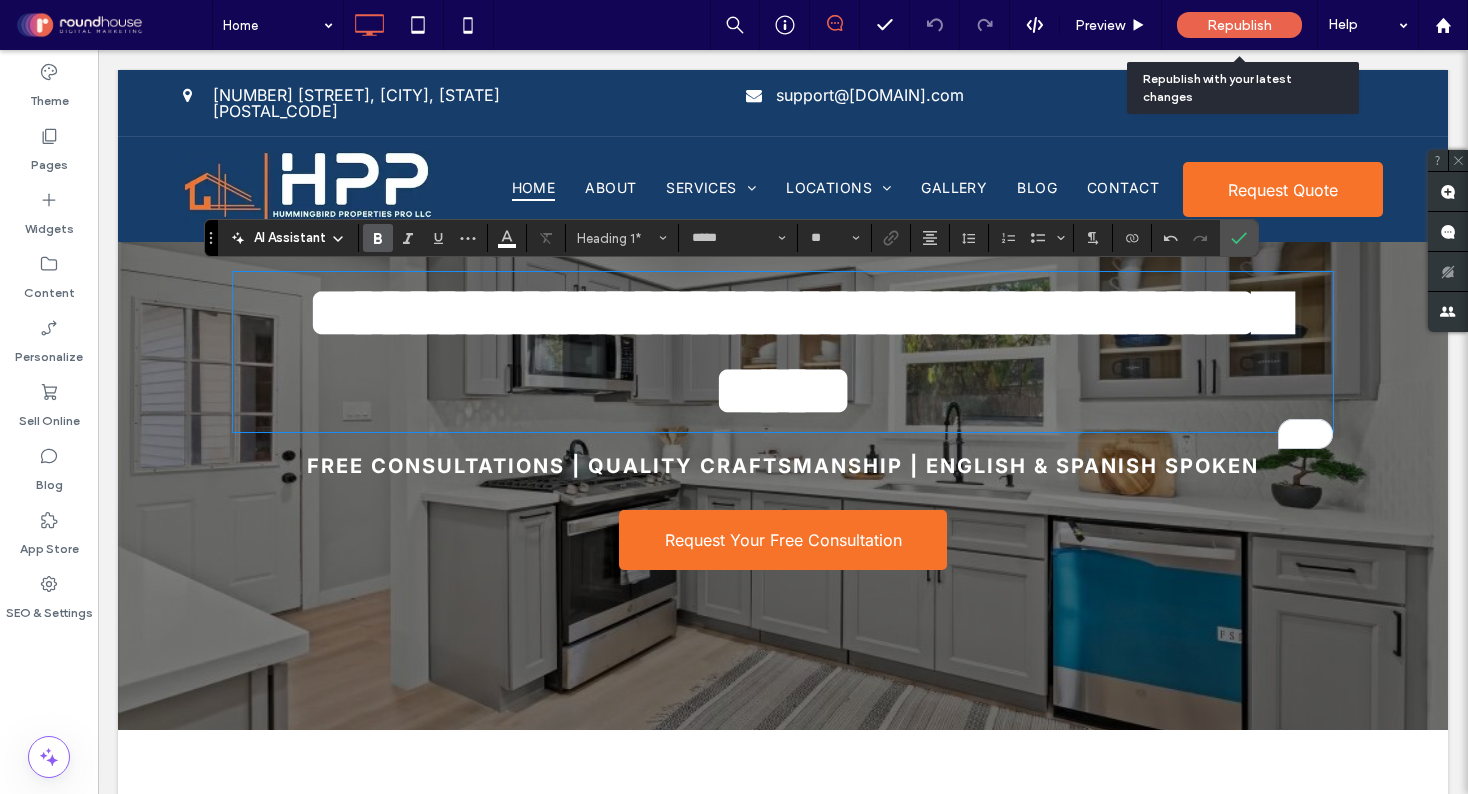 click on "Republish" at bounding box center (1239, 25) 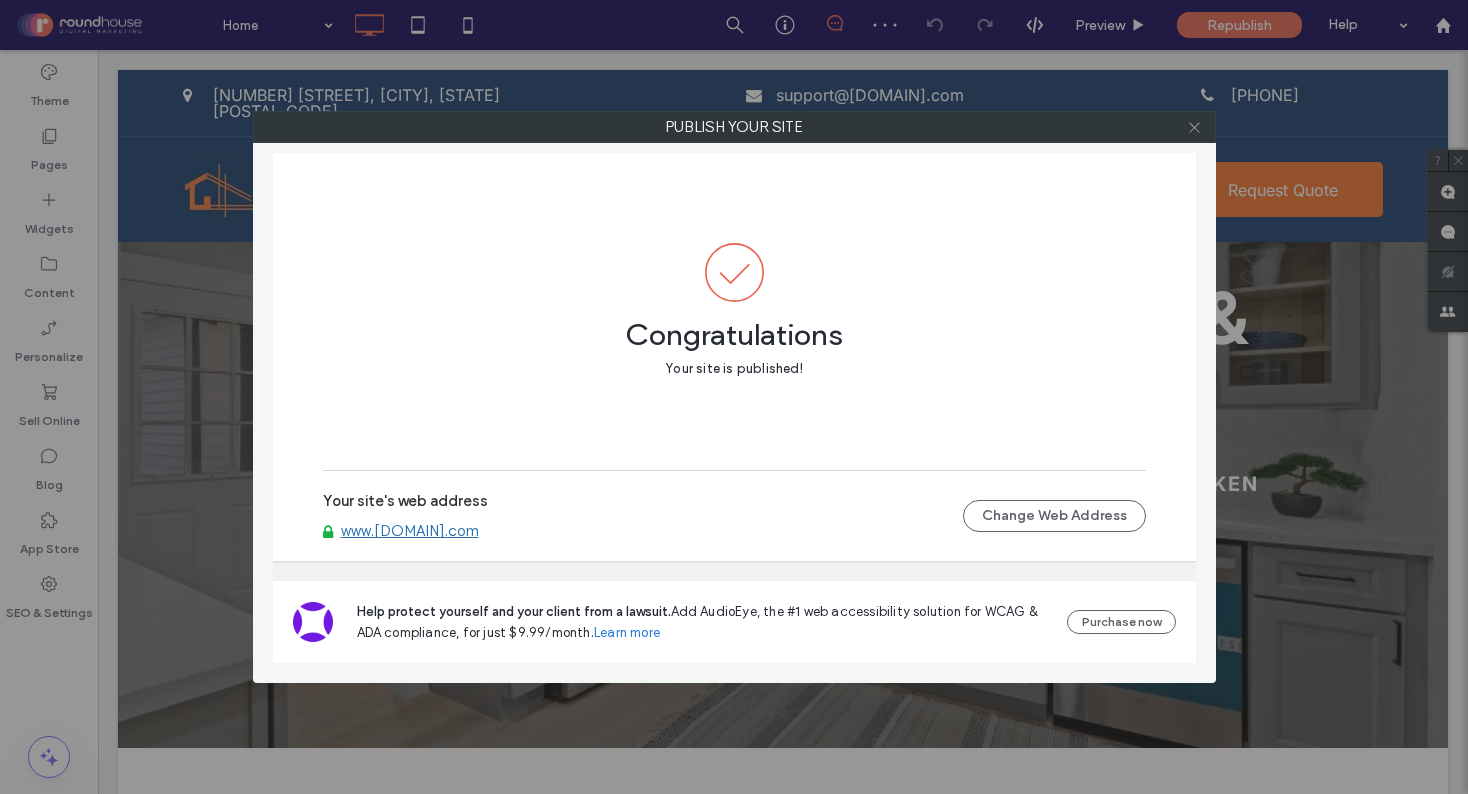 click at bounding box center (1194, 127) 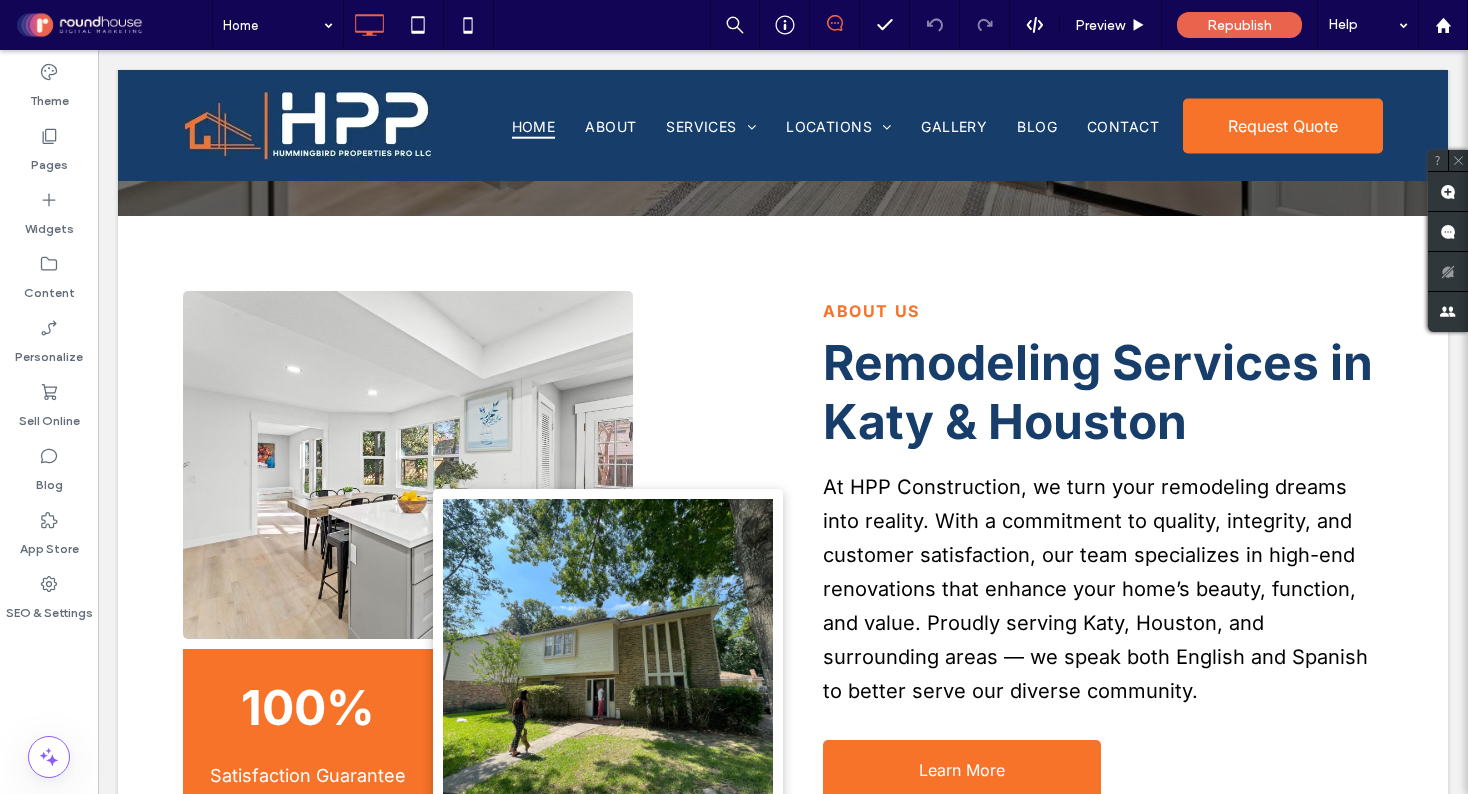 scroll, scrollTop: 0, scrollLeft: 0, axis: both 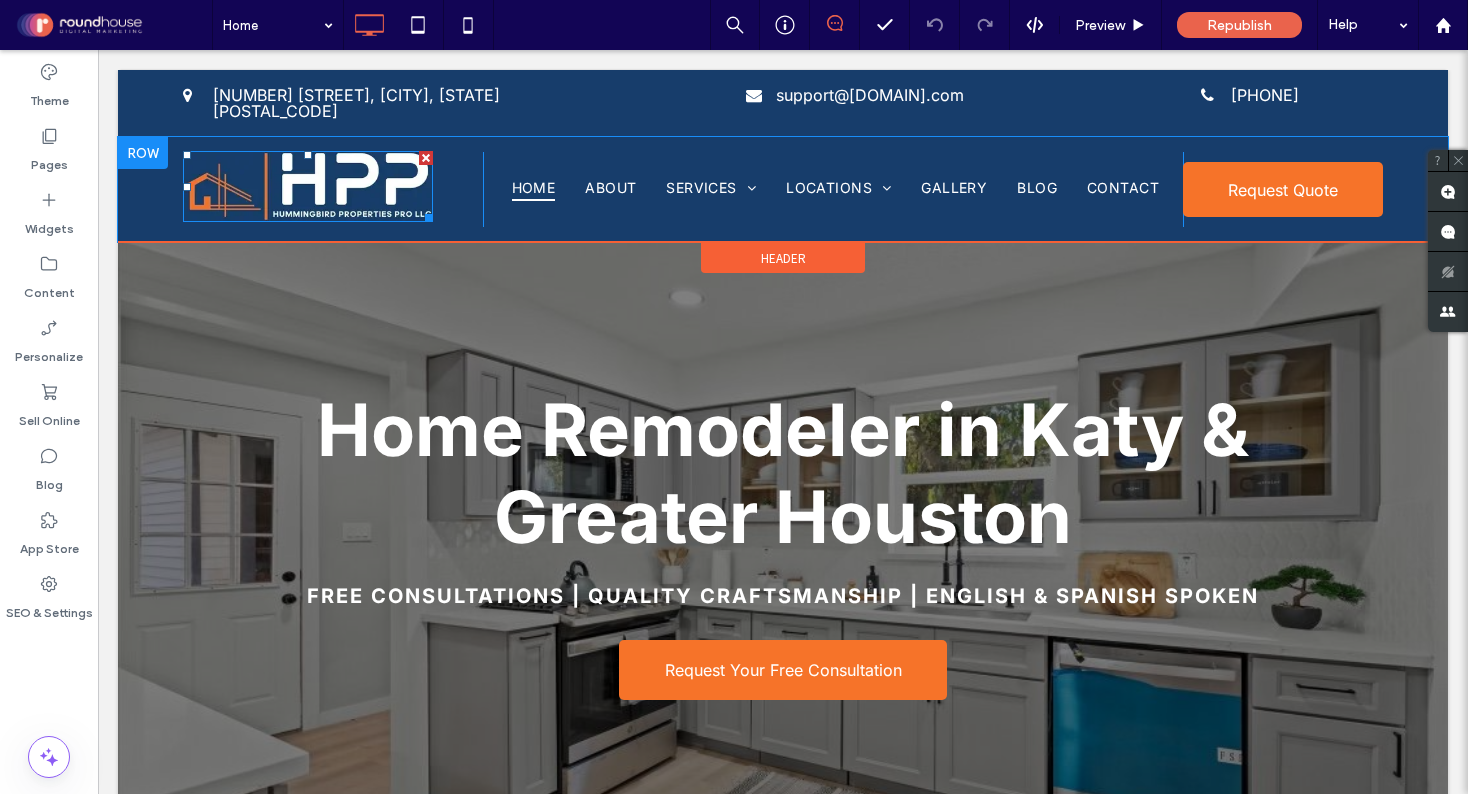 click at bounding box center [308, 186] 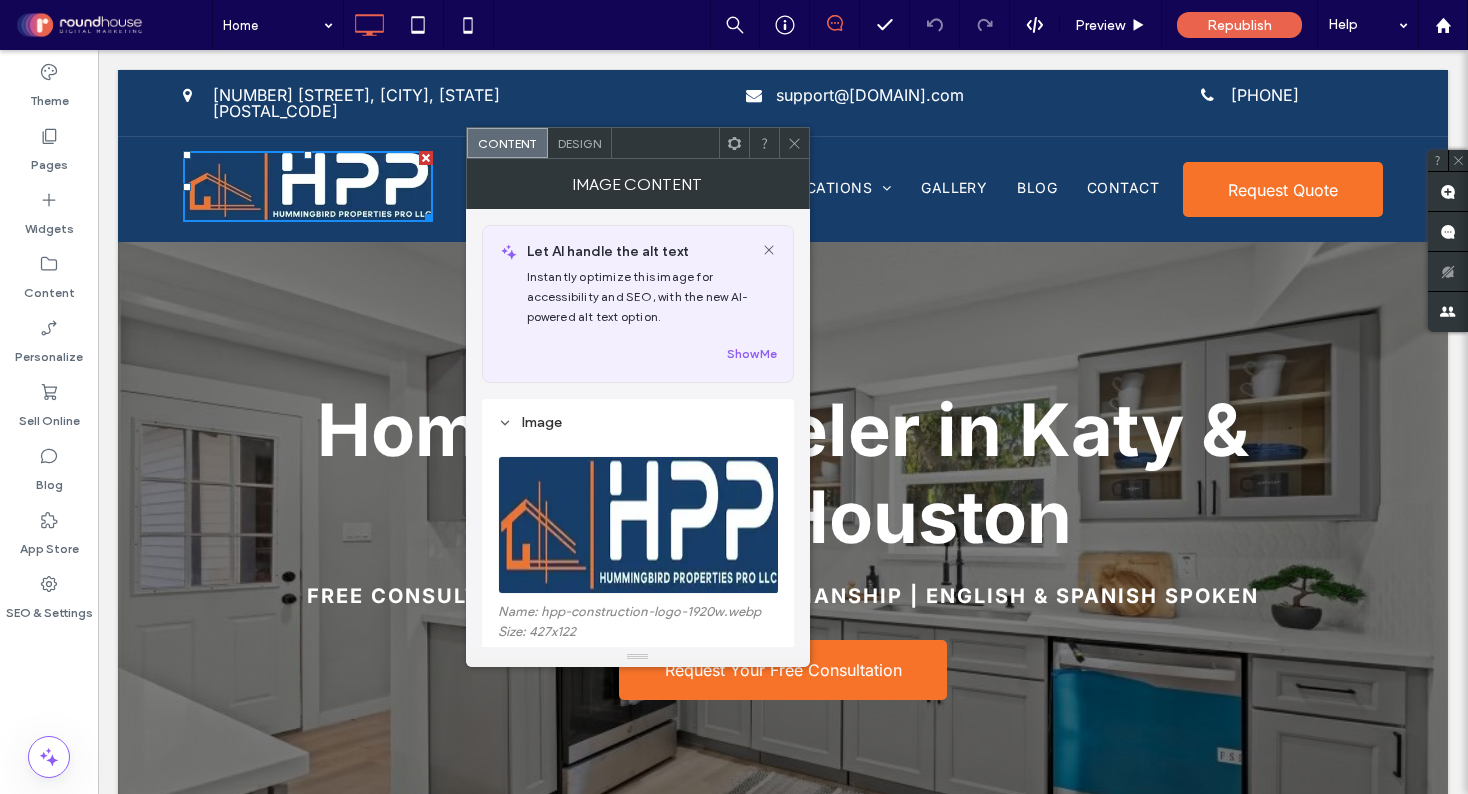 click 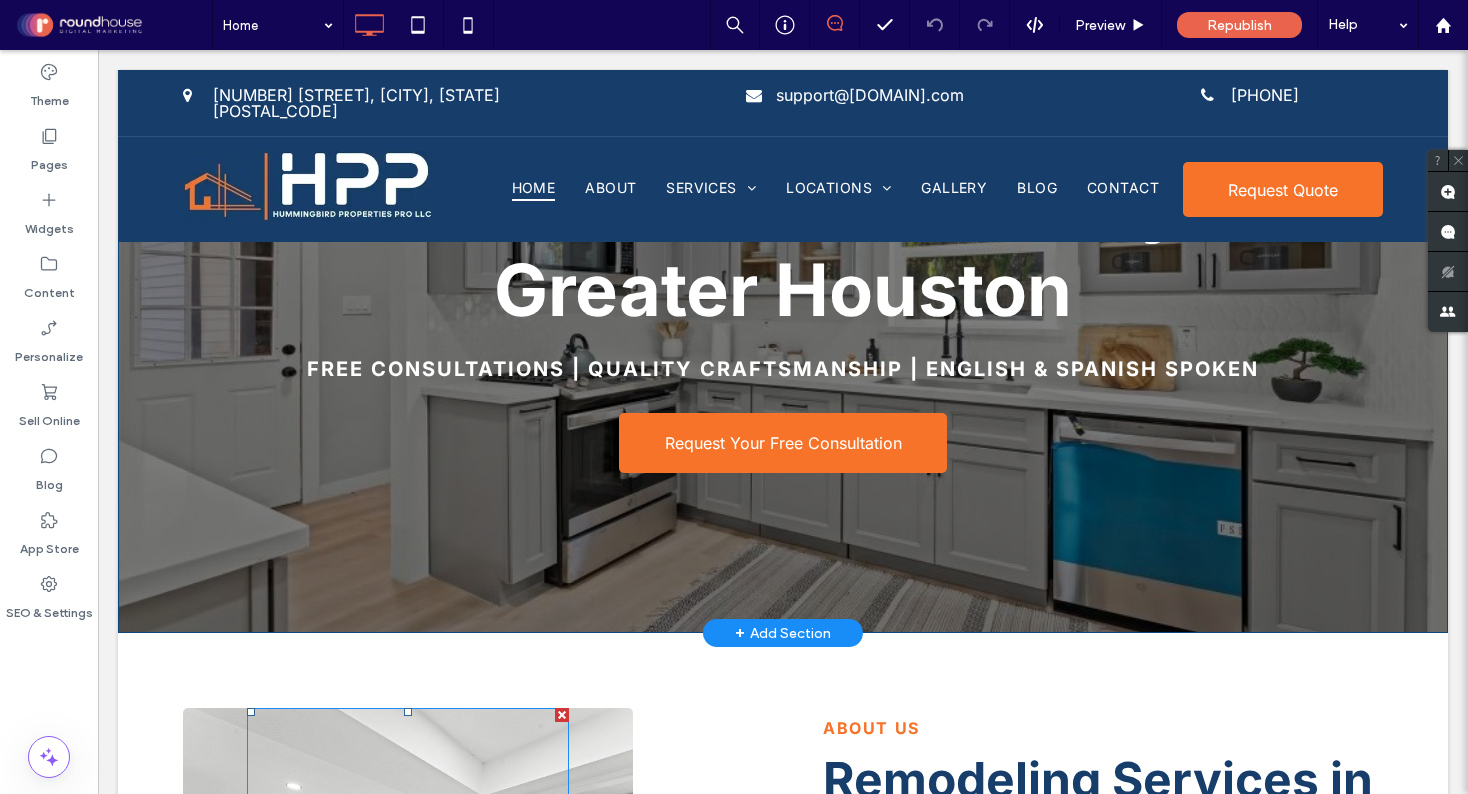 scroll, scrollTop: 0, scrollLeft: 0, axis: both 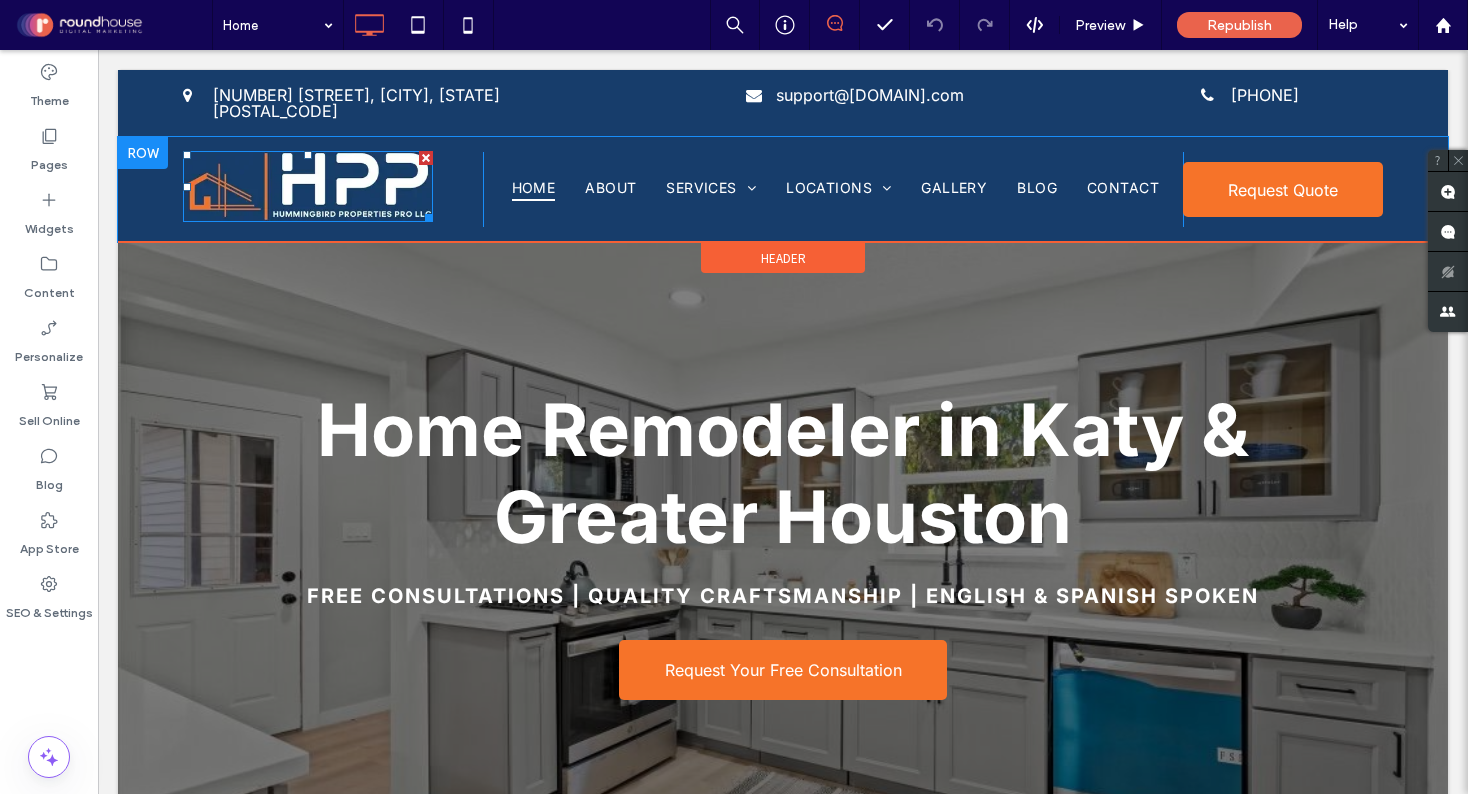 click at bounding box center (308, 186) 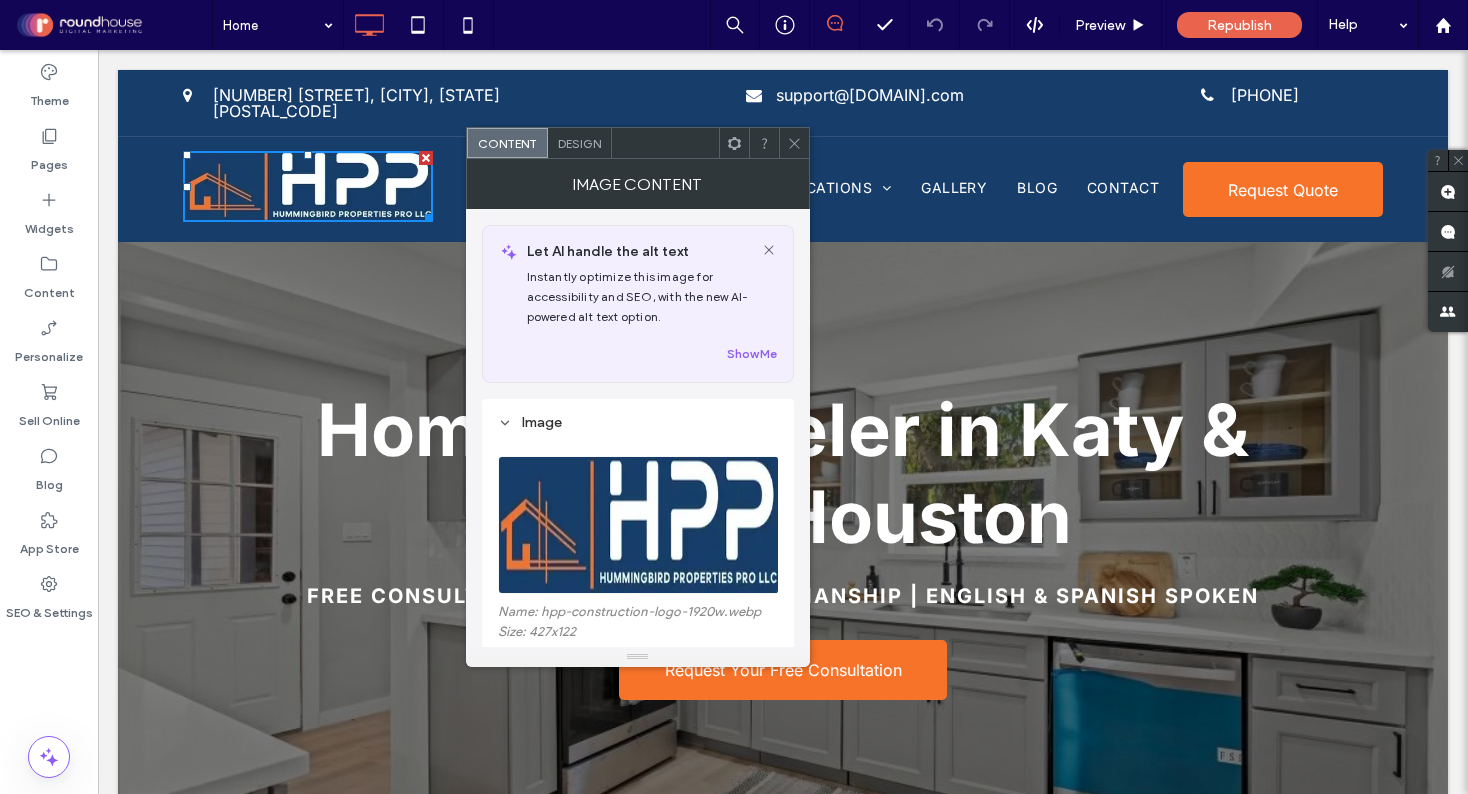 click at bounding box center [639, 525] 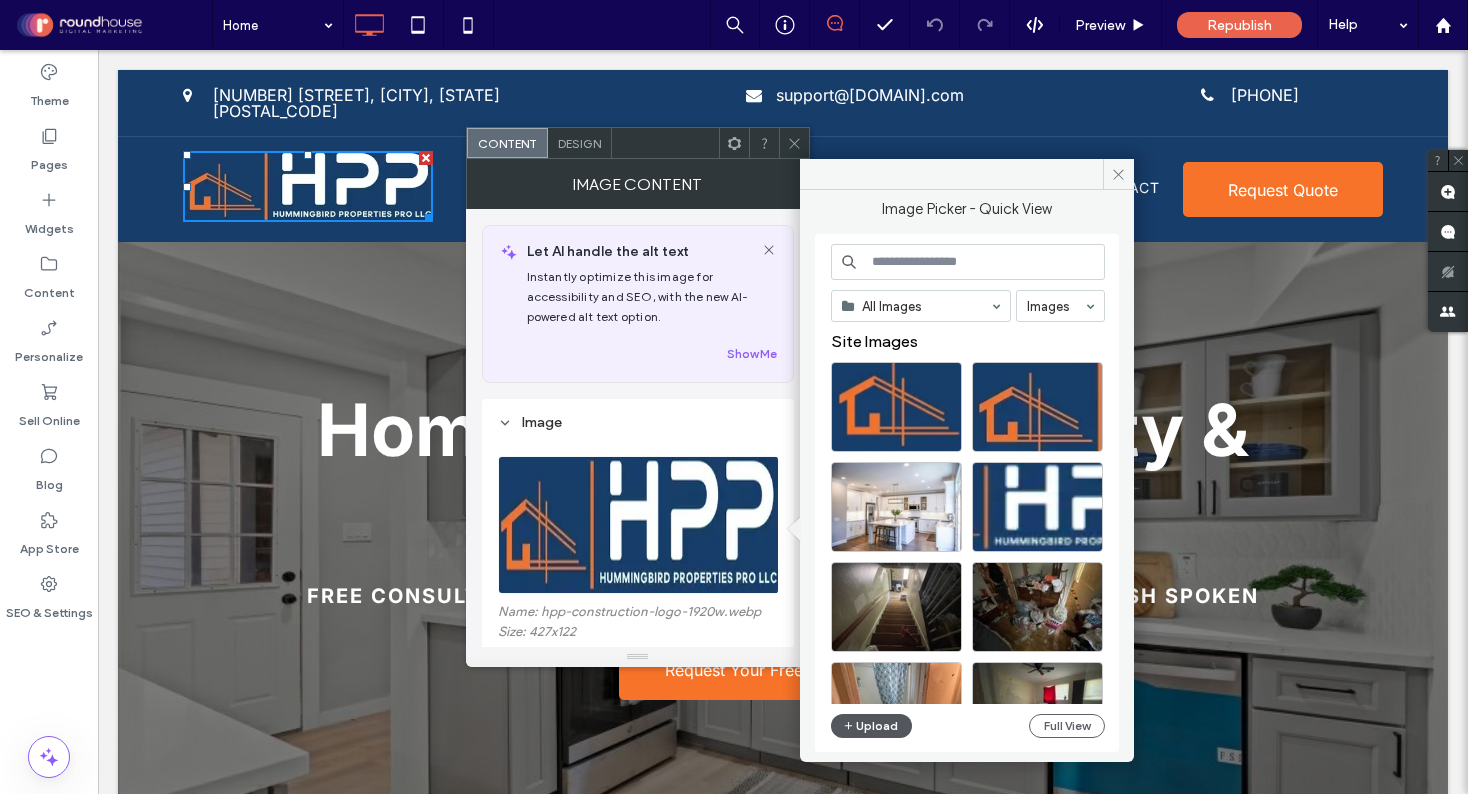 click on "Upload" at bounding box center [872, 726] 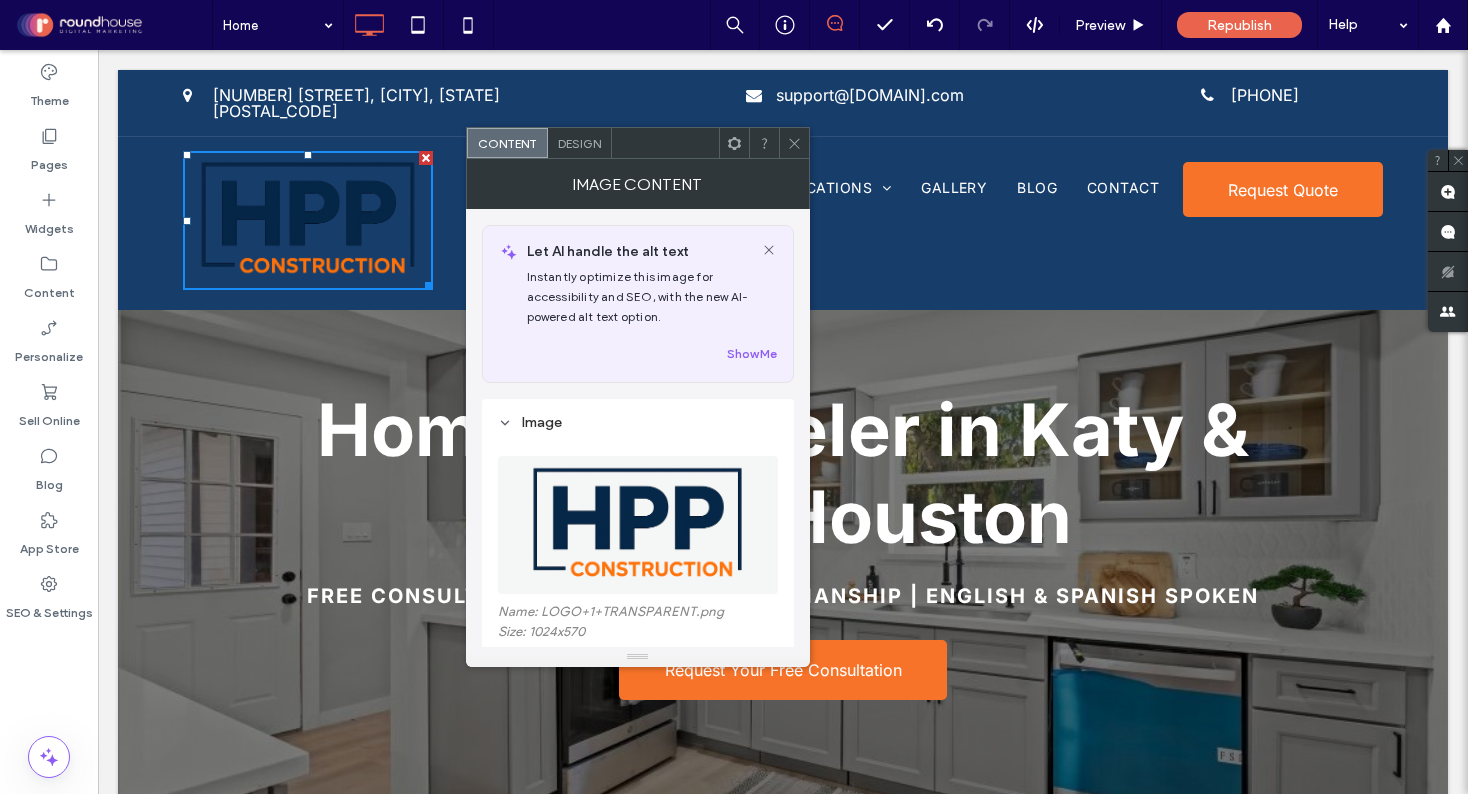 click 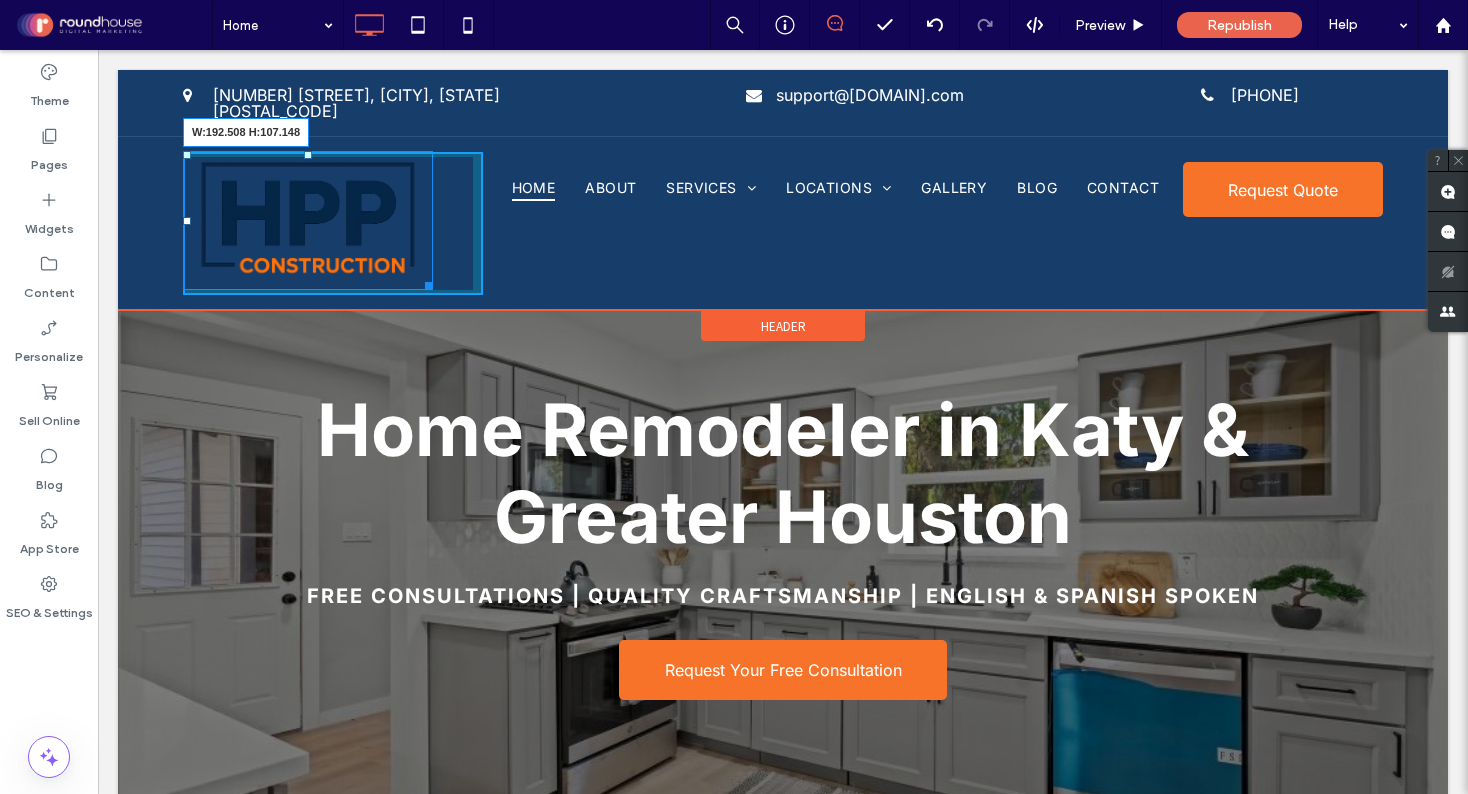 drag, startPoint x: 409, startPoint y: 240, endPoint x: 449, endPoint y: 234, distance: 40.4475 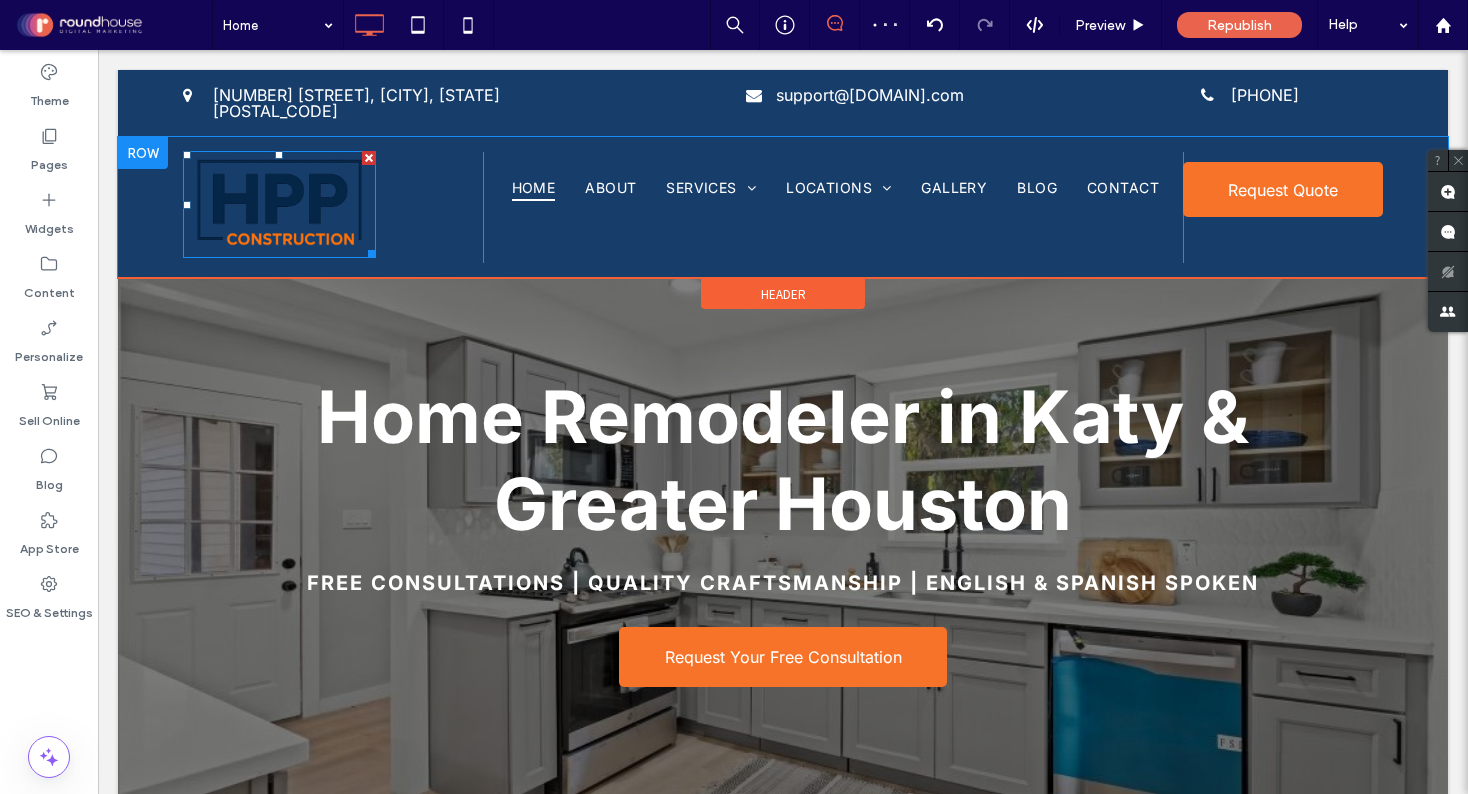 scroll, scrollTop: 14, scrollLeft: 0, axis: vertical 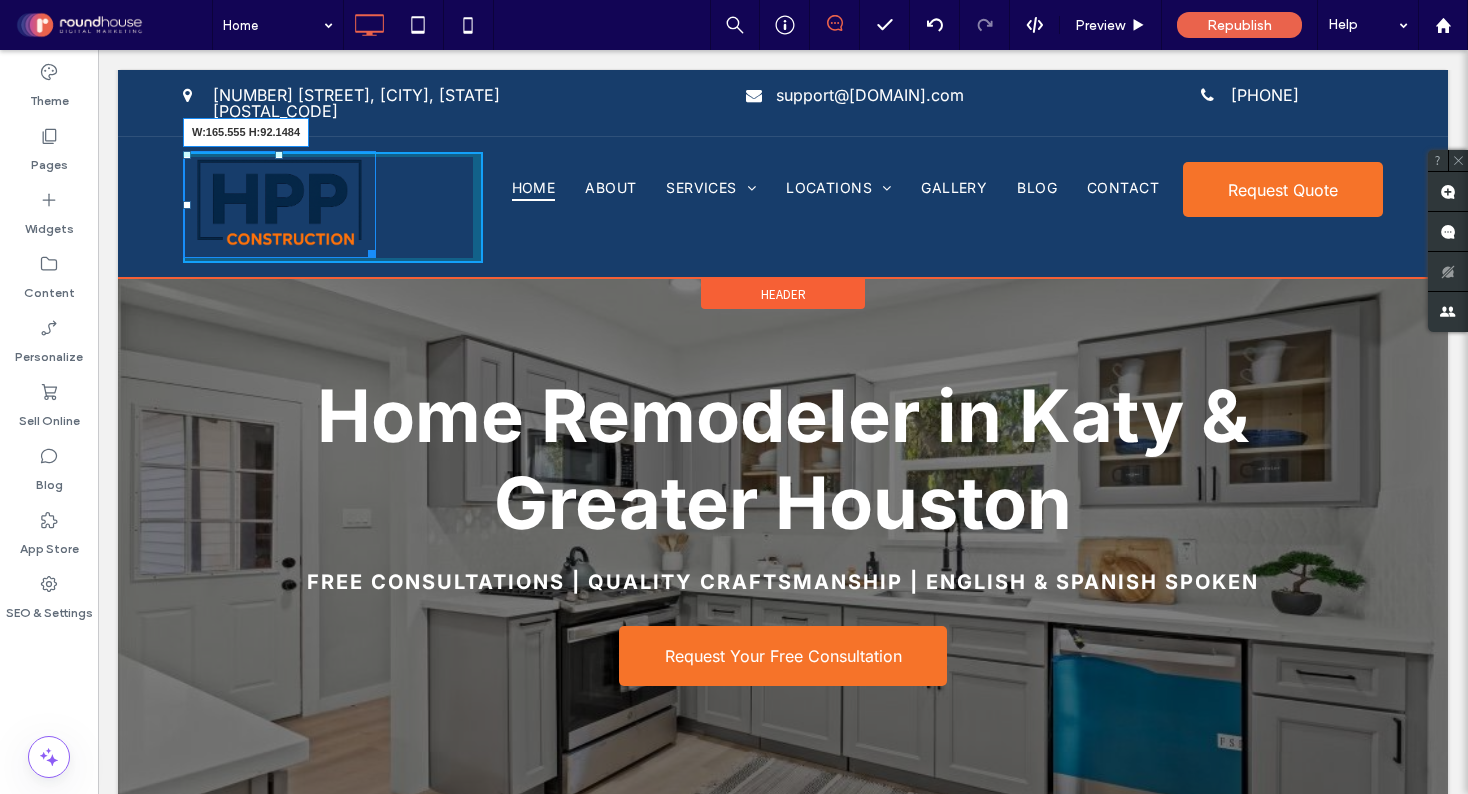 drag, startPoint x: 364, startPoint y: 235, endPoint x: 452, endPoint y: 269, distance: 94.33981 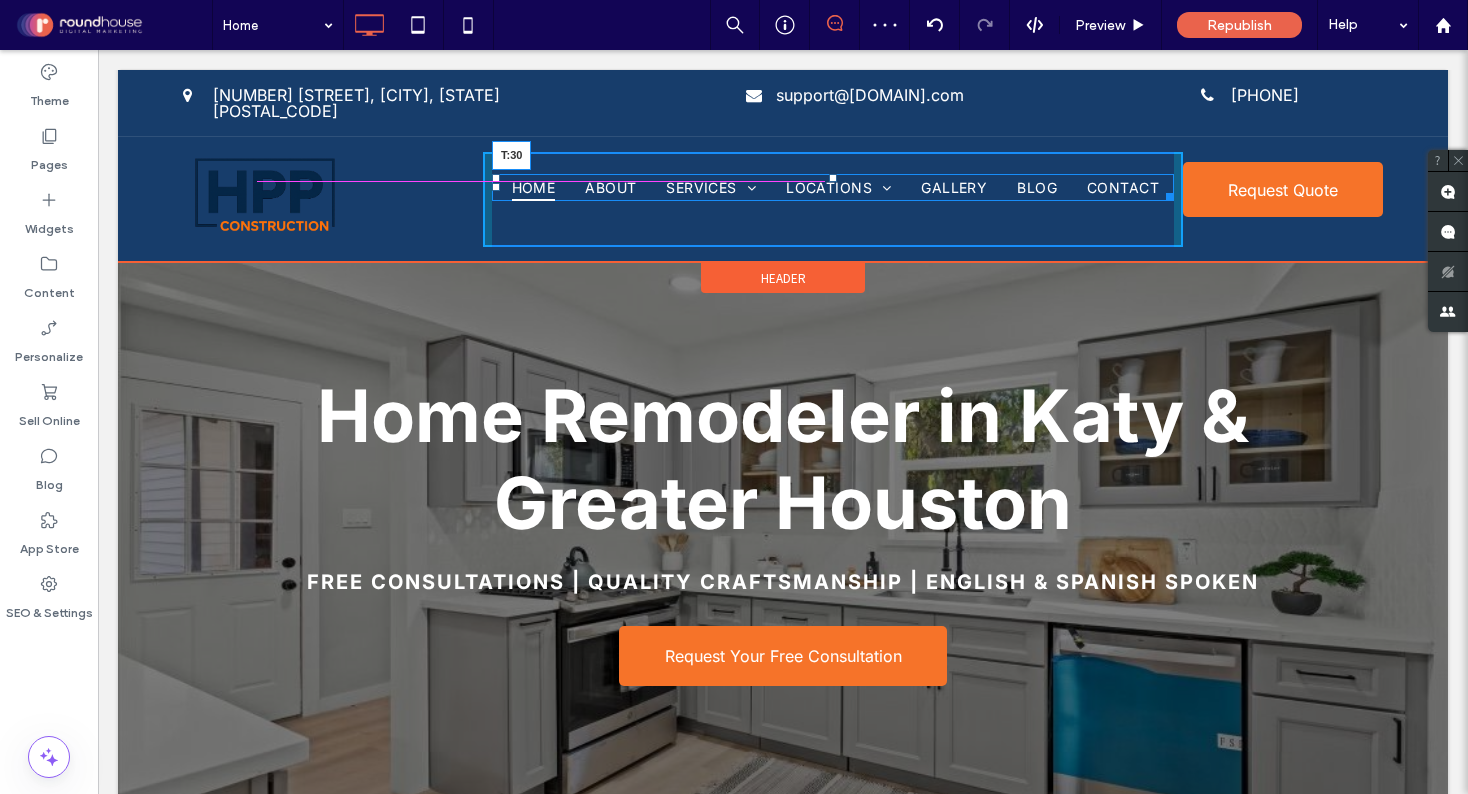 click at bounding box center [833, 178] 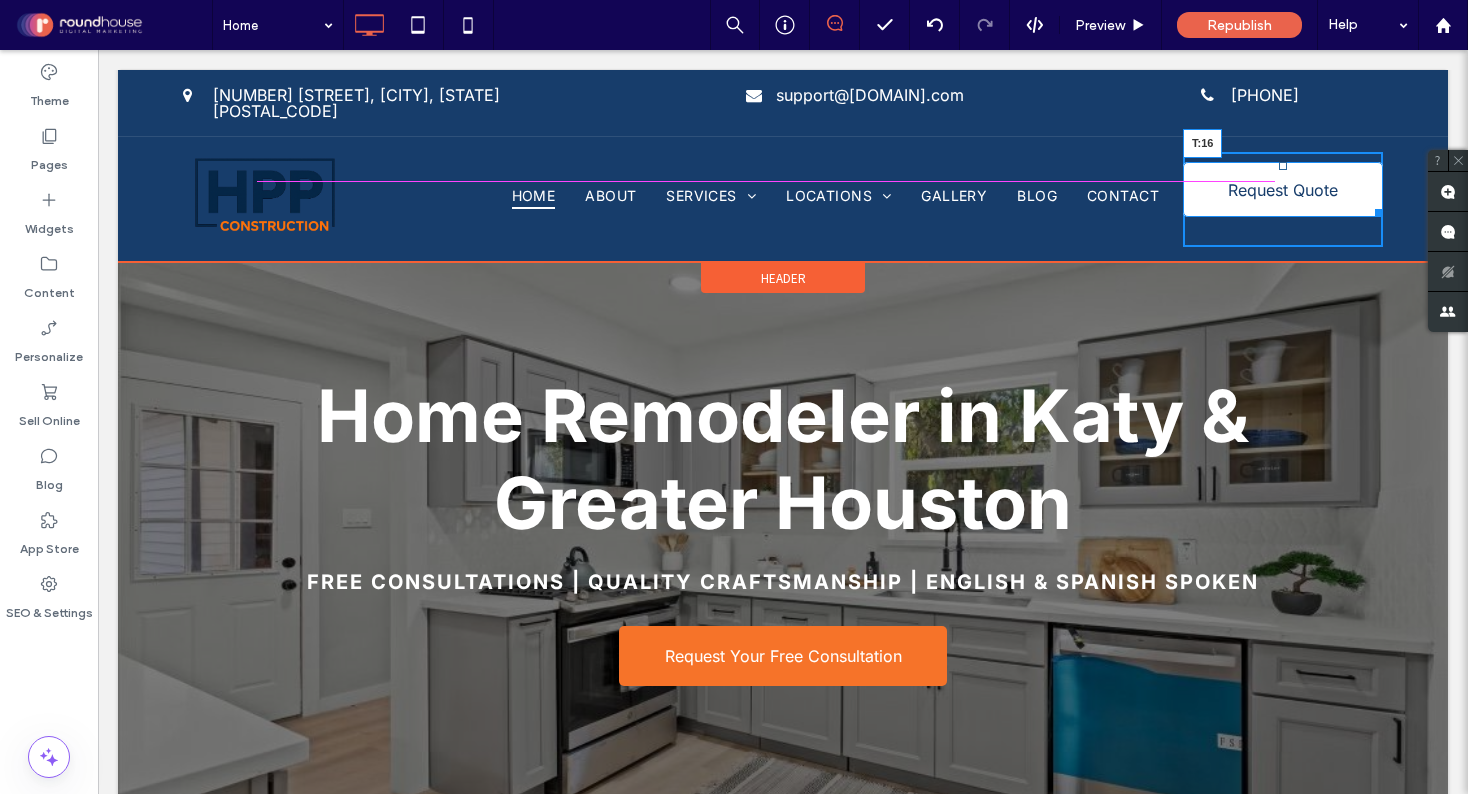 drag, startPoint x: 1273, startPoint y: 149, endPoint x: 1372, endPoint y: 205, distance: 113.74094 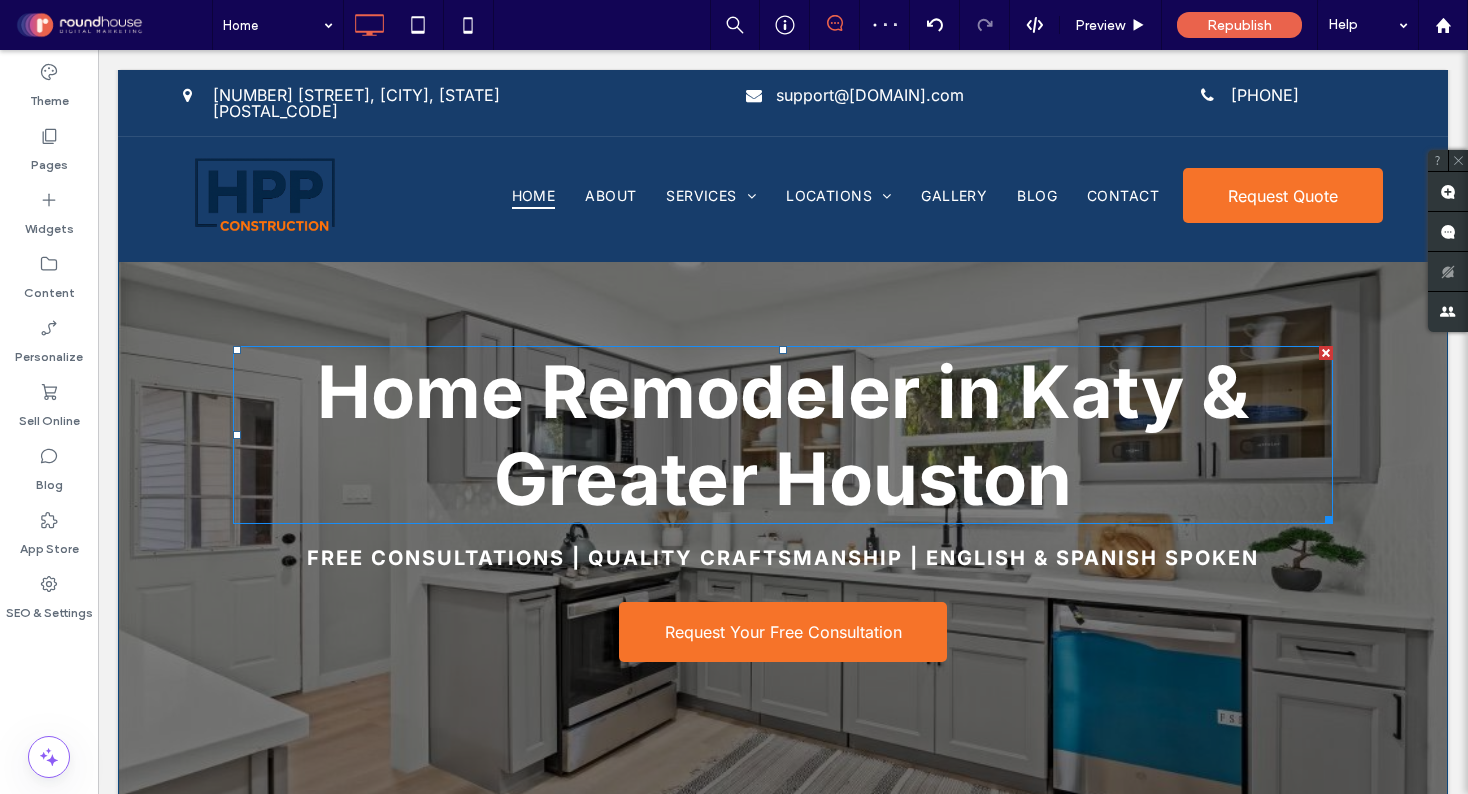 scroll, scrollTop: 0, scrollLeft: 0, axis: both 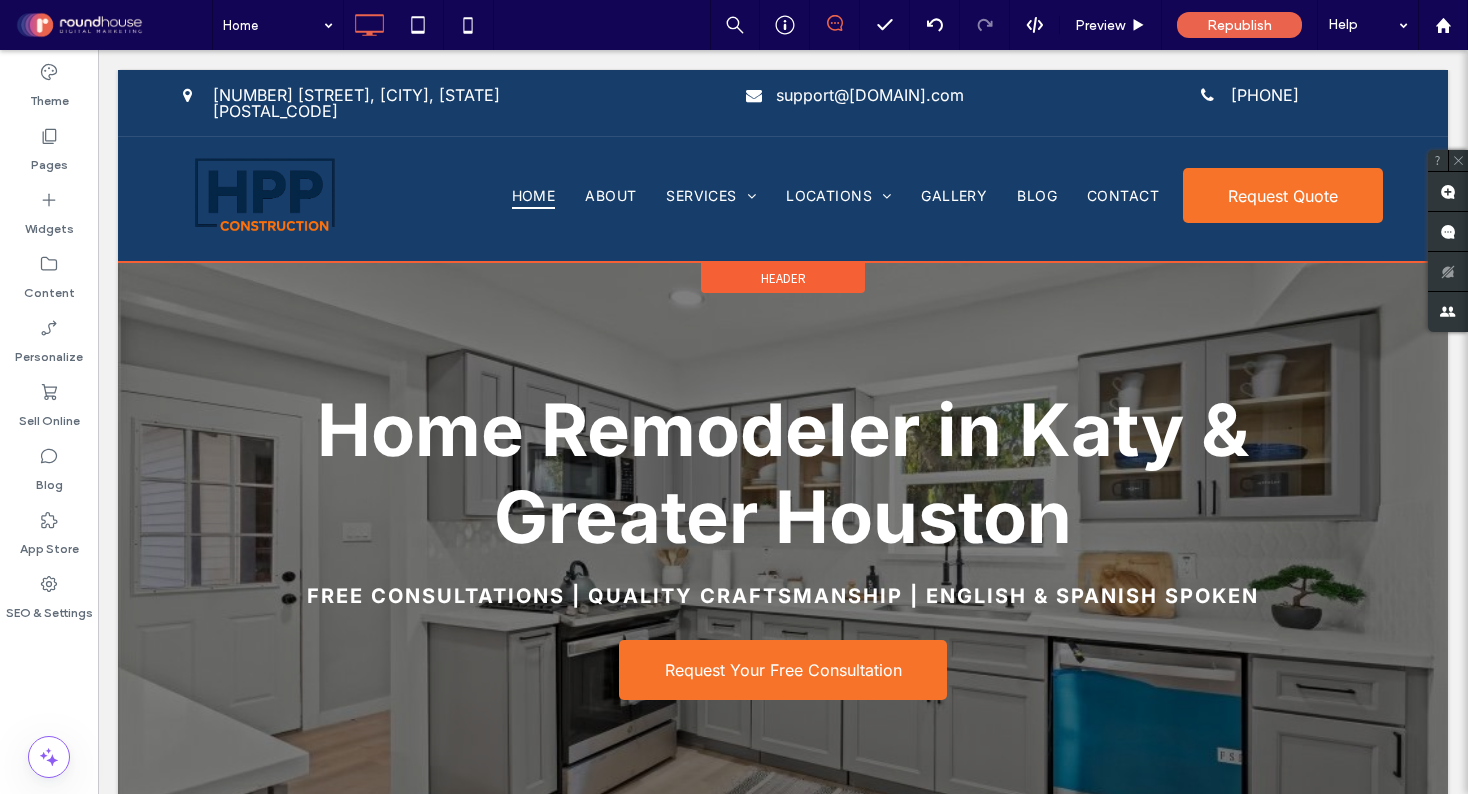 click on "Header" at bounding box center (783, 278) 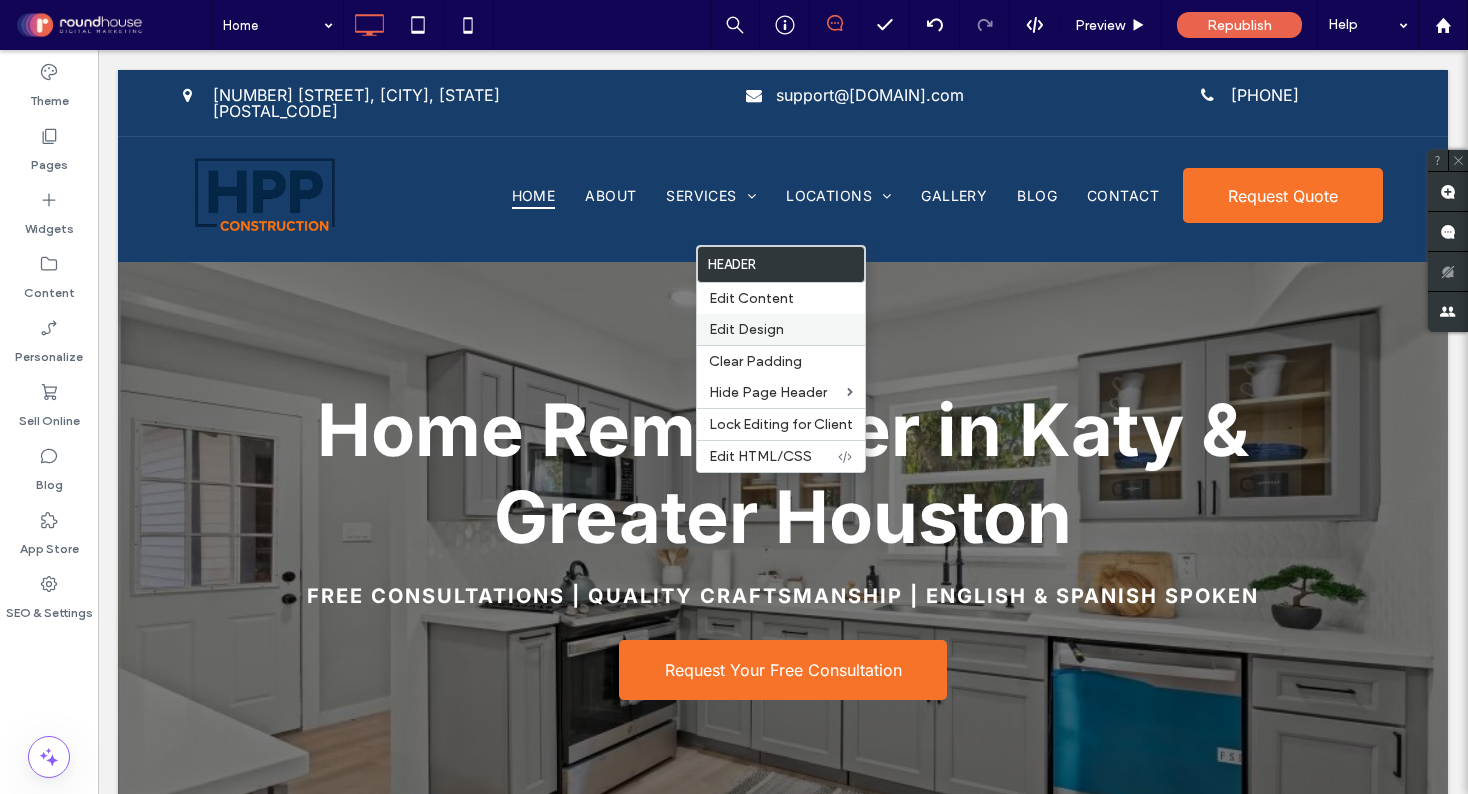 click on "Edit Design" at bounding box center (746, 329) 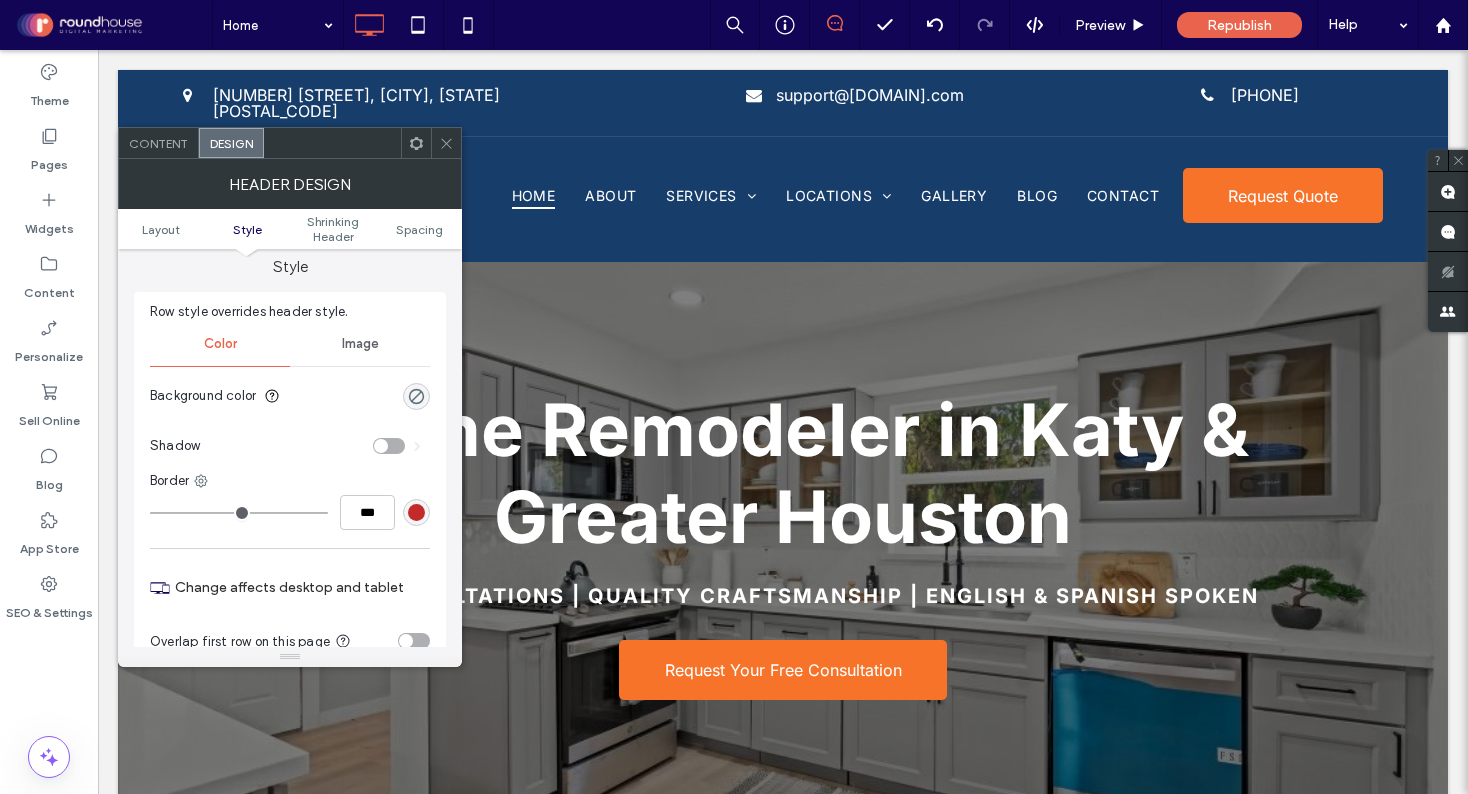 scroll, scrollTop: 0, scrollLeft: 0, axis: both 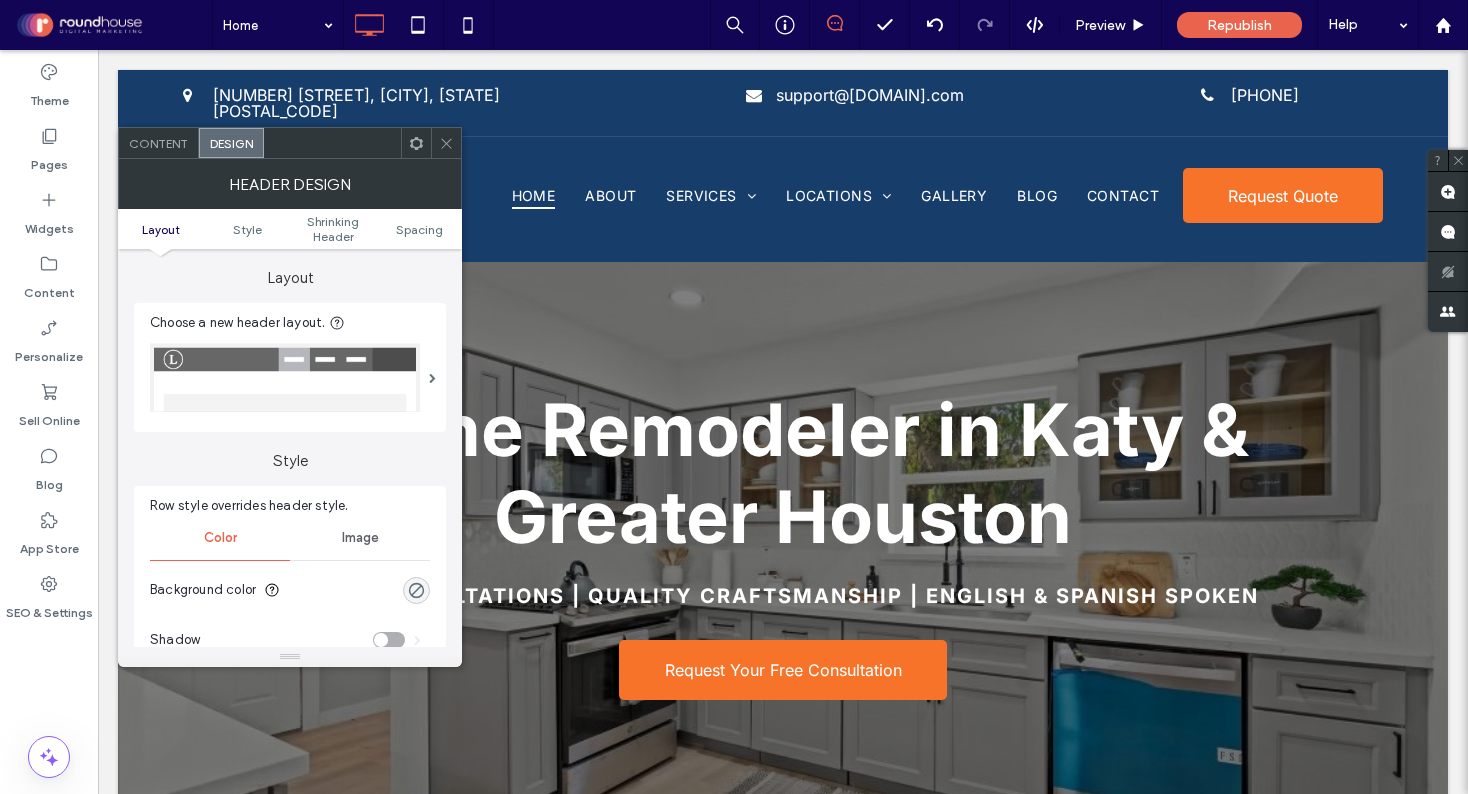 click 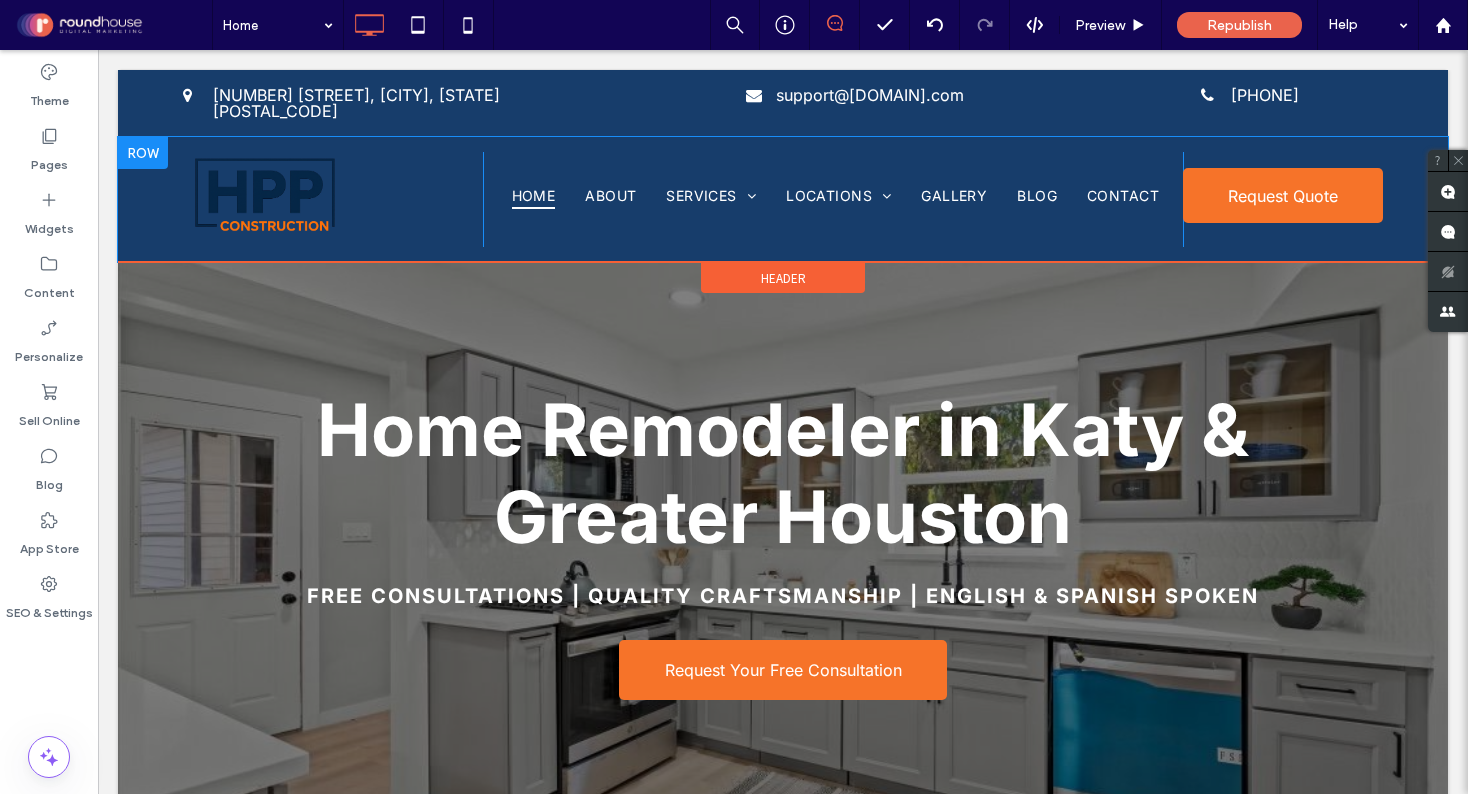 click at bounding box center [143, 153] 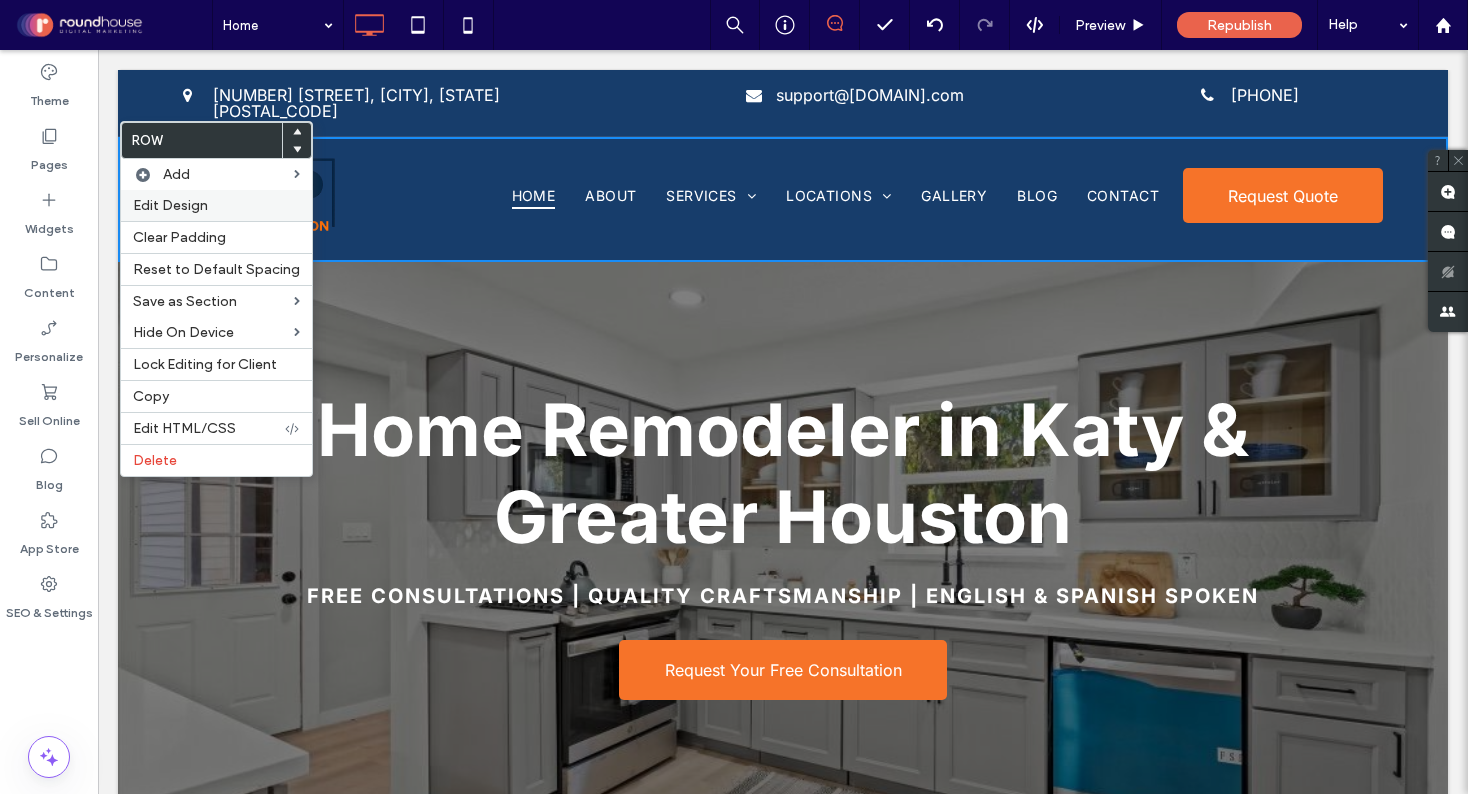 click on "Edit Design" at bounding box center [170, 205] 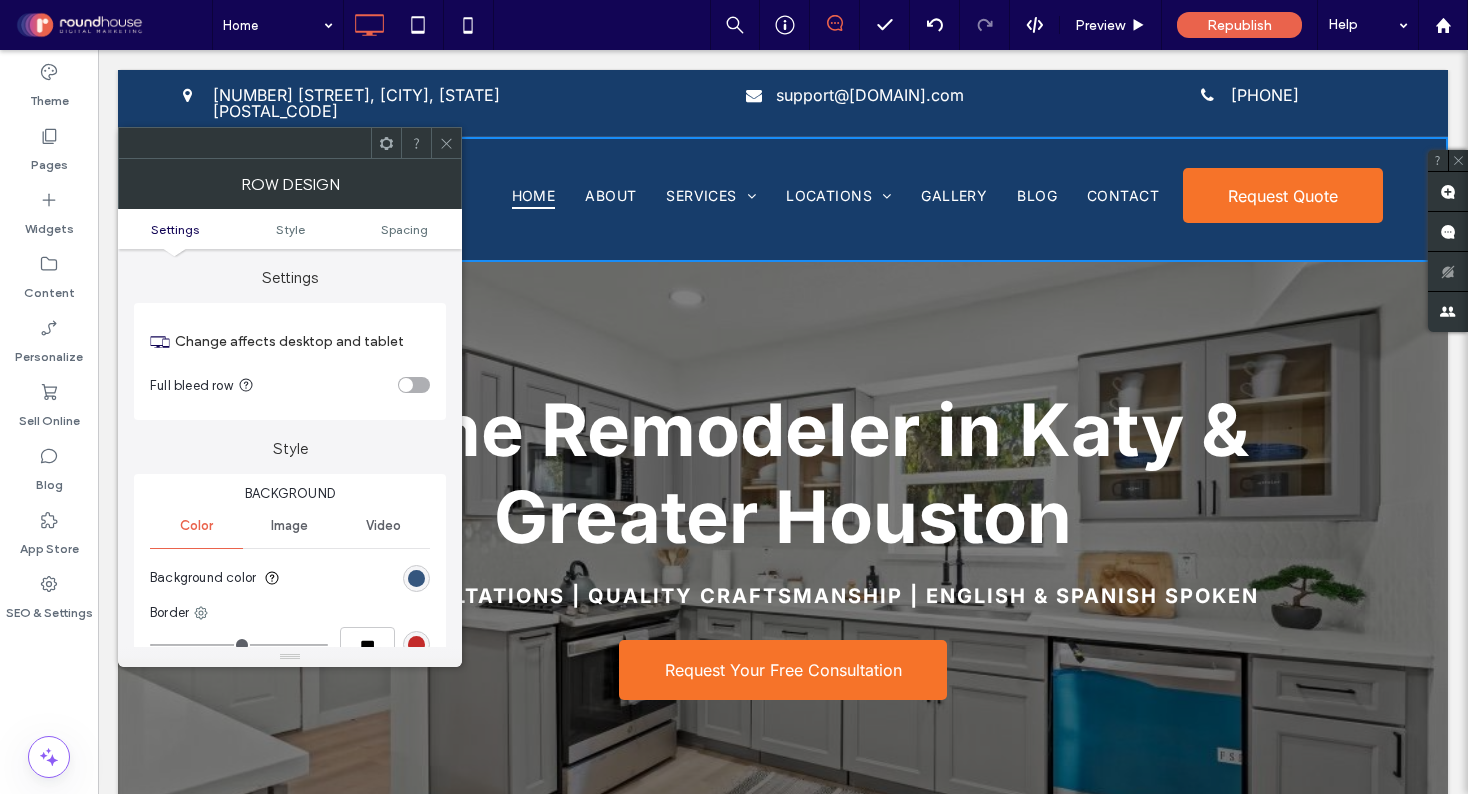 click at bounding box center (416, 578) 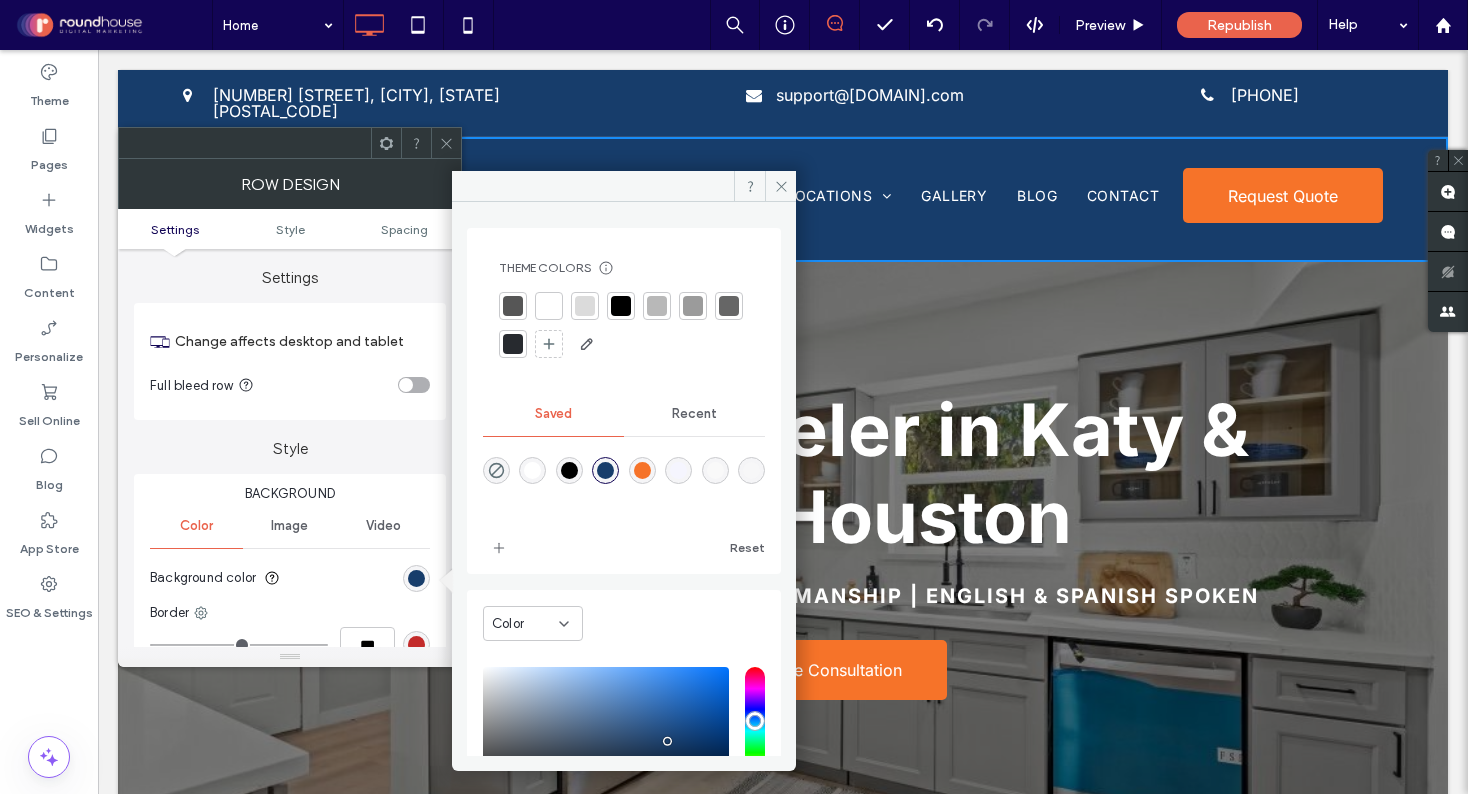 click at bounding box center (585, 306) 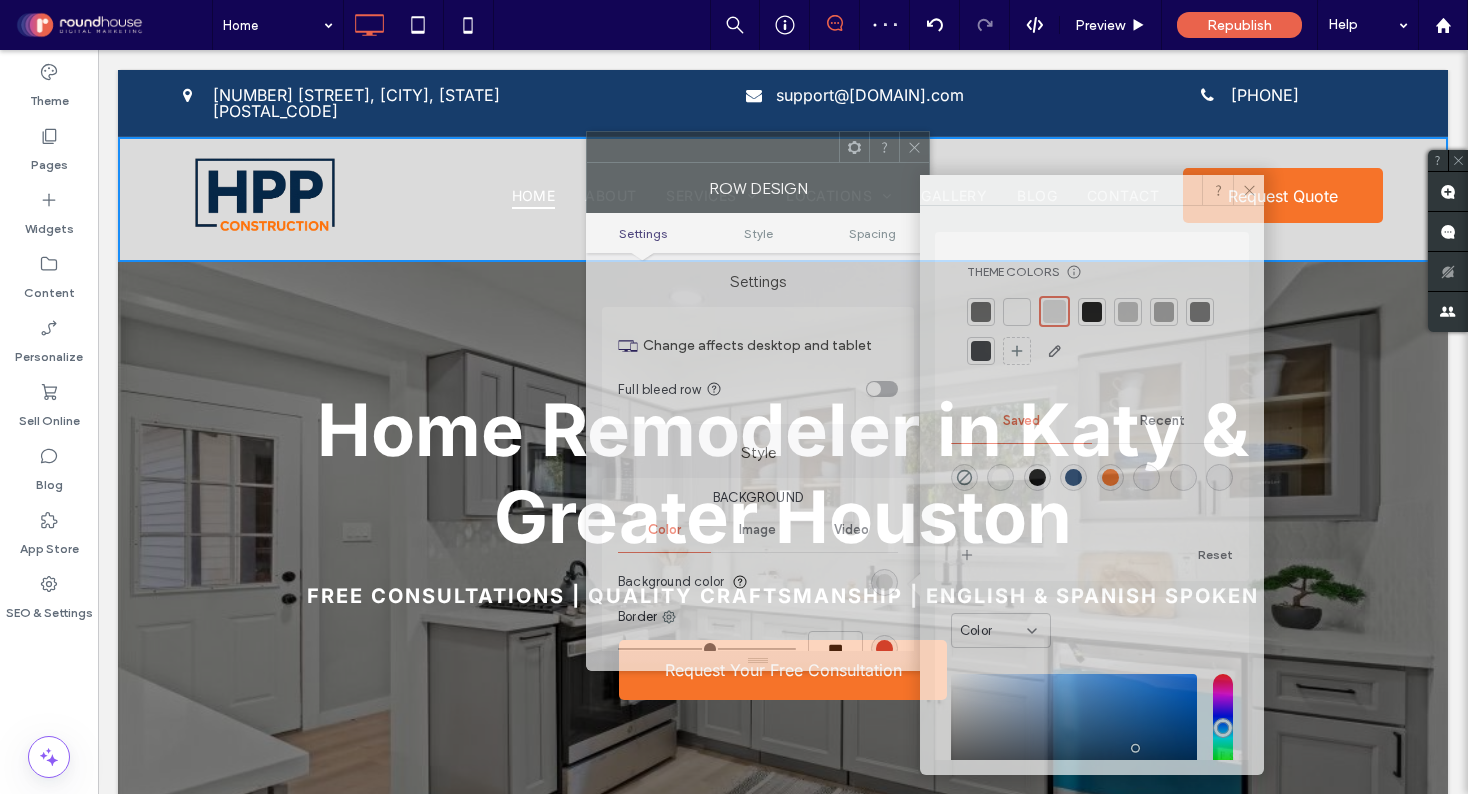 drag, startPoint x: 291, startPoint y: 150, endPoint x: 759, endPoint y: 151, distance: 468.00107 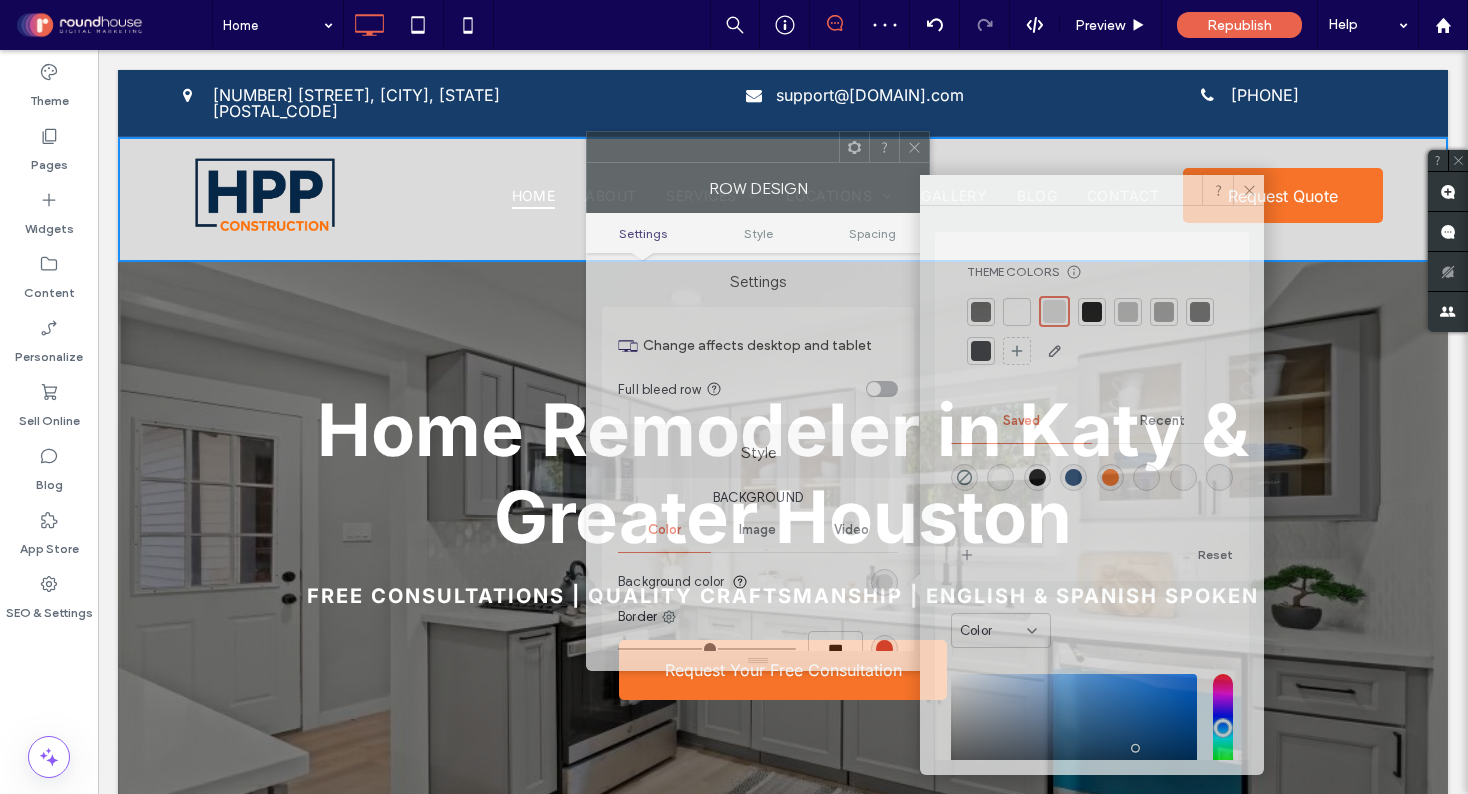 click at bounding box center (713, 147) 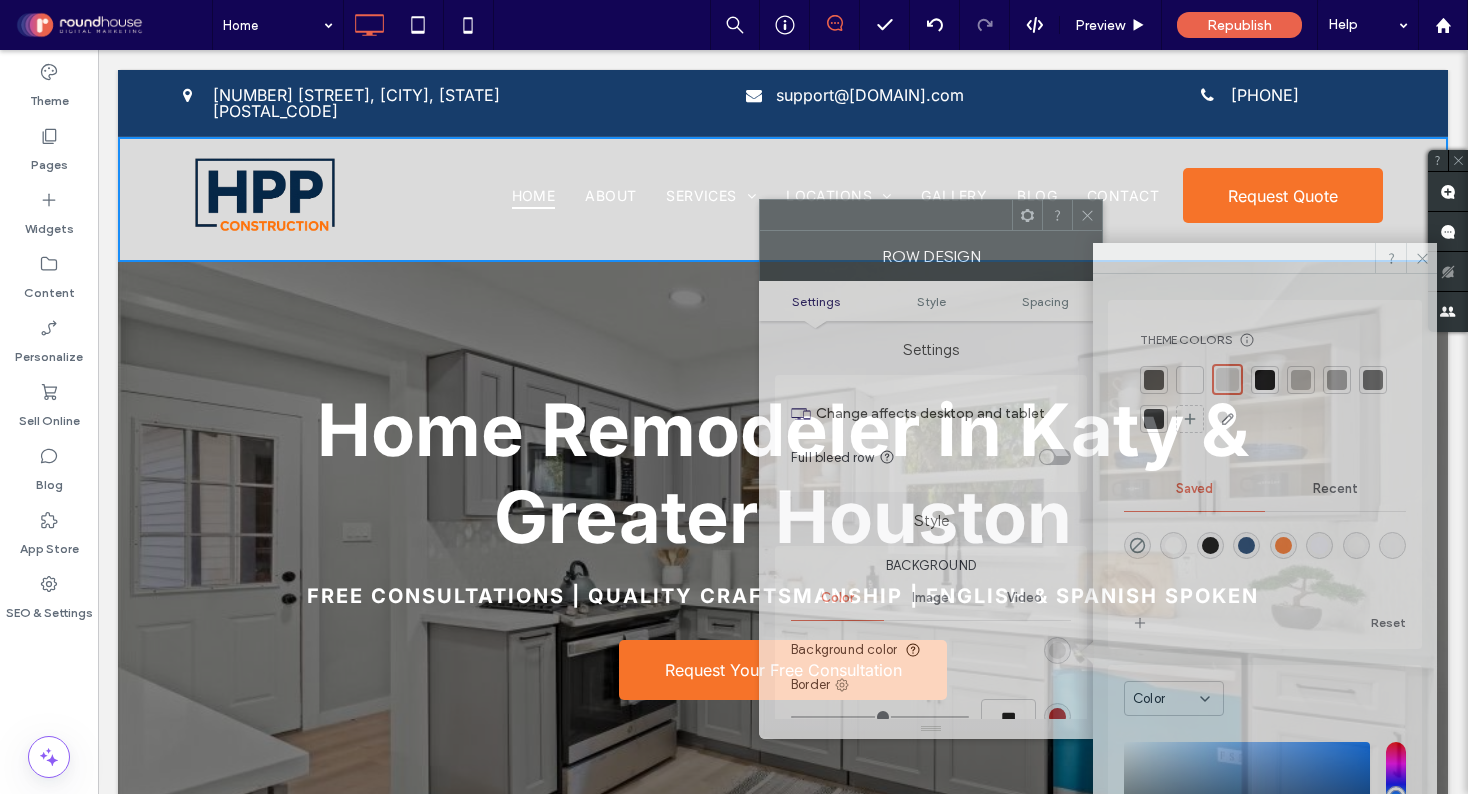 drag, startPoint x: 779, startPoint y: 179, endPoint x: 909, endPoint y: 202, distance: 132.01894 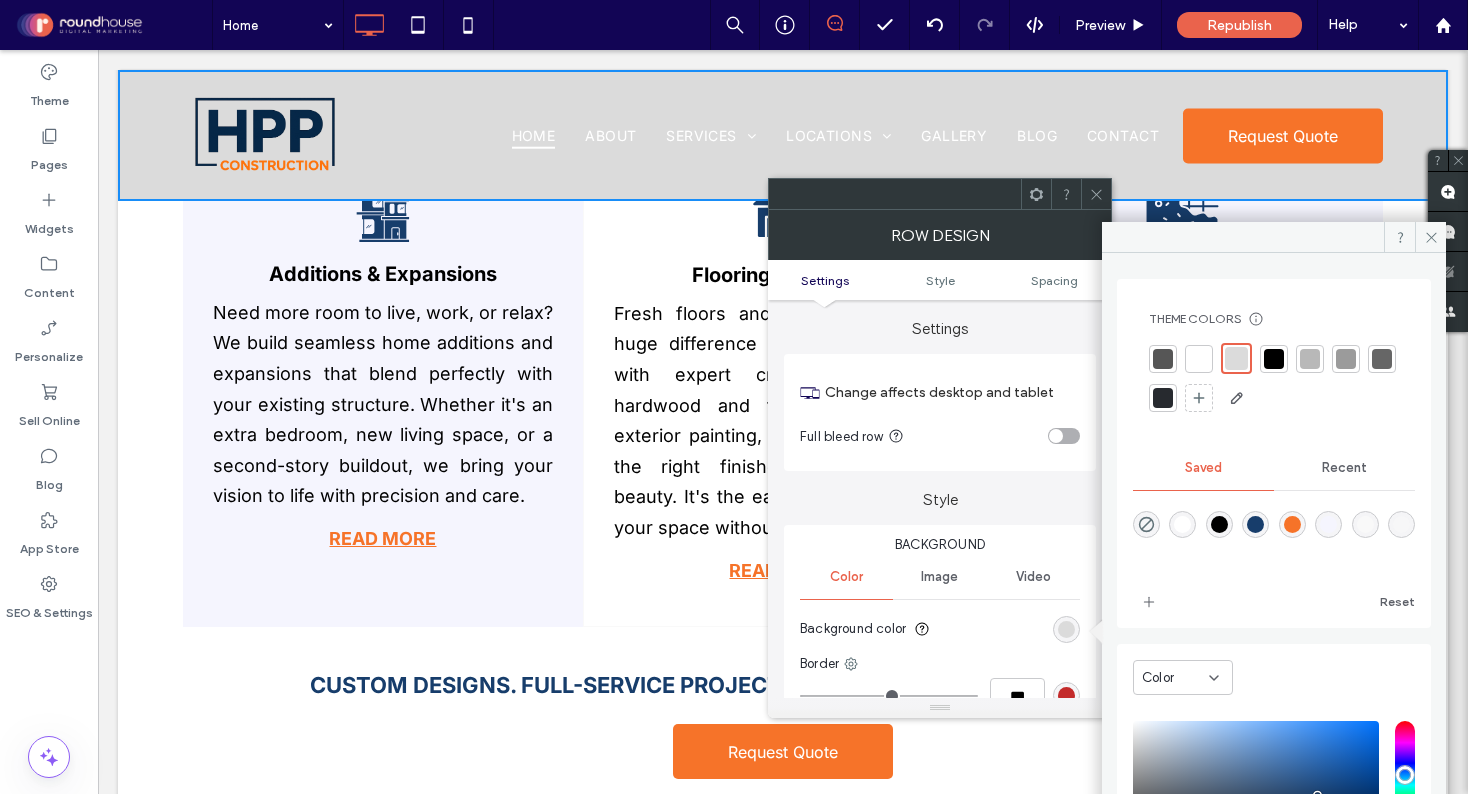 scroll, scrollTop: 2035, scrollLeft: 0, axis: vertical 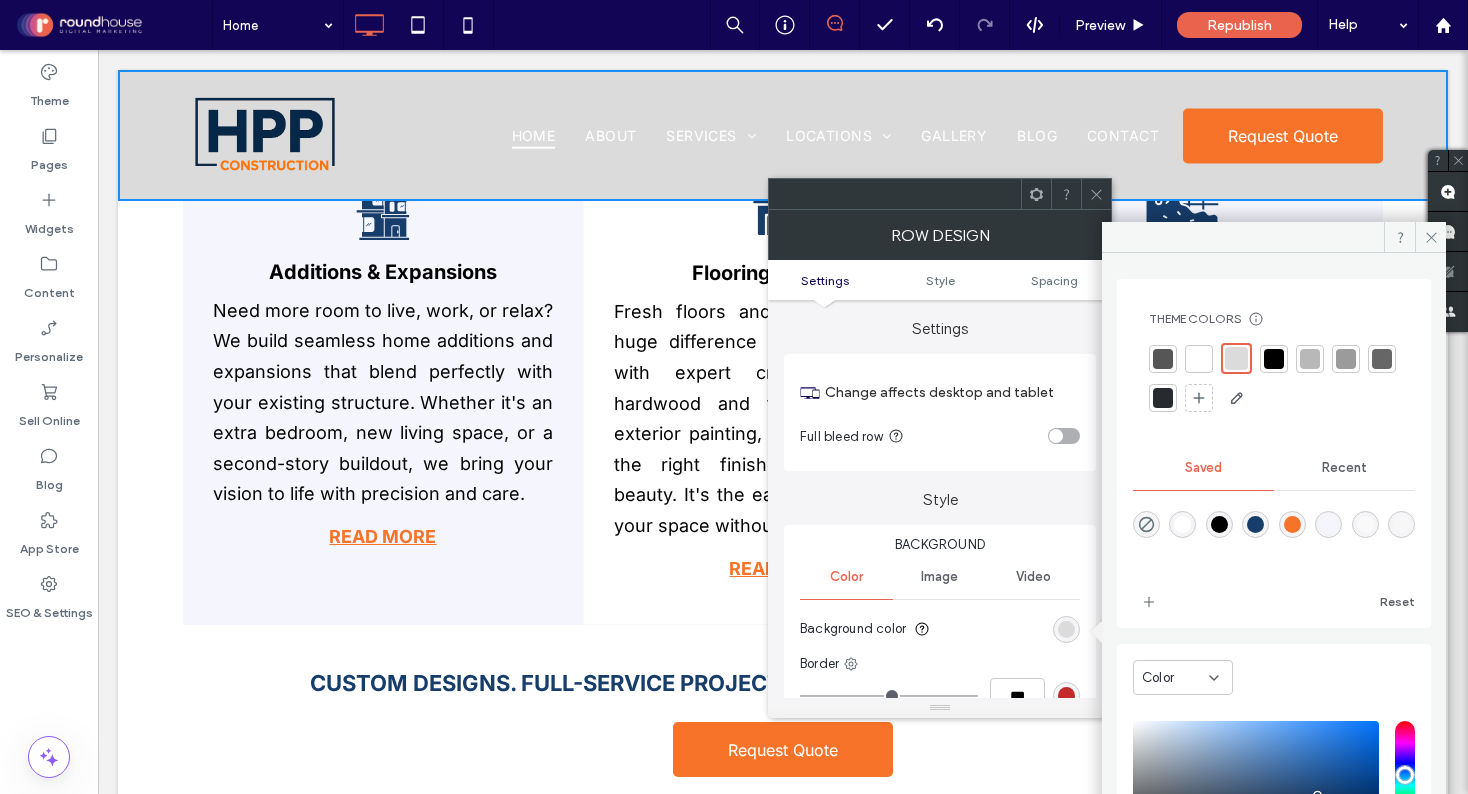 click at bounding box center (1310, 359) 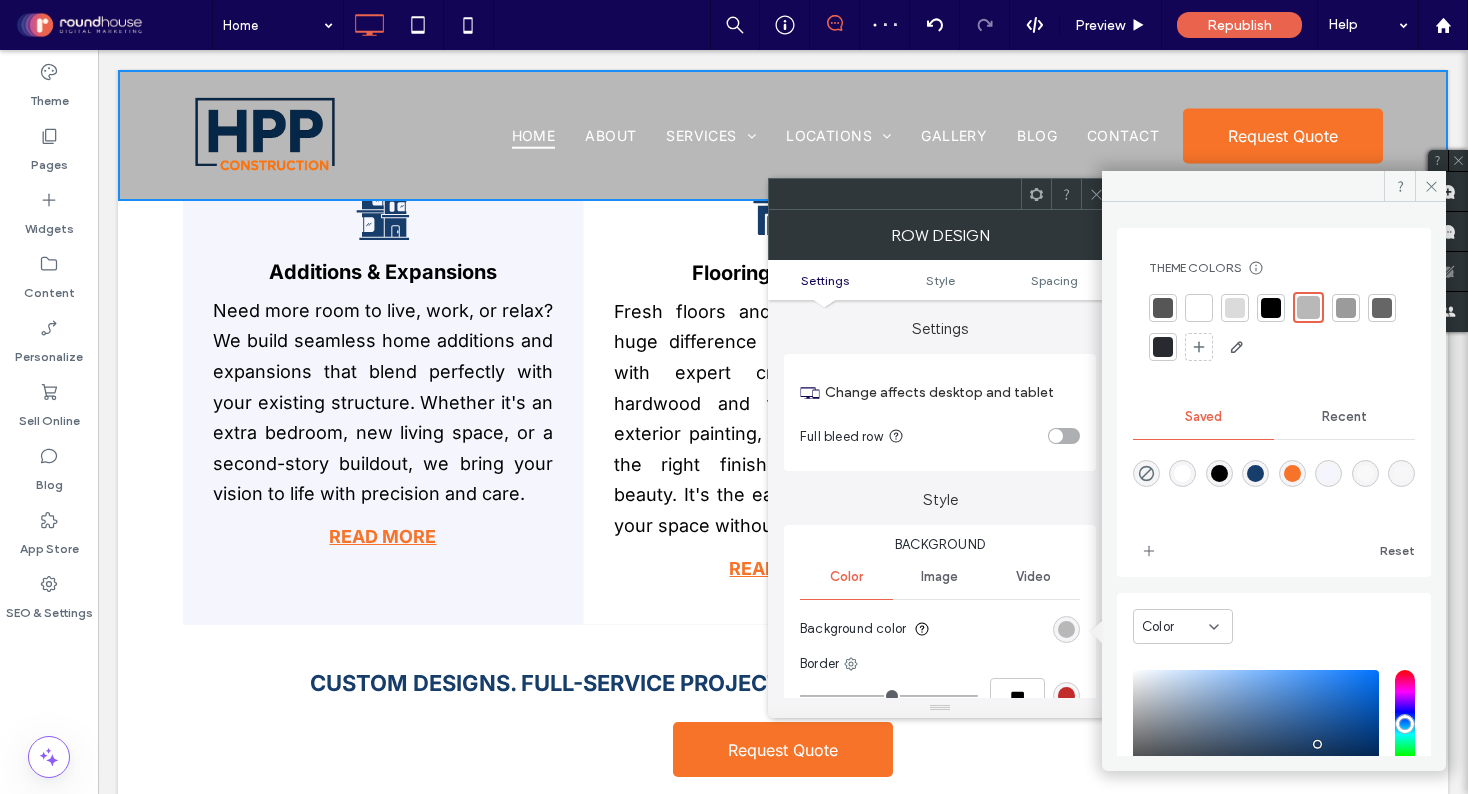 click at bounding box center [1346, 308] 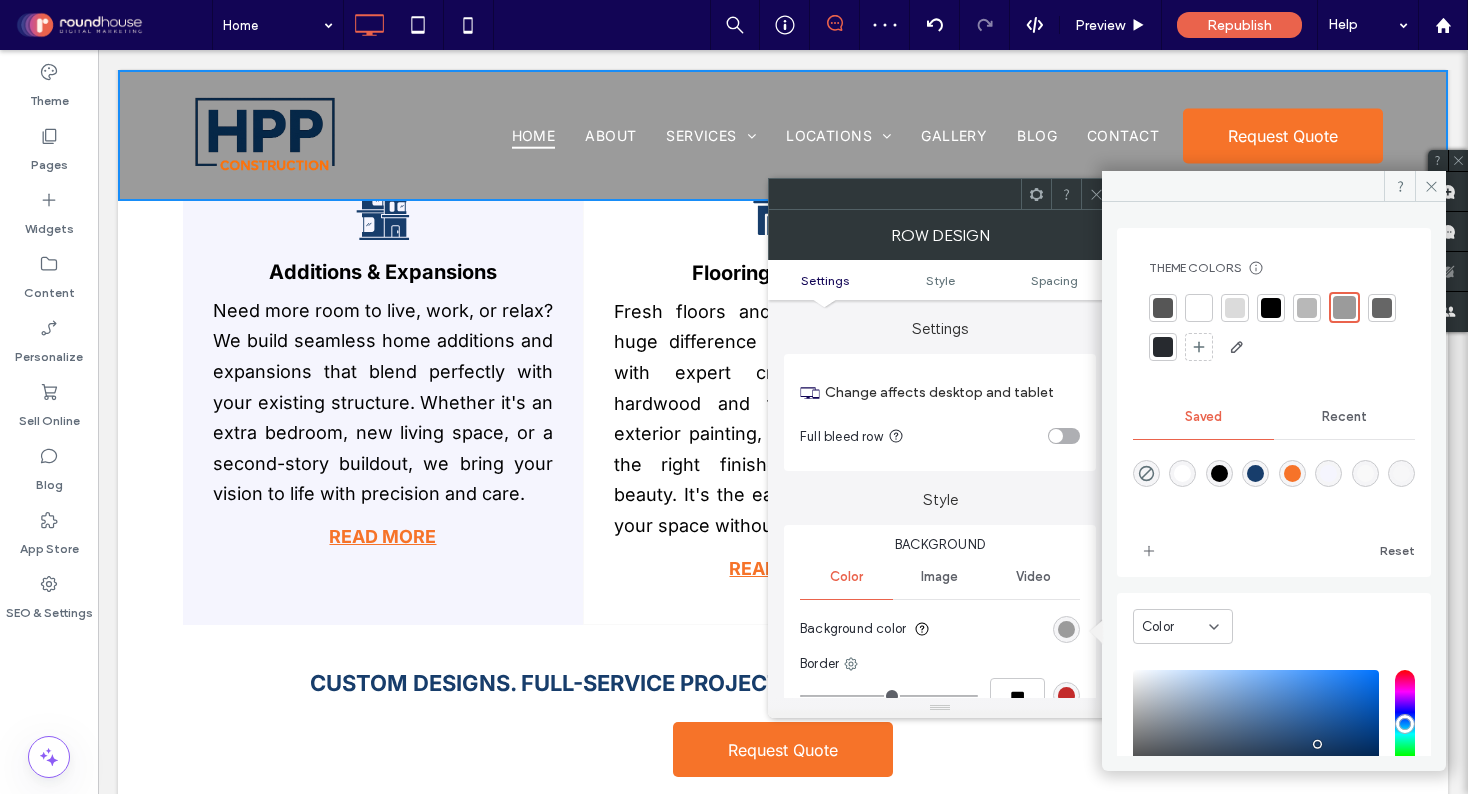 click at bounding box center (1235, 308) 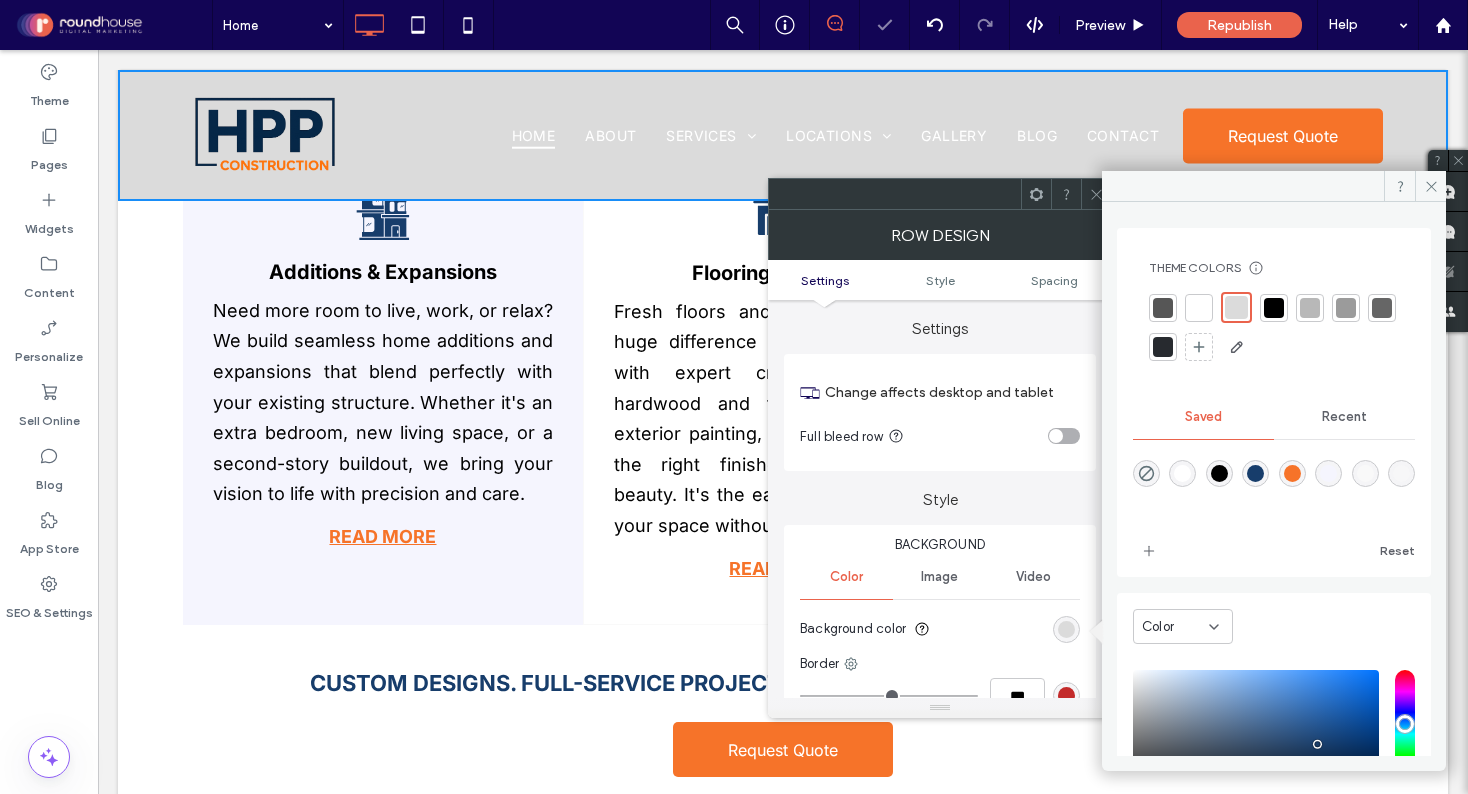 click at bounding box center (1199, 308) 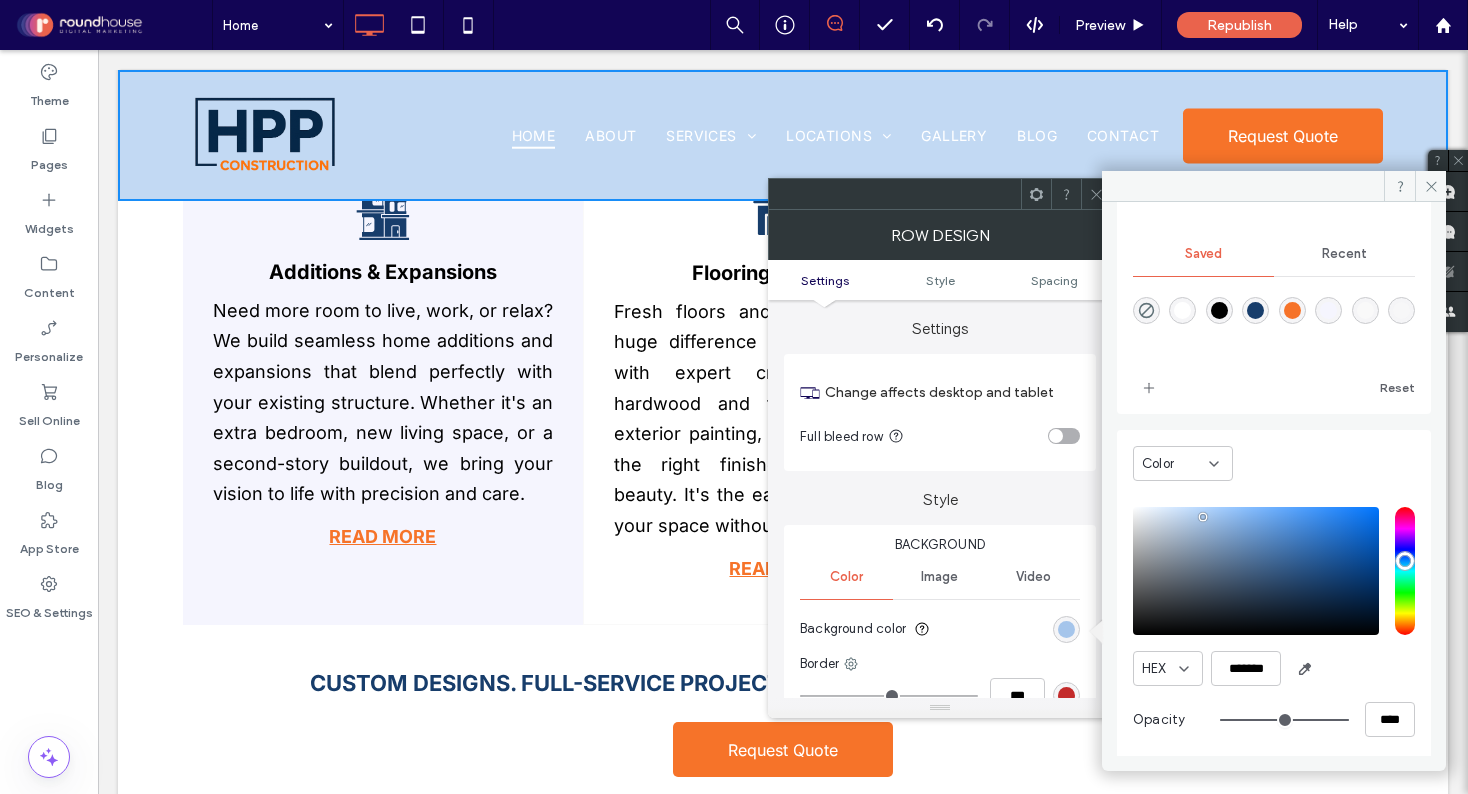 scroll, scrollTop: 157, scrollLeft: 0, axis: vertical 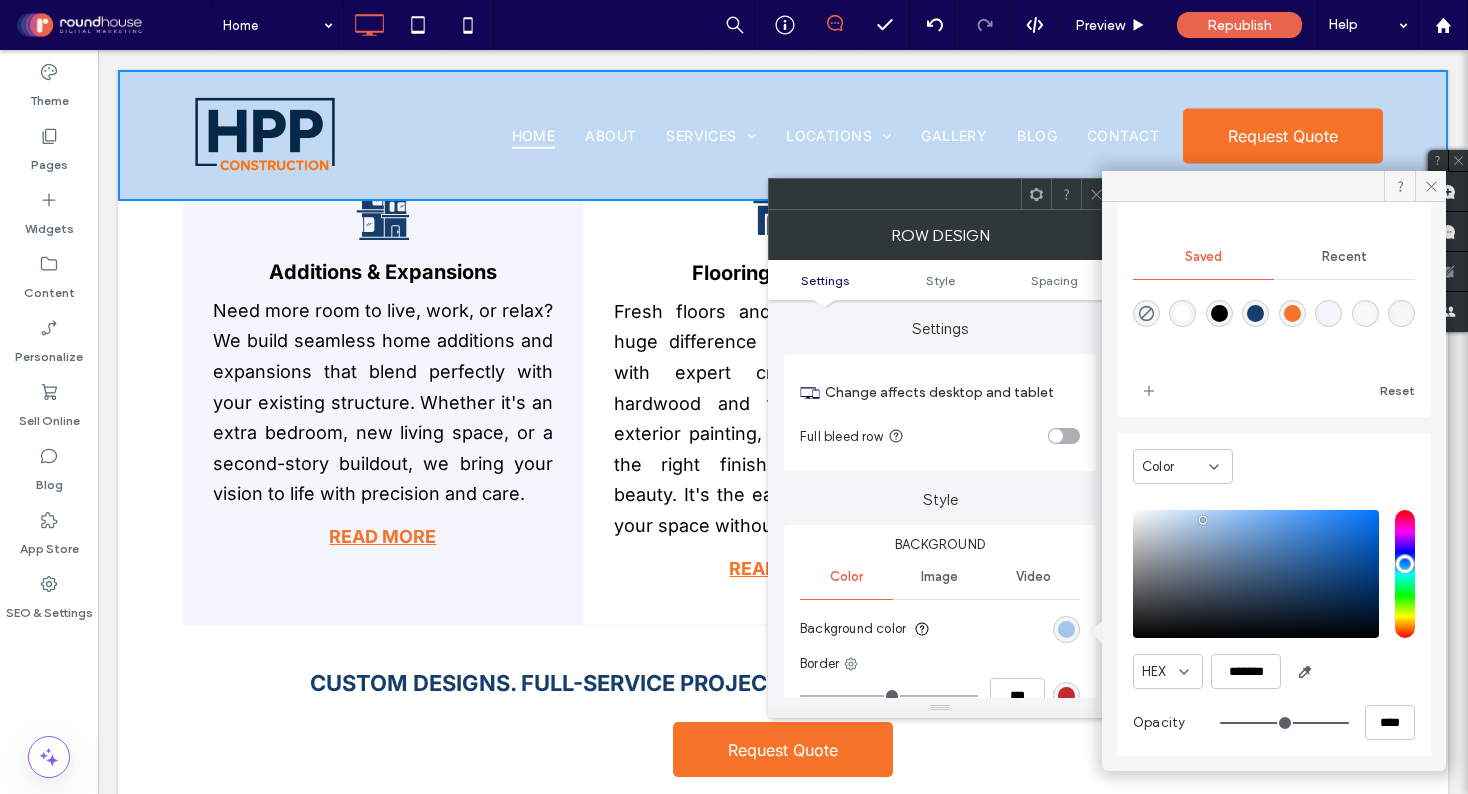 drag, startPoint x: 1206, startPoint y: 521, endPoint x: 1180, endPoint y: 516, distance: 26.476404 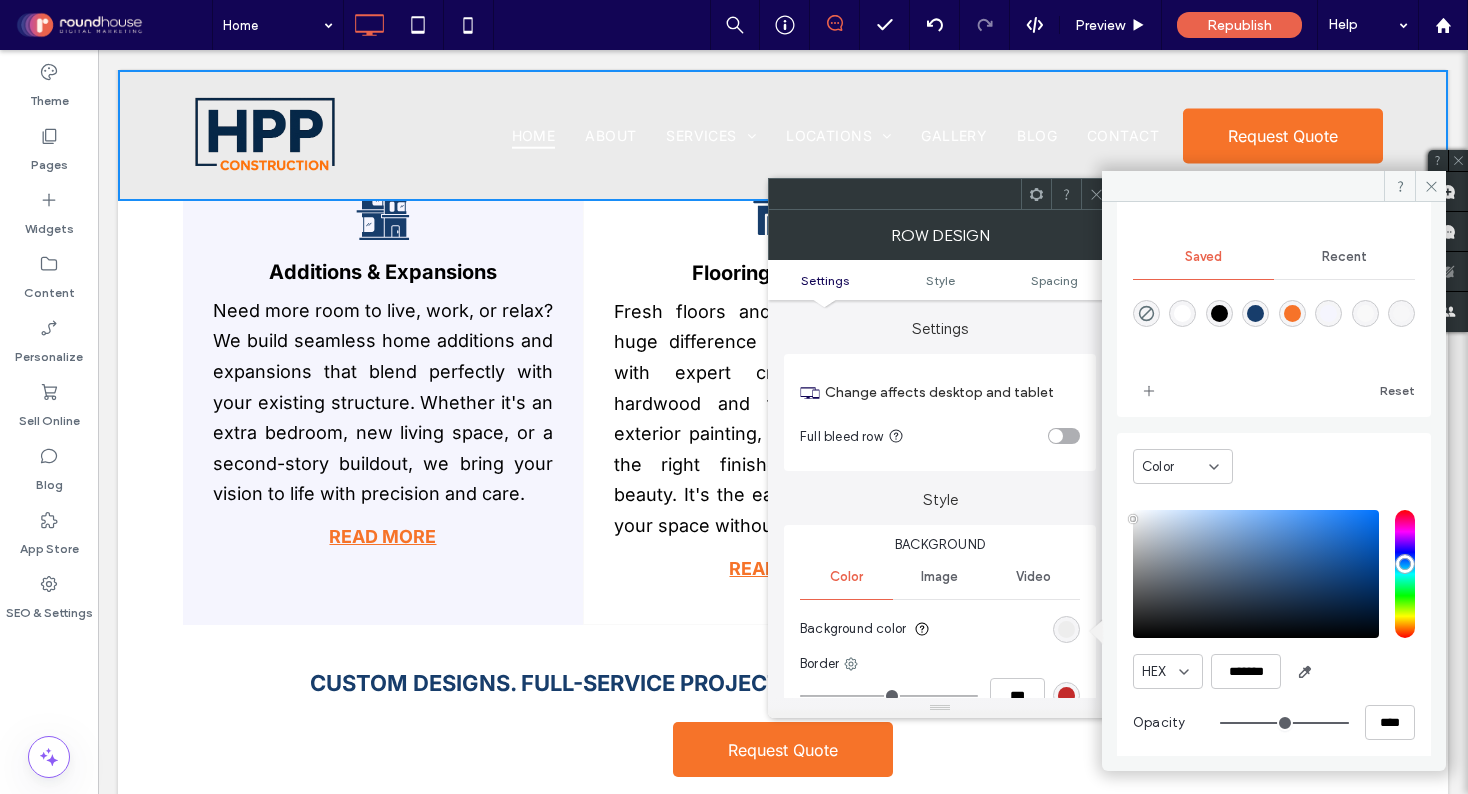 type on "*******" 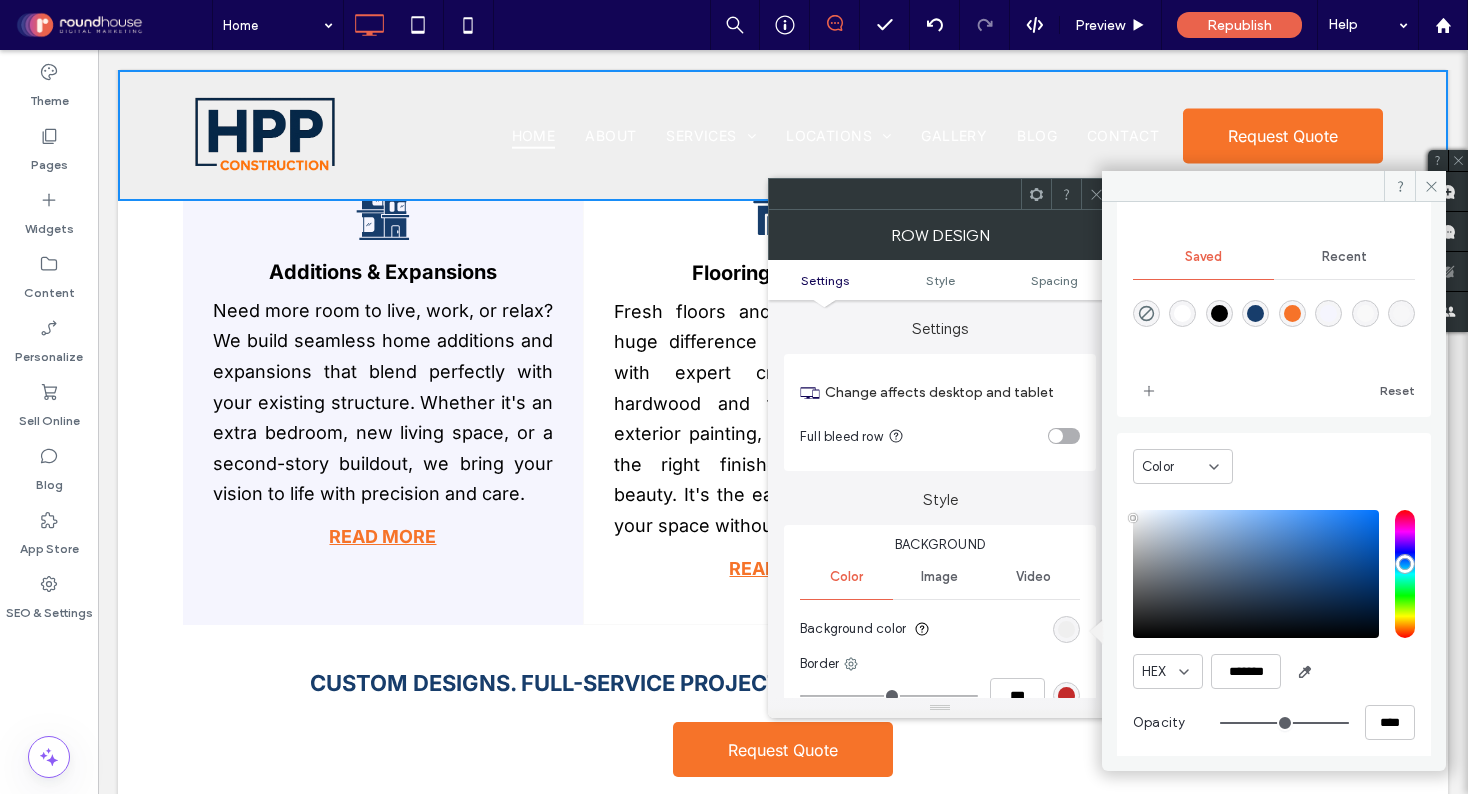 drag, startPoint x: 1183, startPoint y: 519, endPoint x: 1098, endPoint y: 518, distance: 85.00588 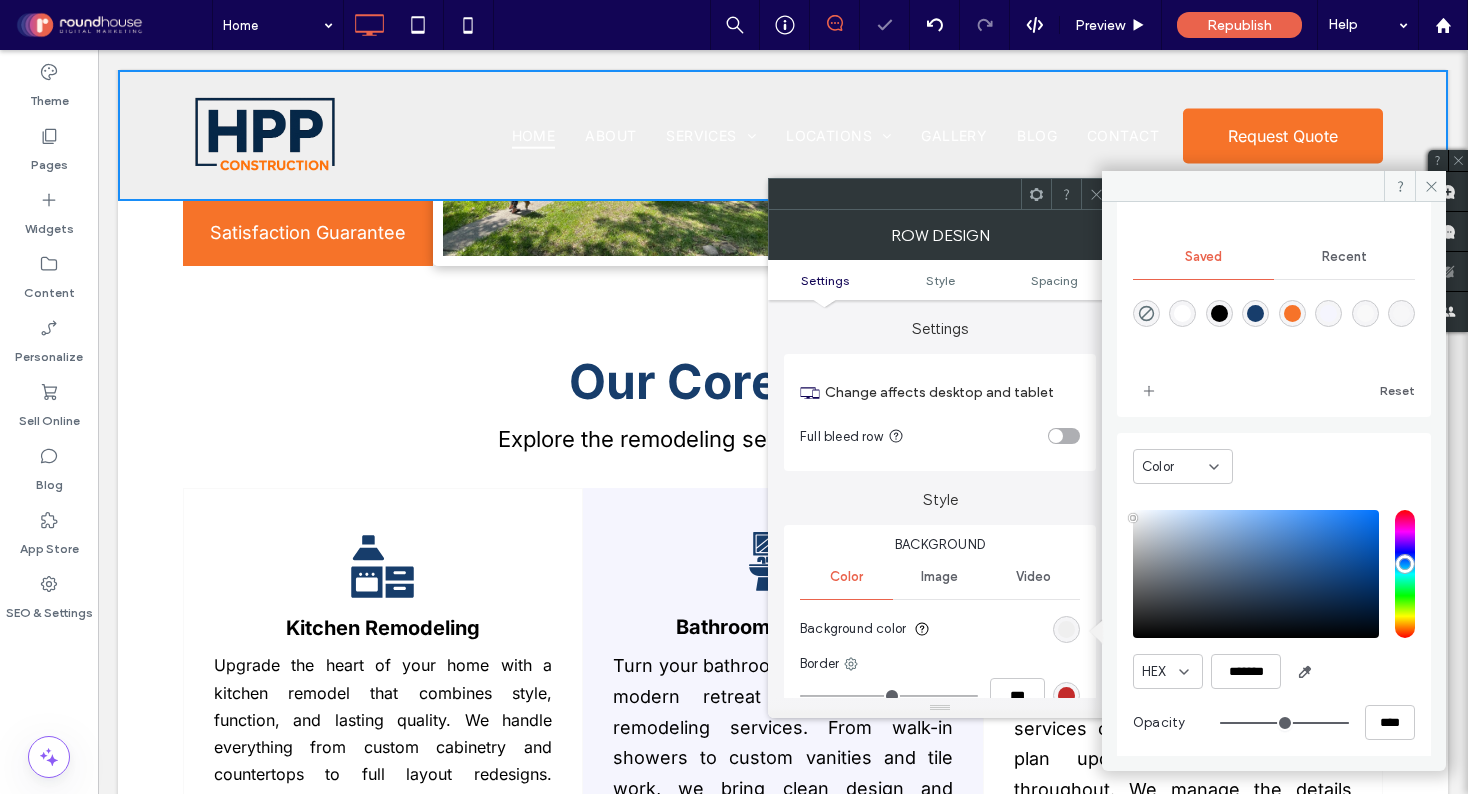 scroll, scrollTop: 1184, scrollLeft: 0, axis: vertical 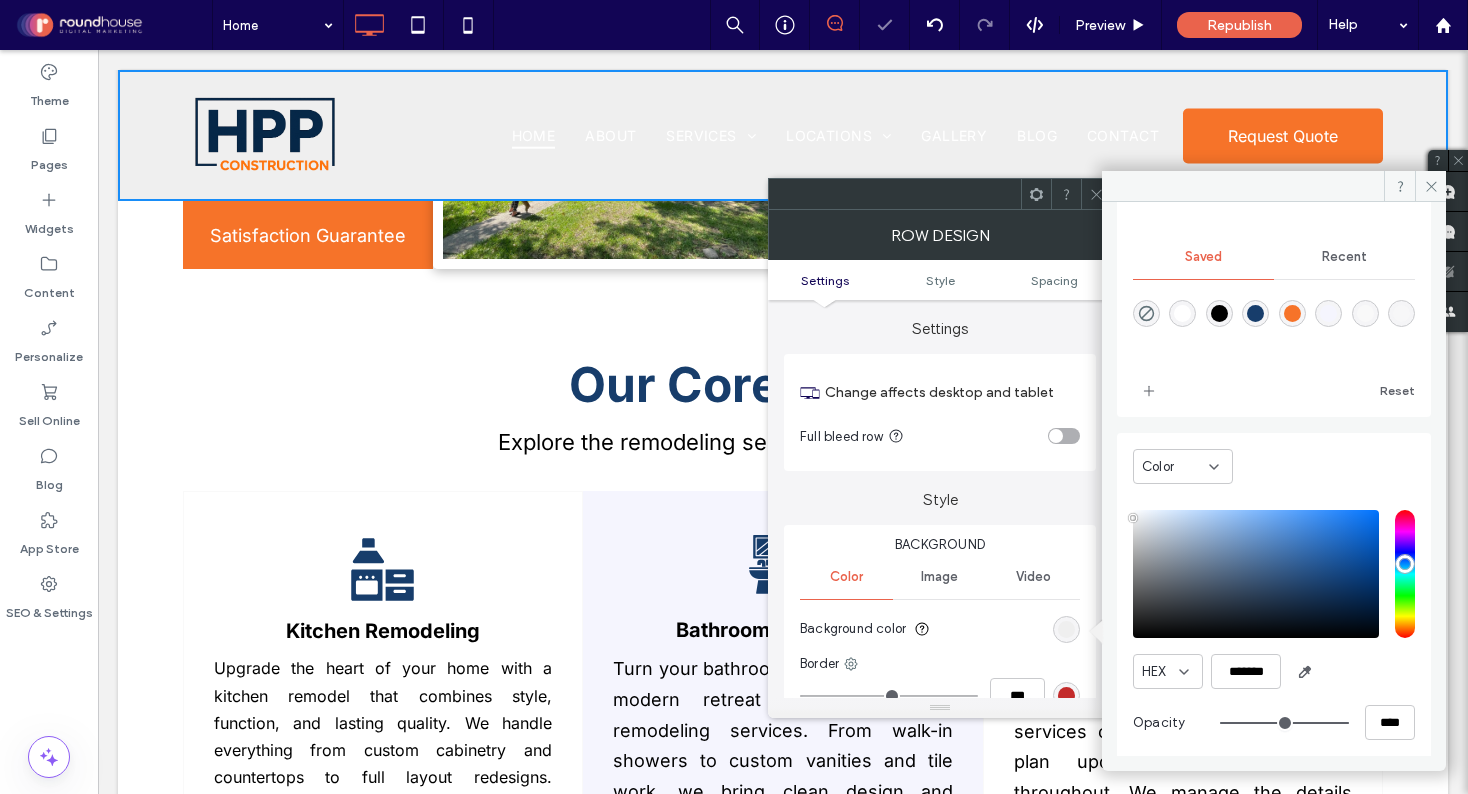 click 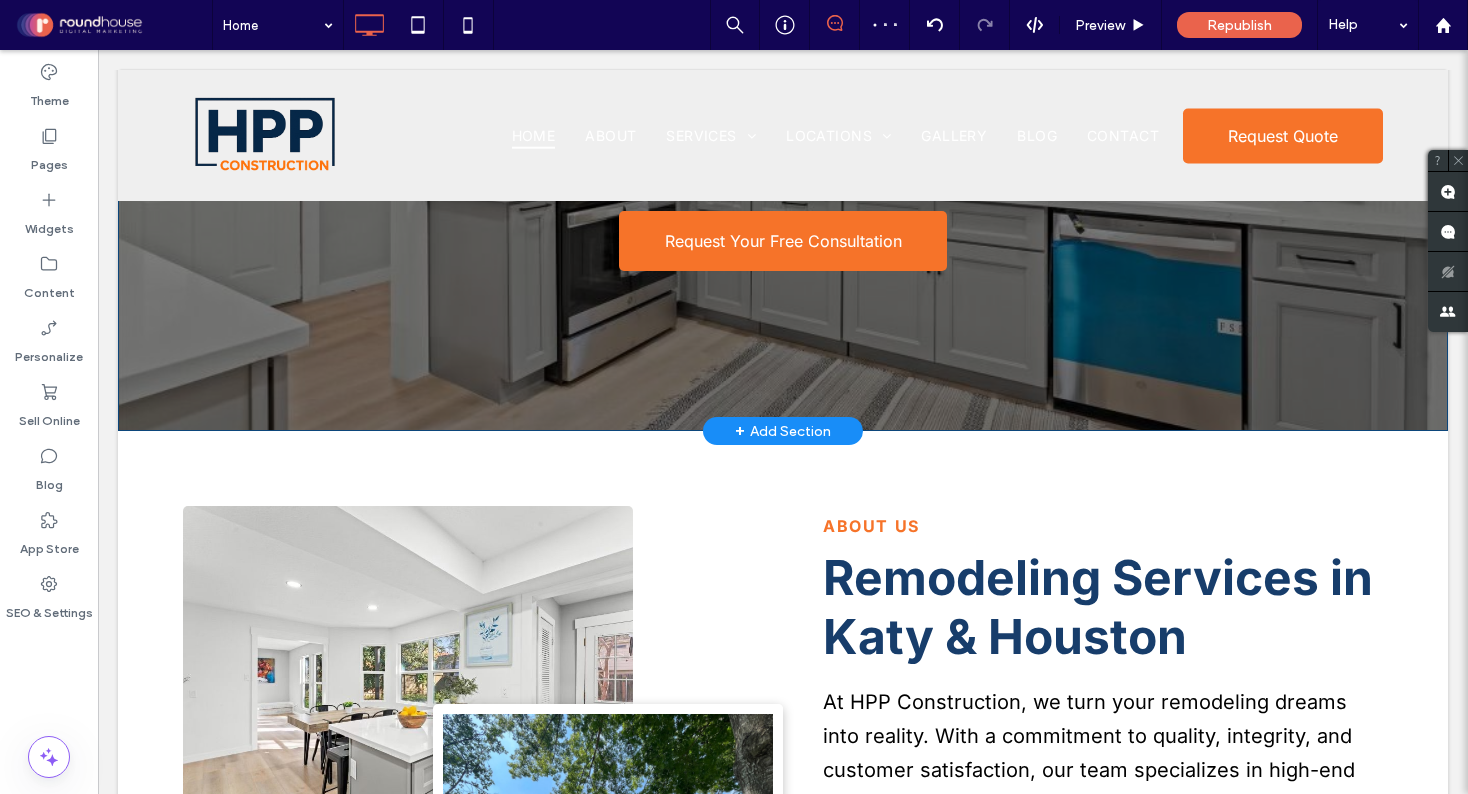 scroll, scrollTop: 0, scrollLeft: 0, axis: both 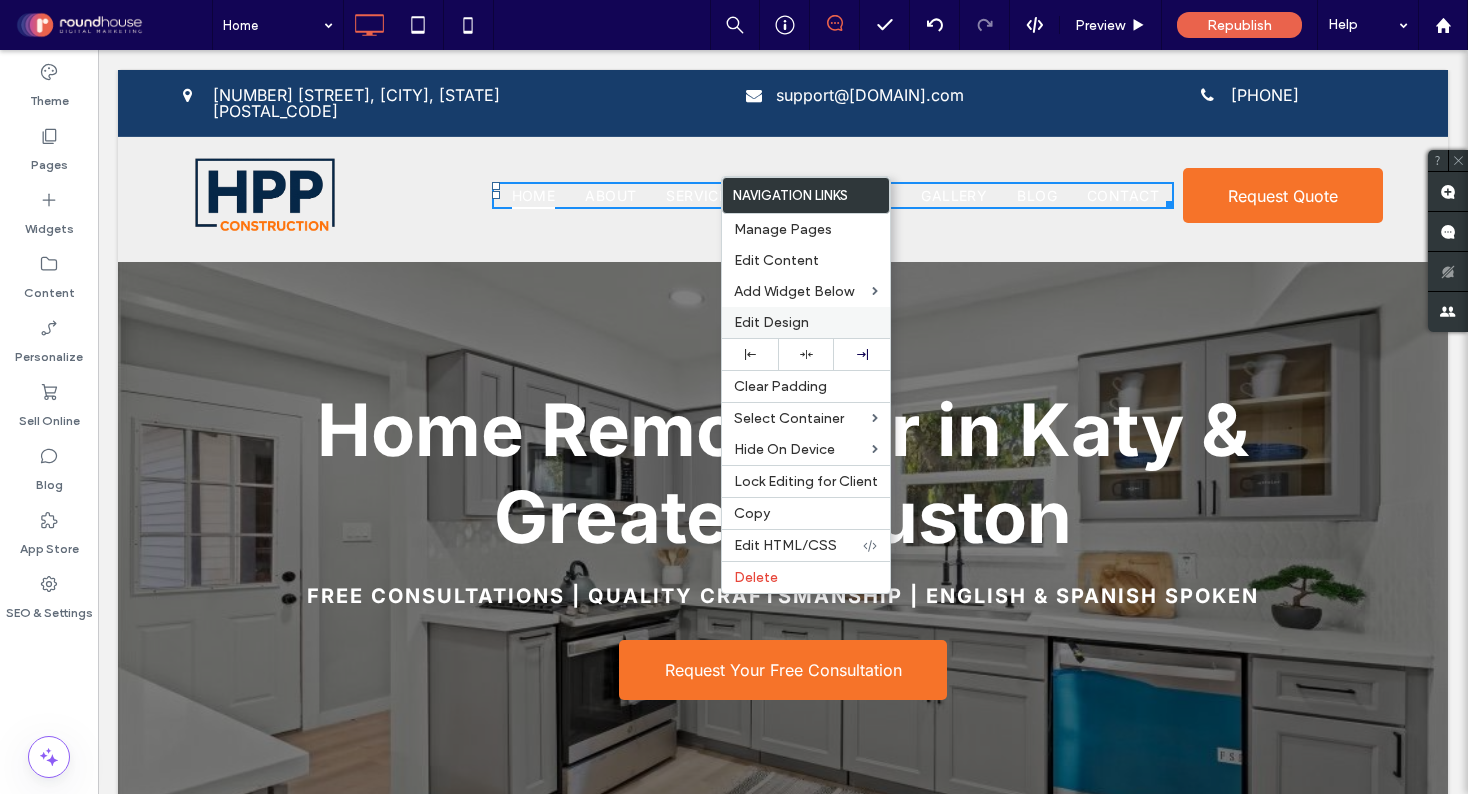 click on "Edit Design" at bounding box center (771, 322) 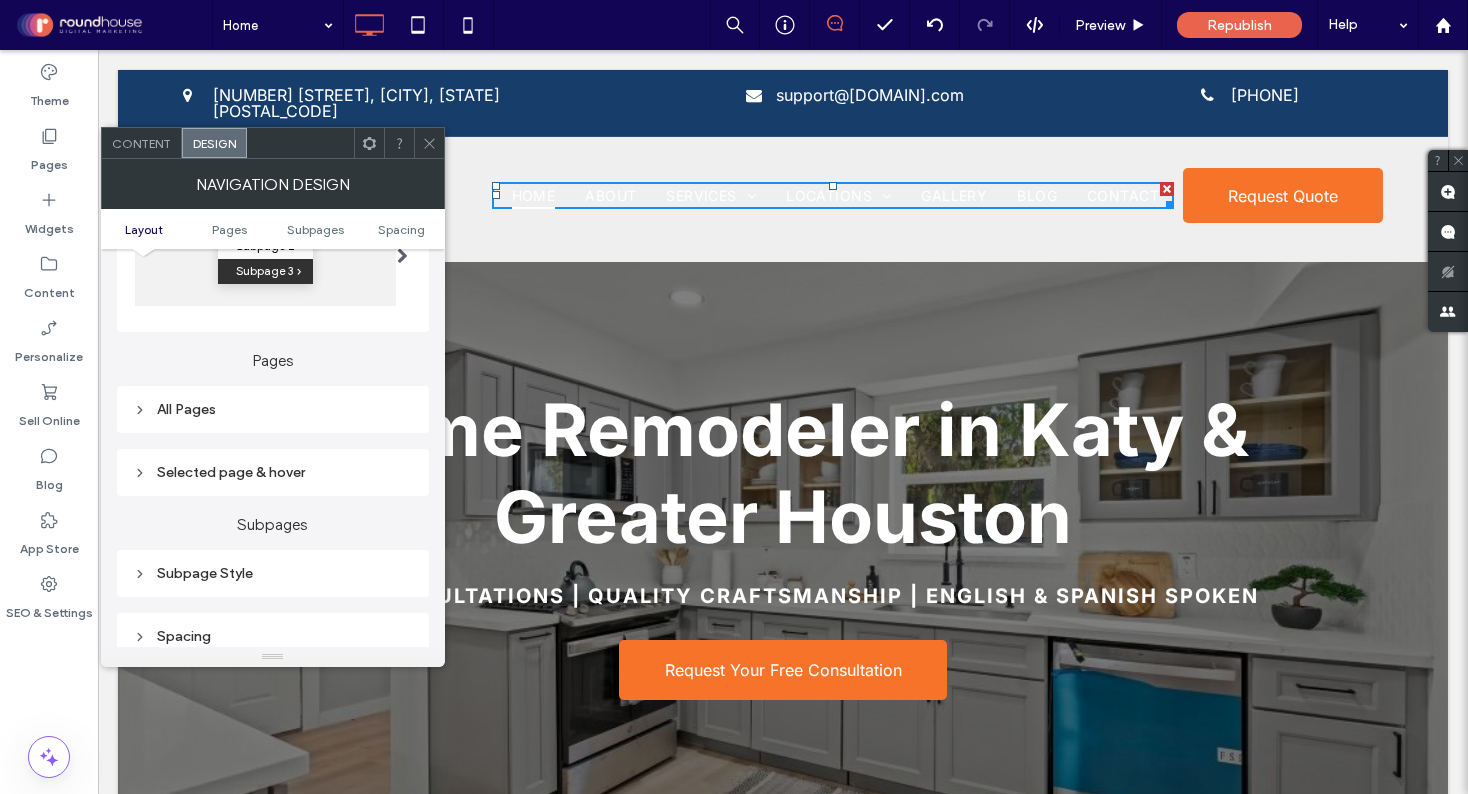scroll, scrollTop: 393, scrollLeft: 0, axis: vertical 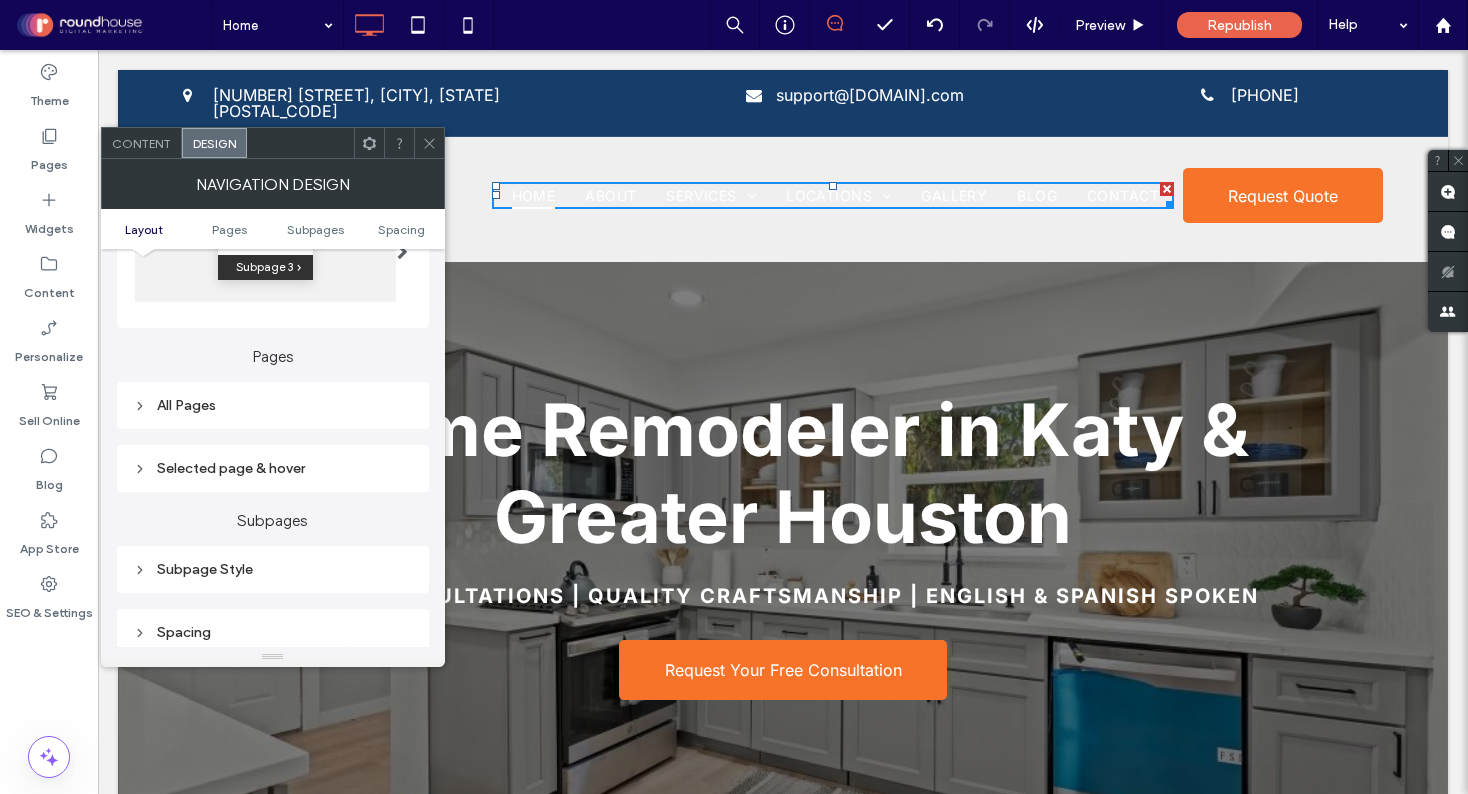 click on "All Pages" at bounding box center (273, 405) 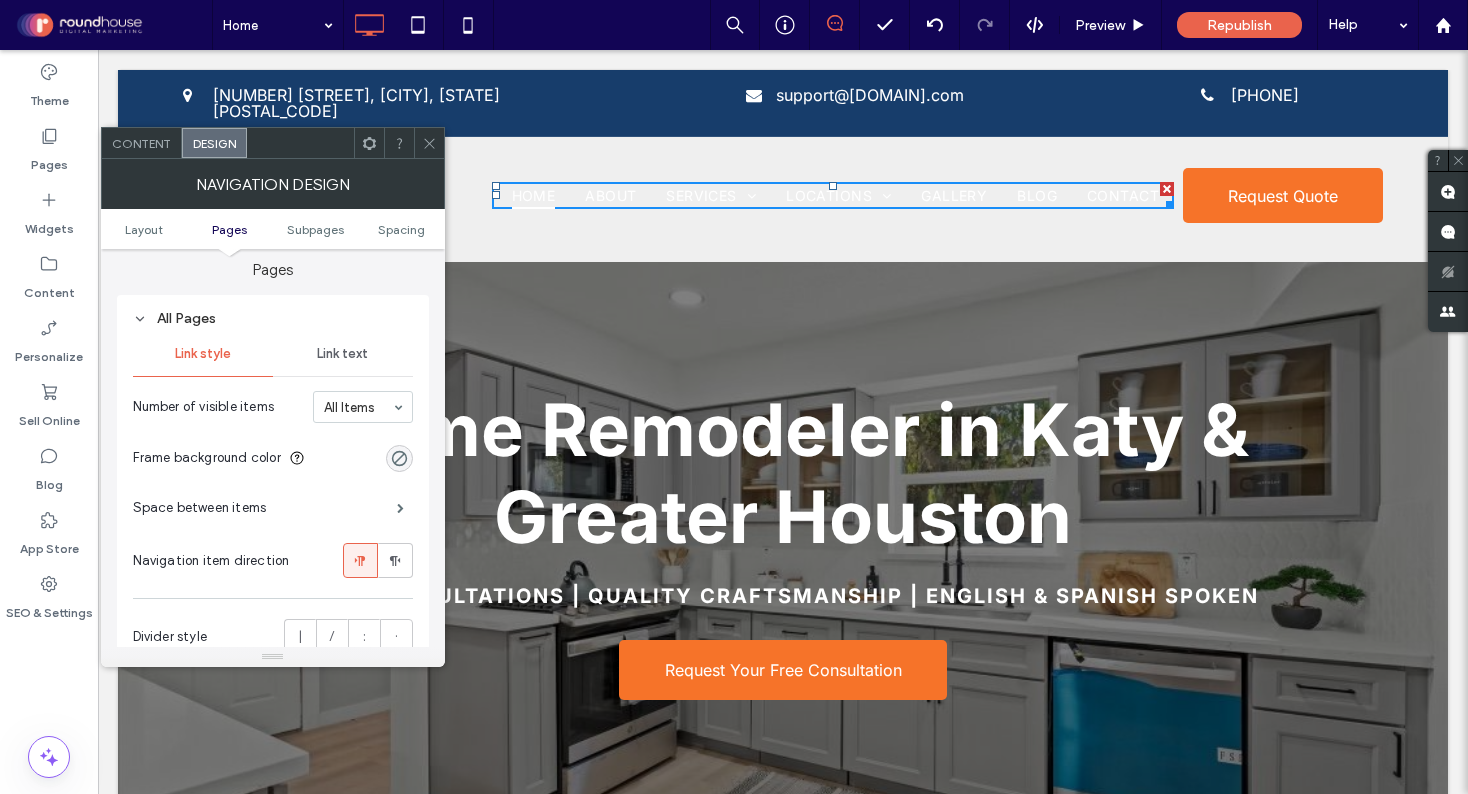 scroll, scrollTop: 488, scrollLeft: 0, axis: vertical 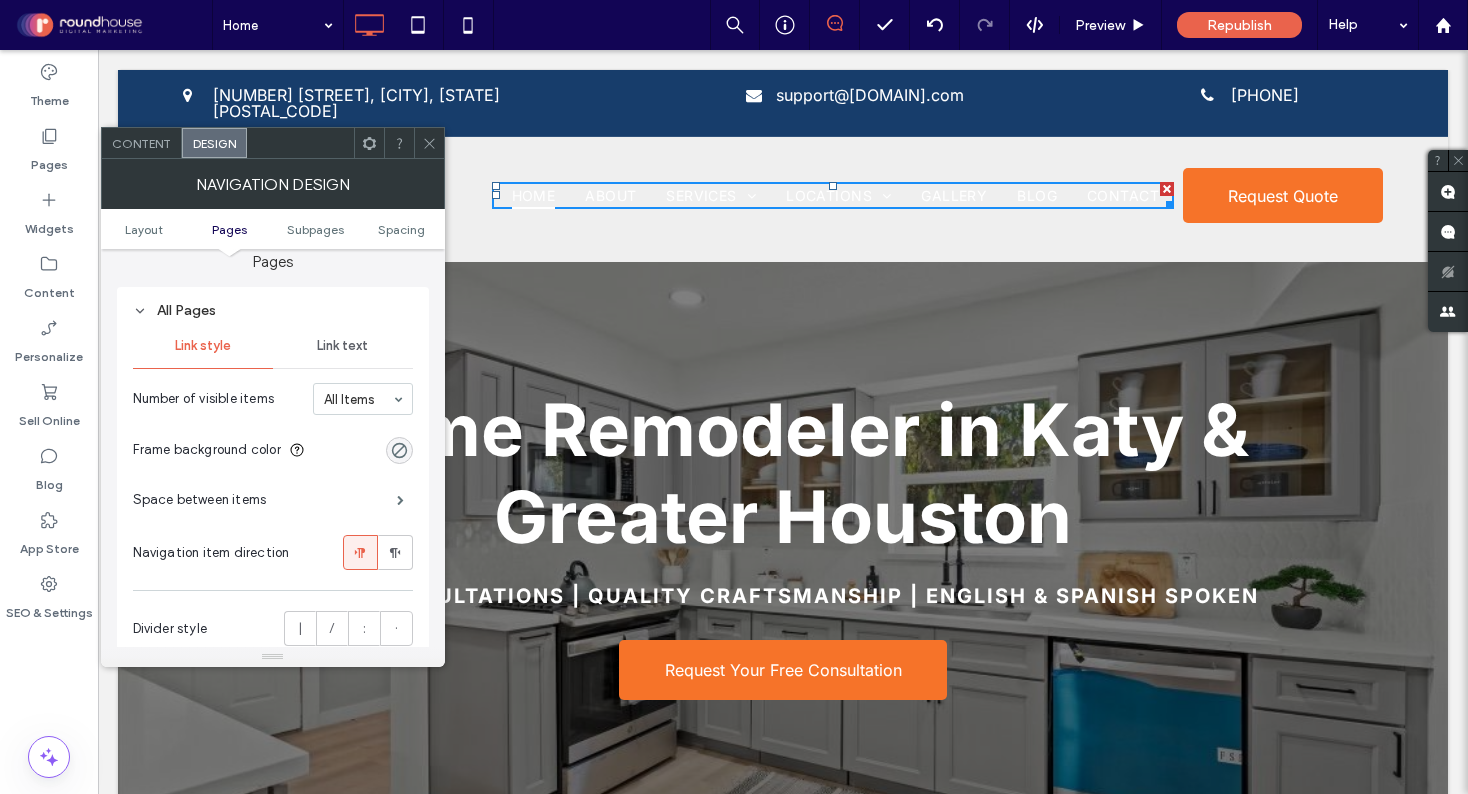 click on "Link text" at bounding box center (342, 346) 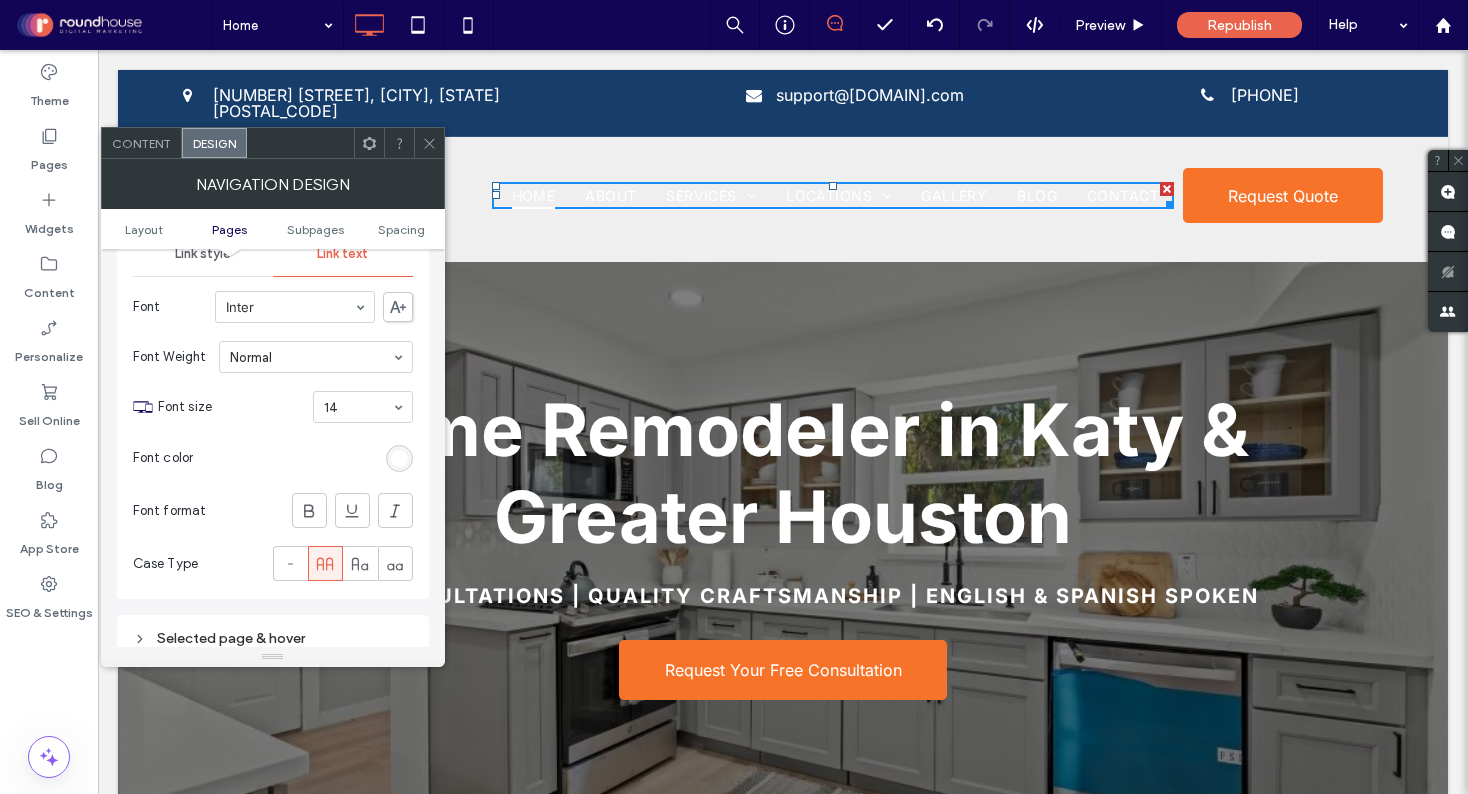 scroll, scrollTop: 585, scrollLeft: 0, axis: vertical 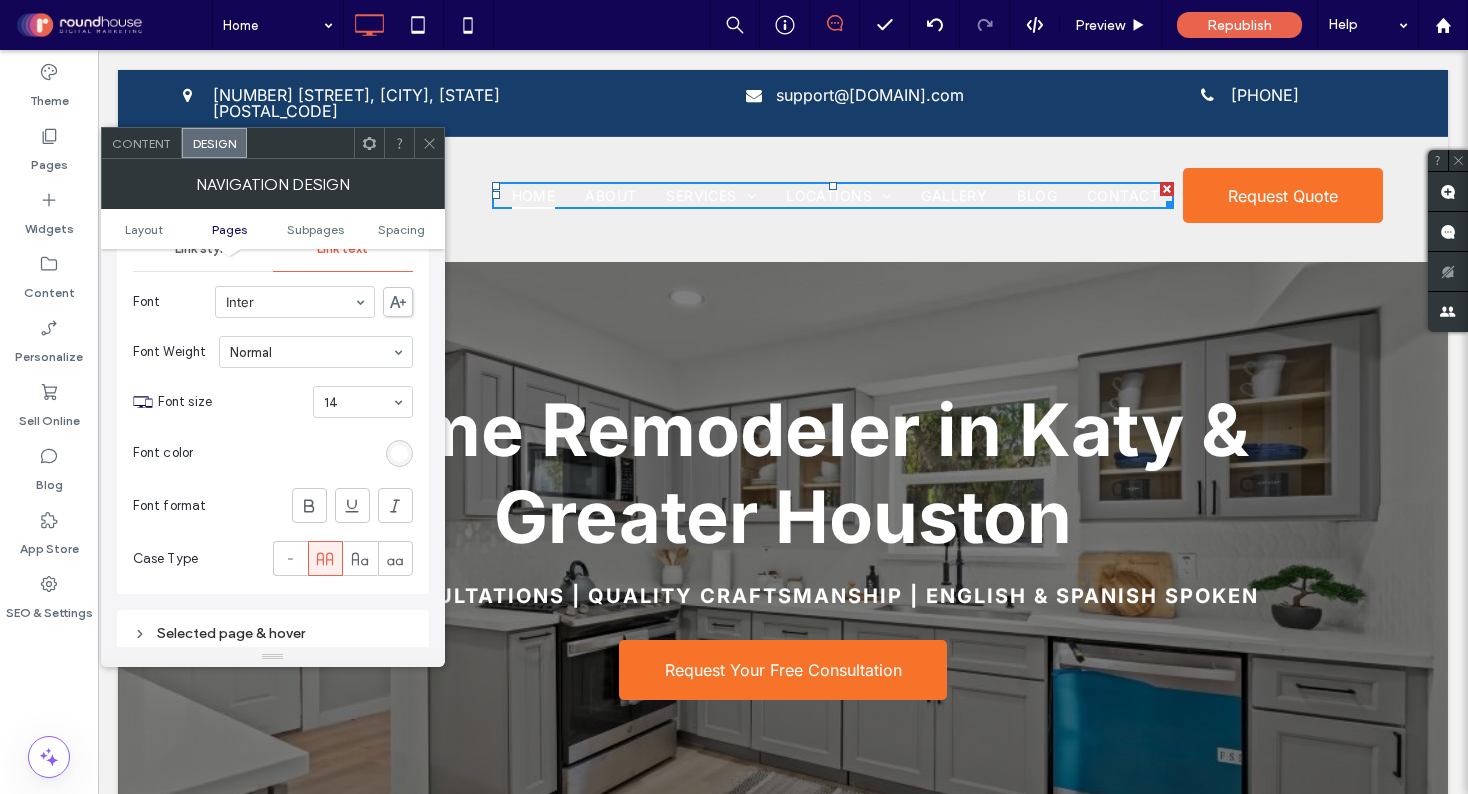 click at bounding box center (399, 453) 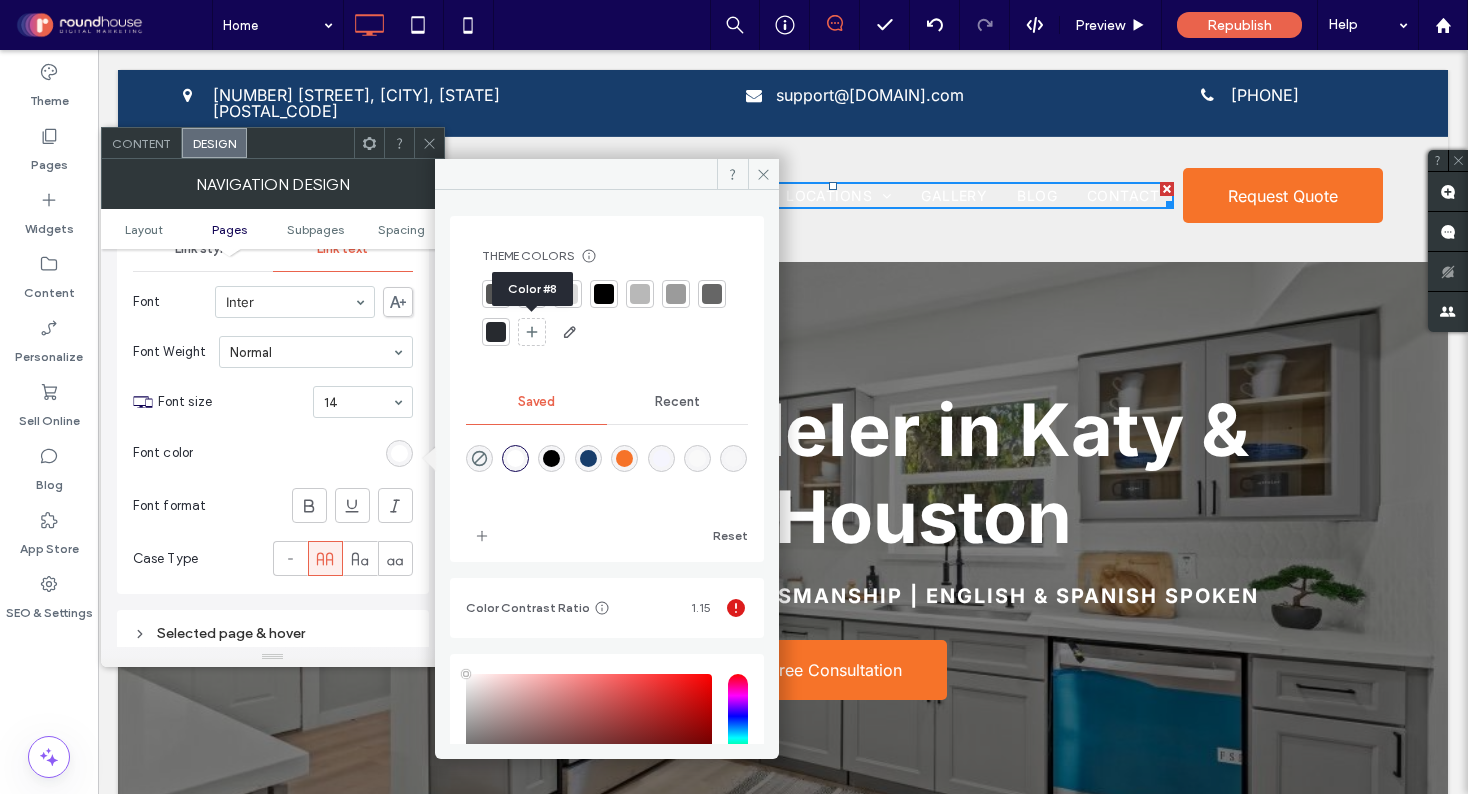 click at bounding box center (496, 332) 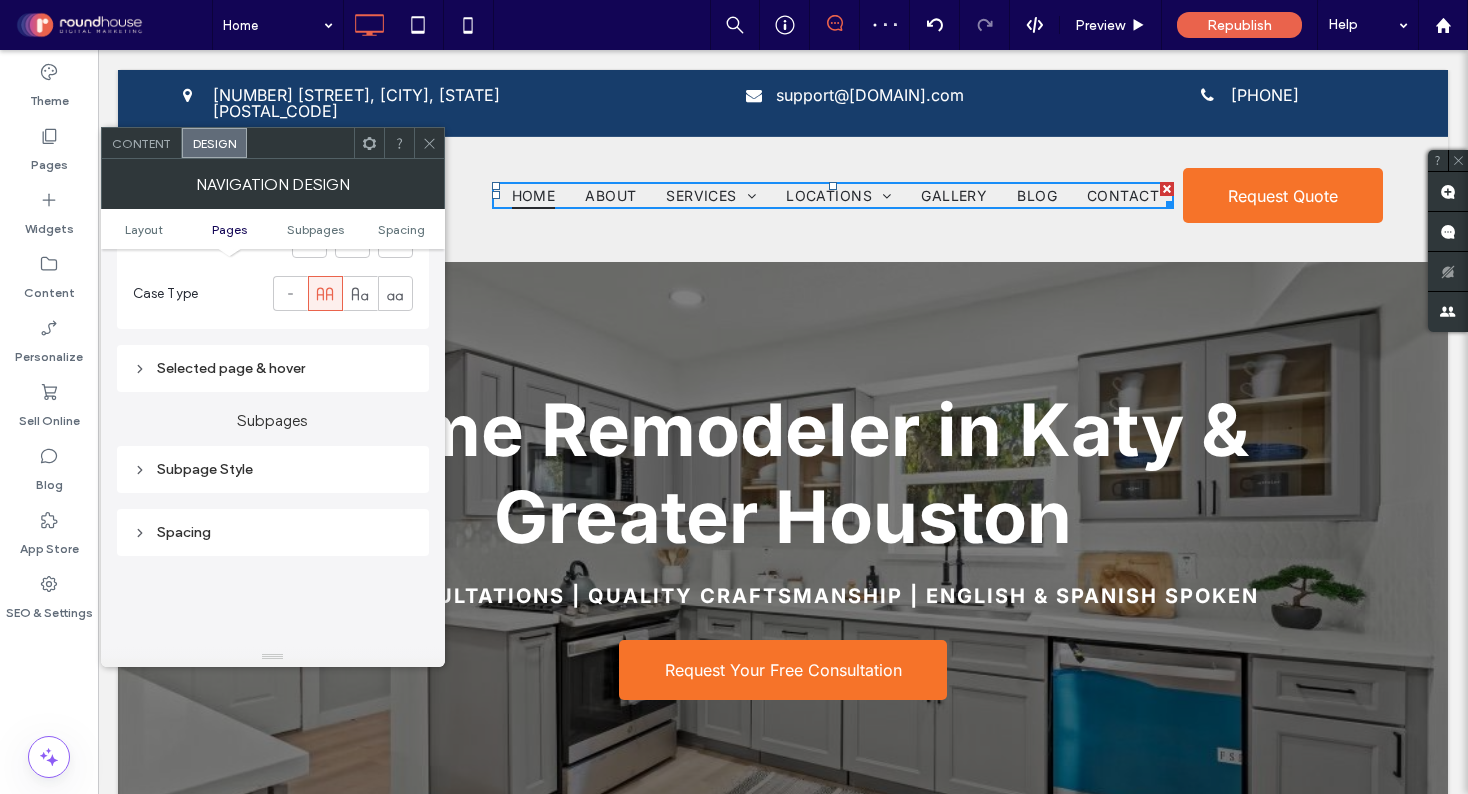 click on "Selected page & hover" at bounding box center [273, 368] 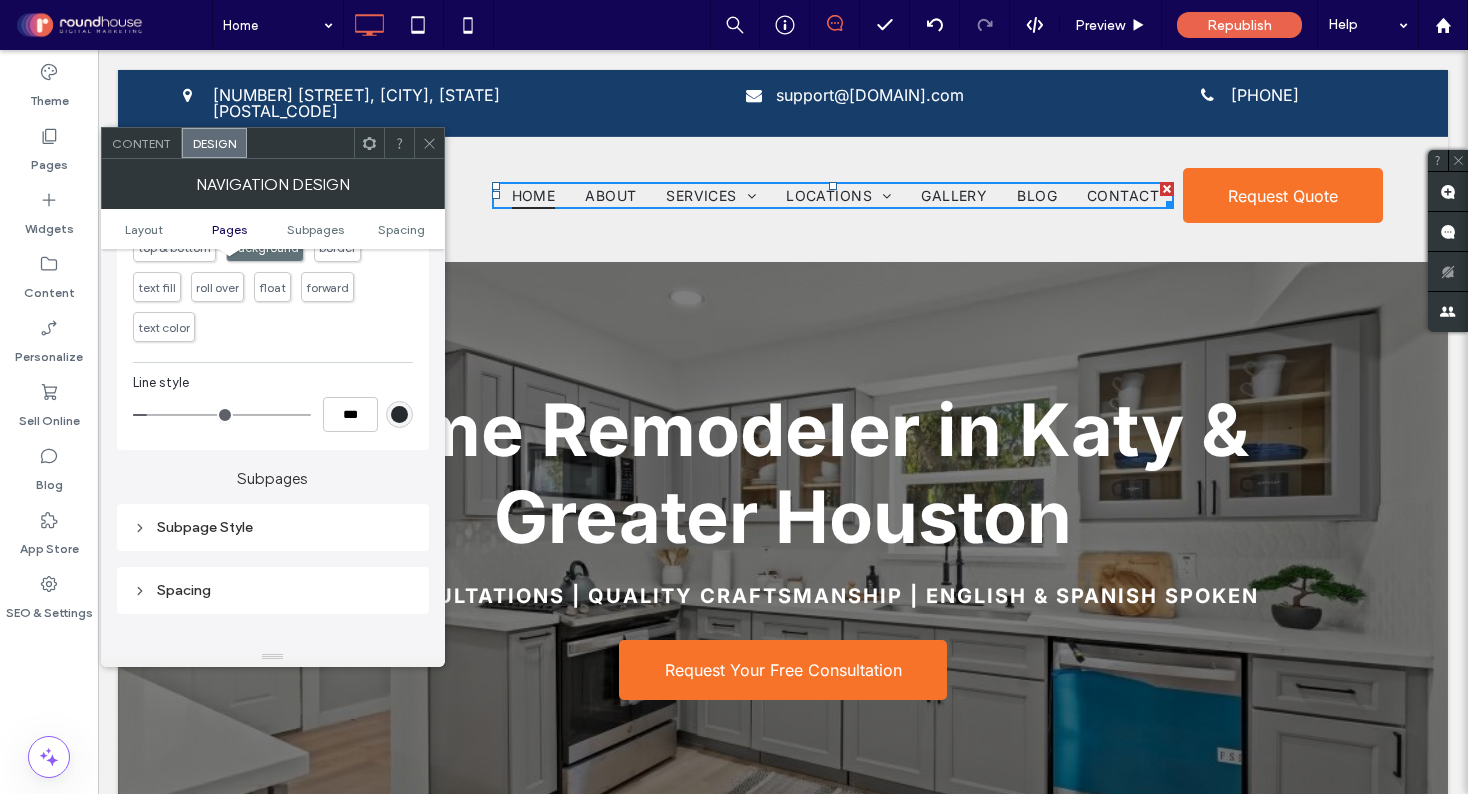 scroll, scrollTop: 954, scrollLeft: 0, axis: vertical 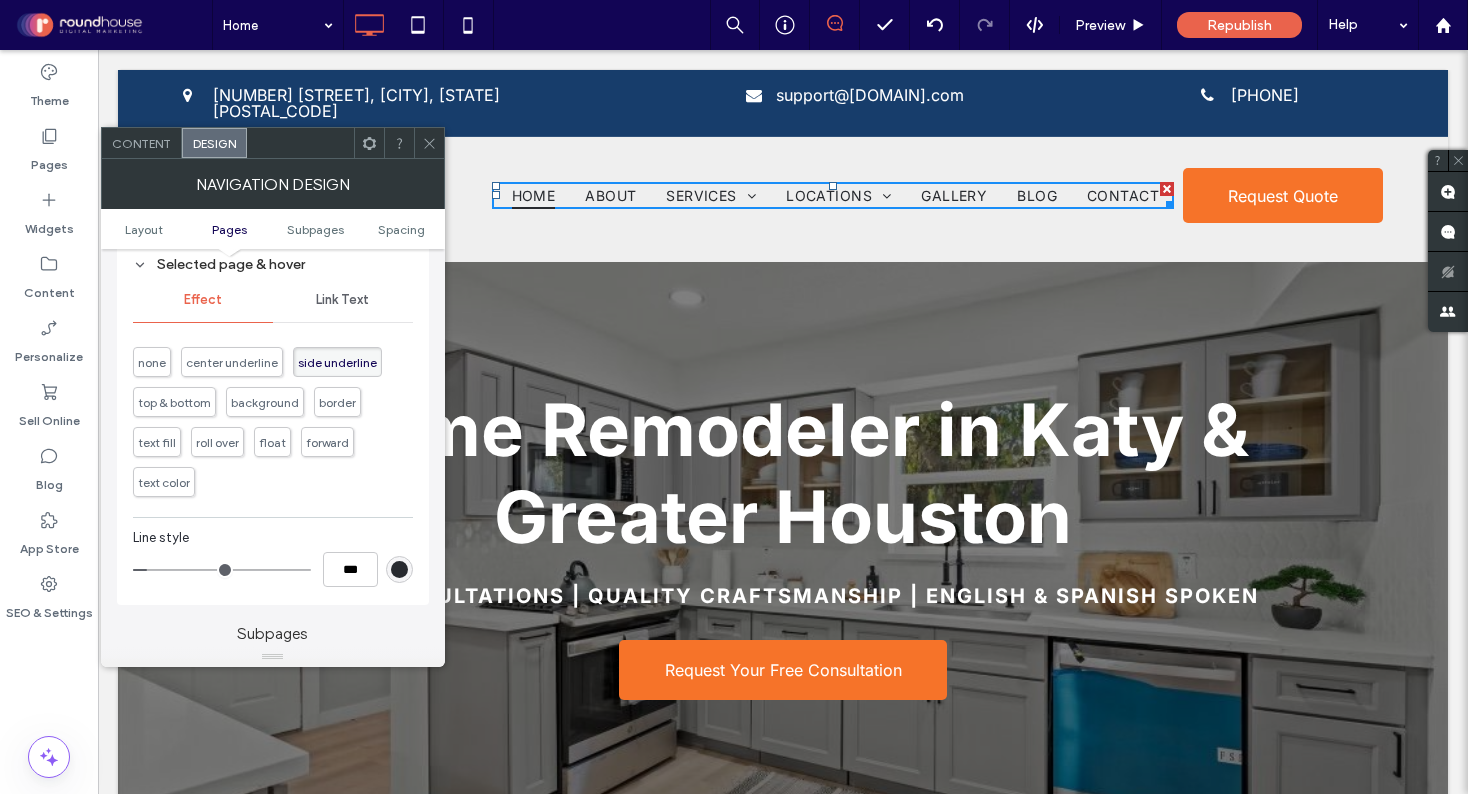 click on "Link Text" at bounding box center [342, 300] 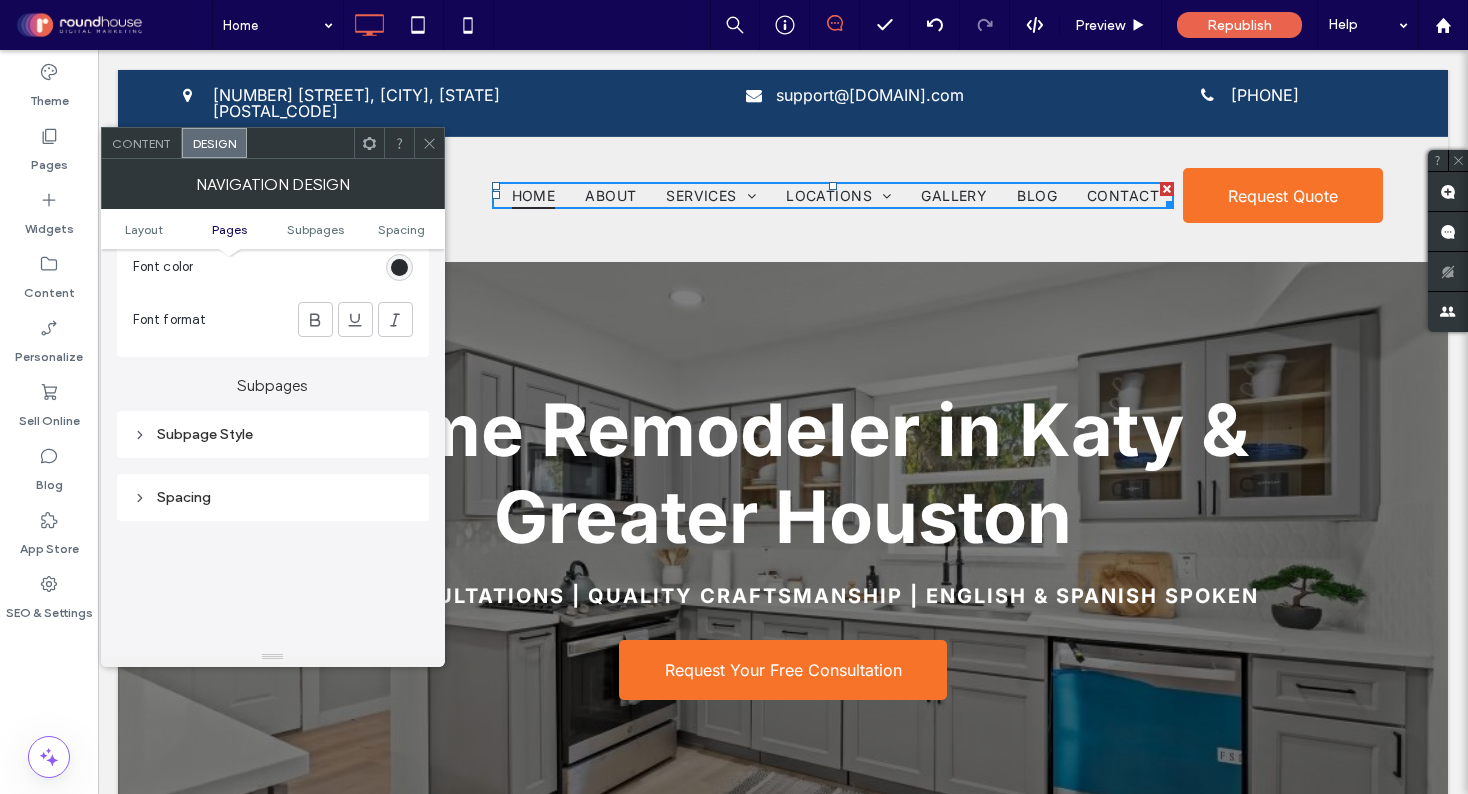 scroll, scrollTop: 1041, scrollLeft: 0, axis: vertical 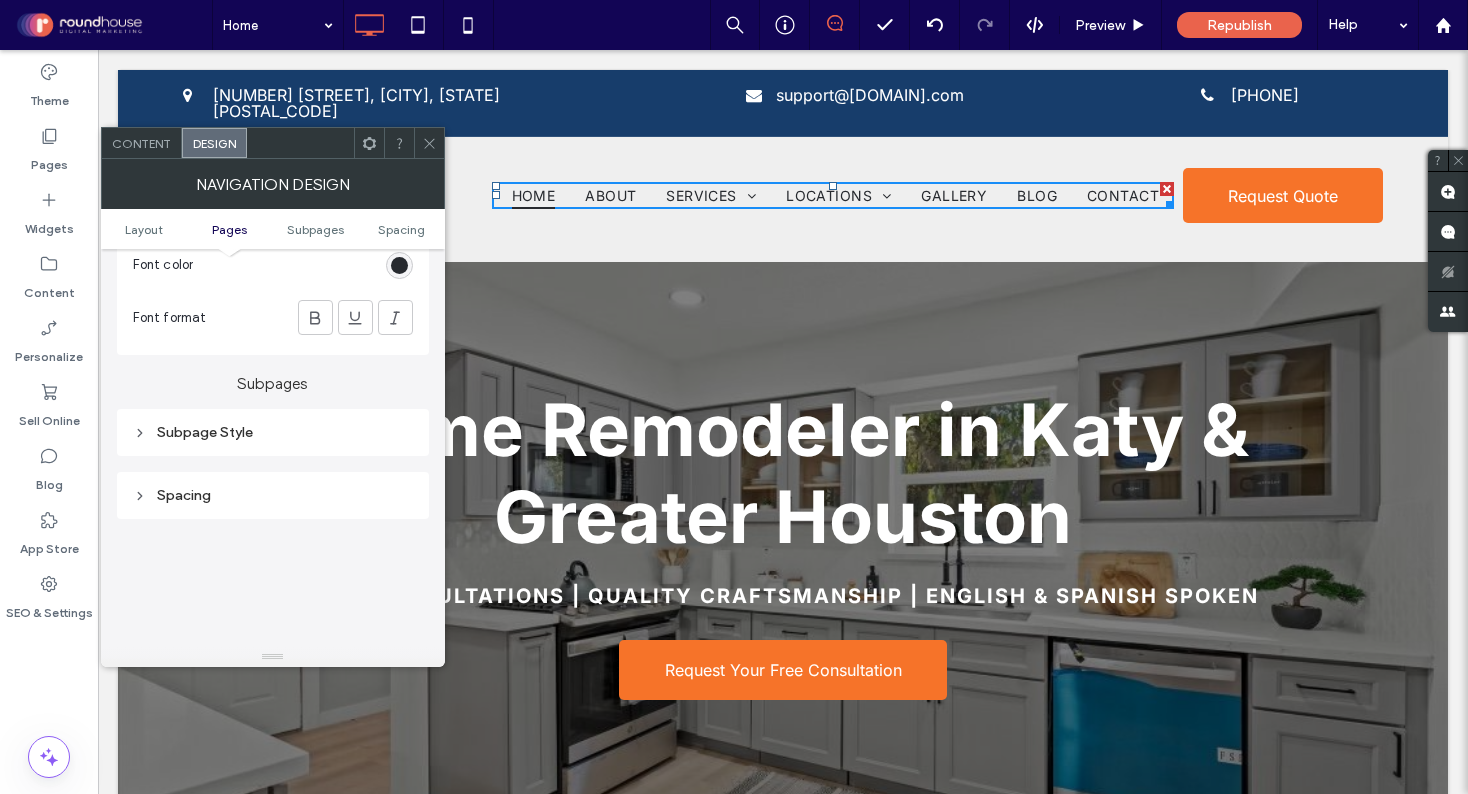 click on "Spacing" at bounding box center [273, 487] 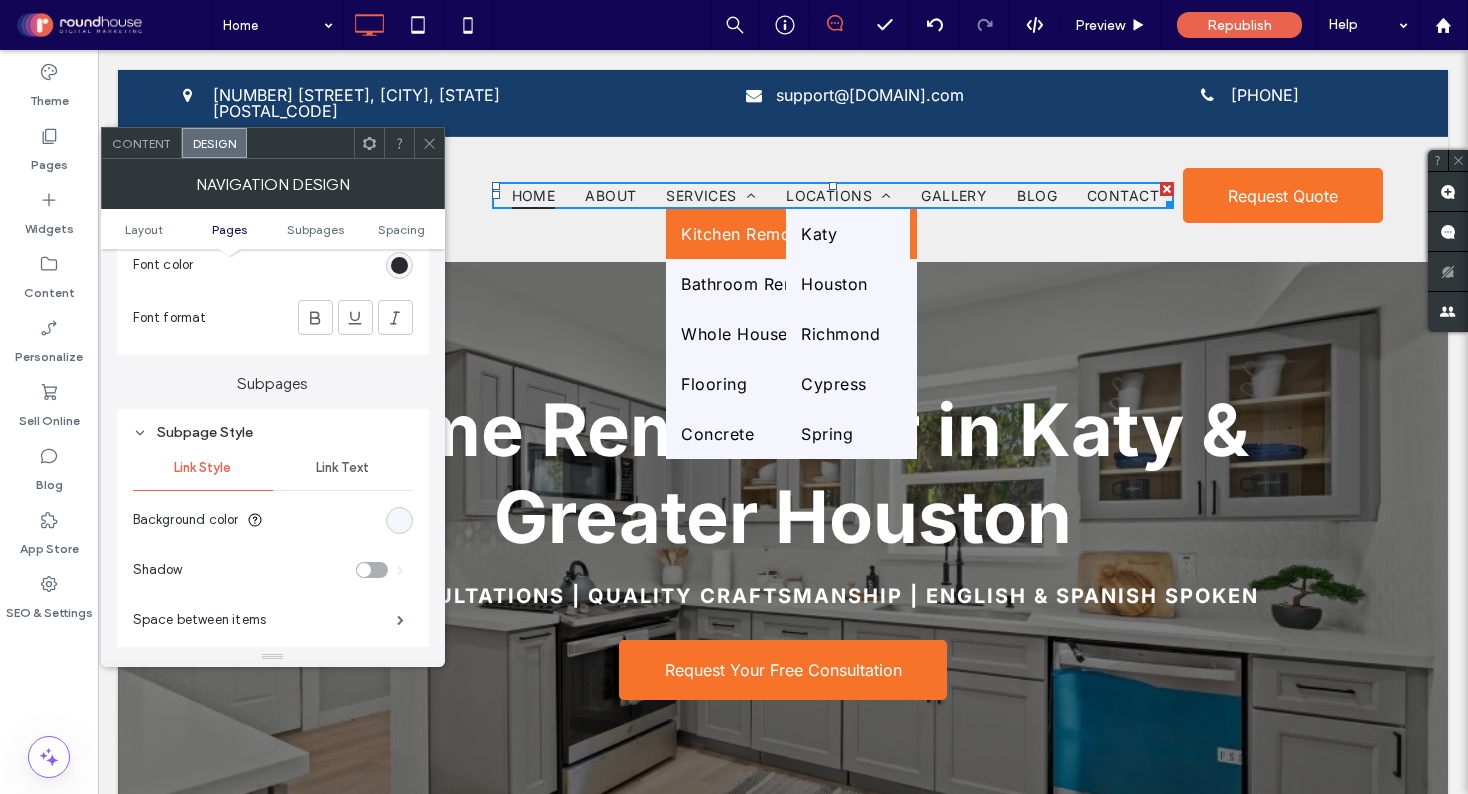 scroll, scrollTop: 1065, scrollLeft: 0, axis: vertical 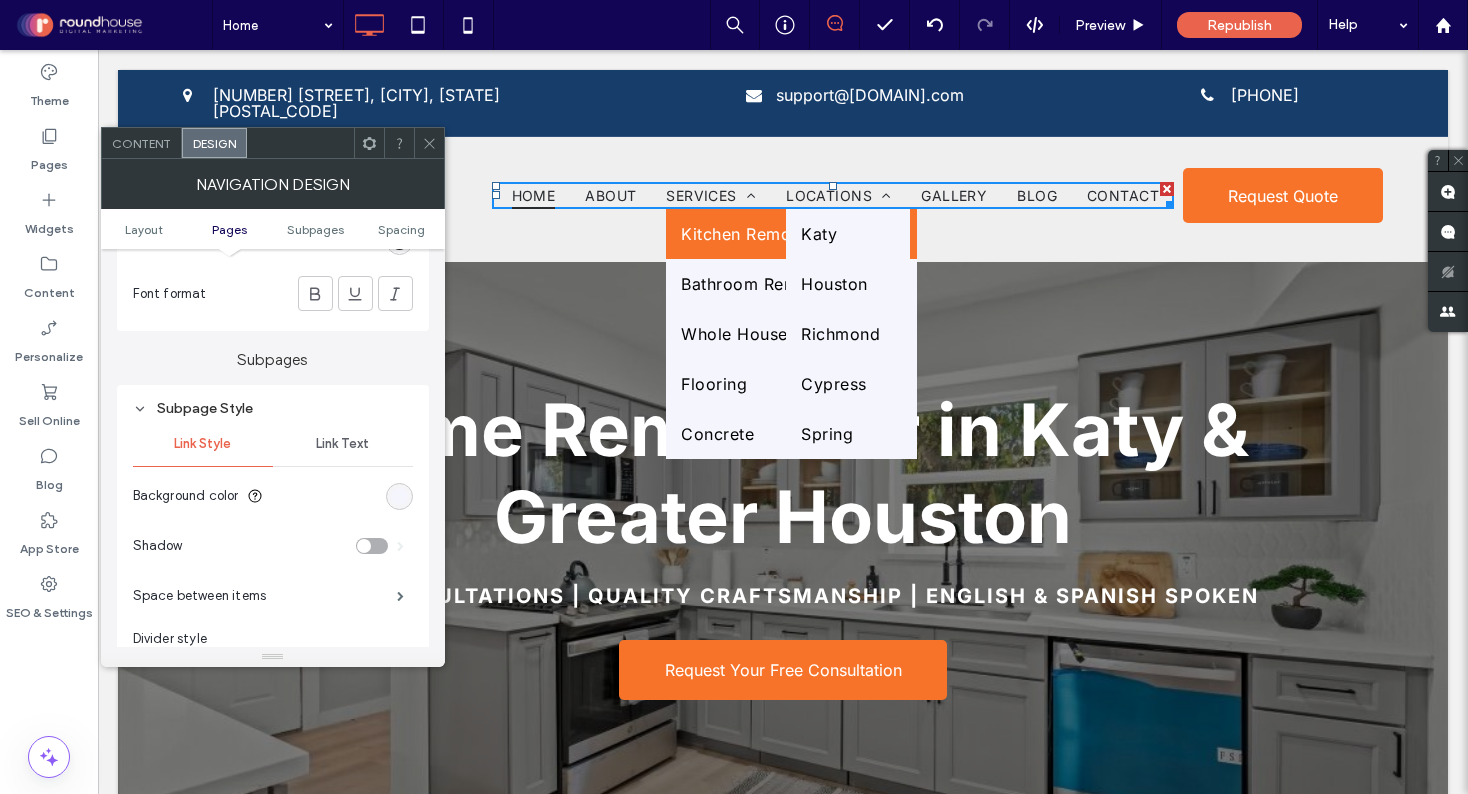 click at bounding box center [399, 496] 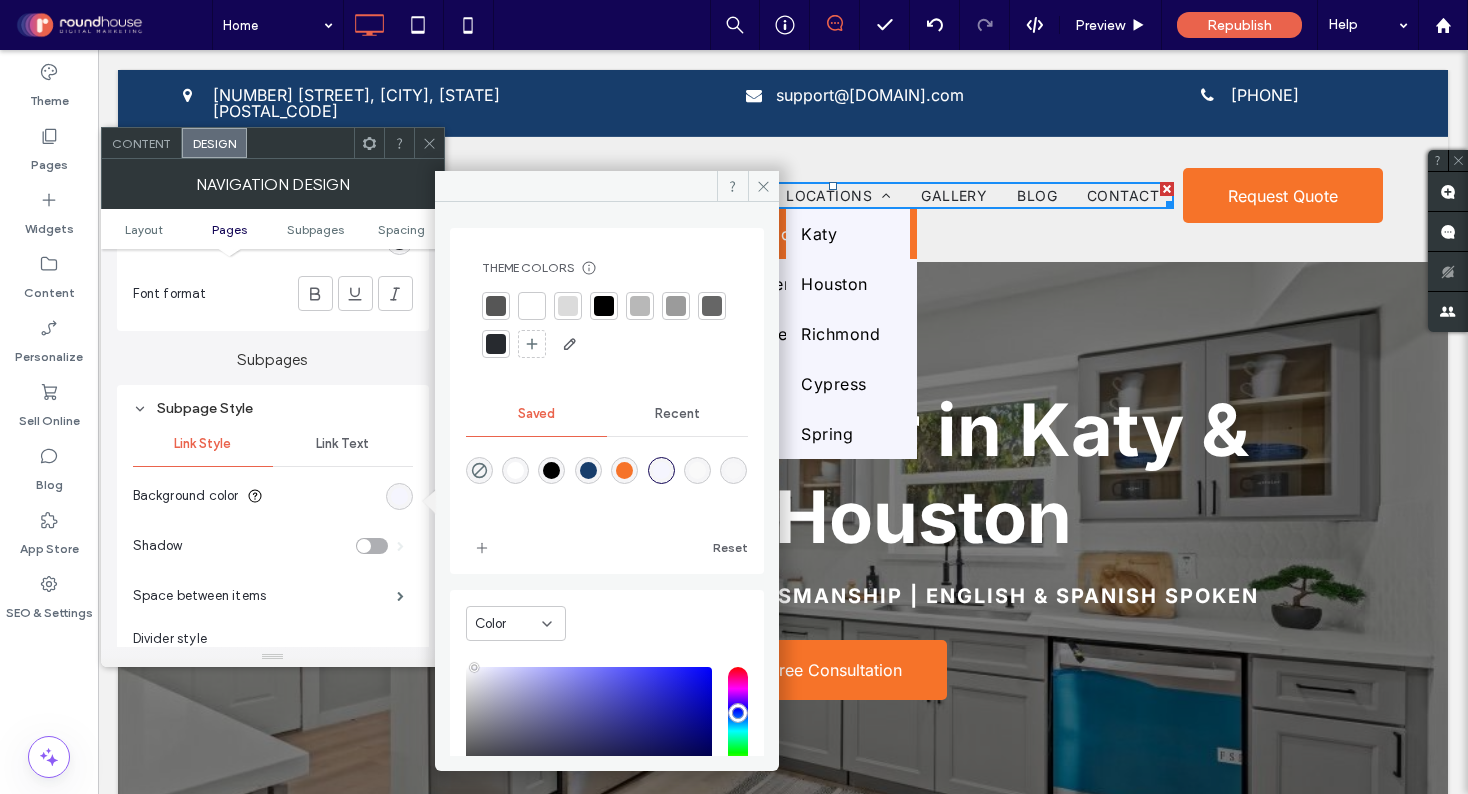 click at bounding box center (568, 306) 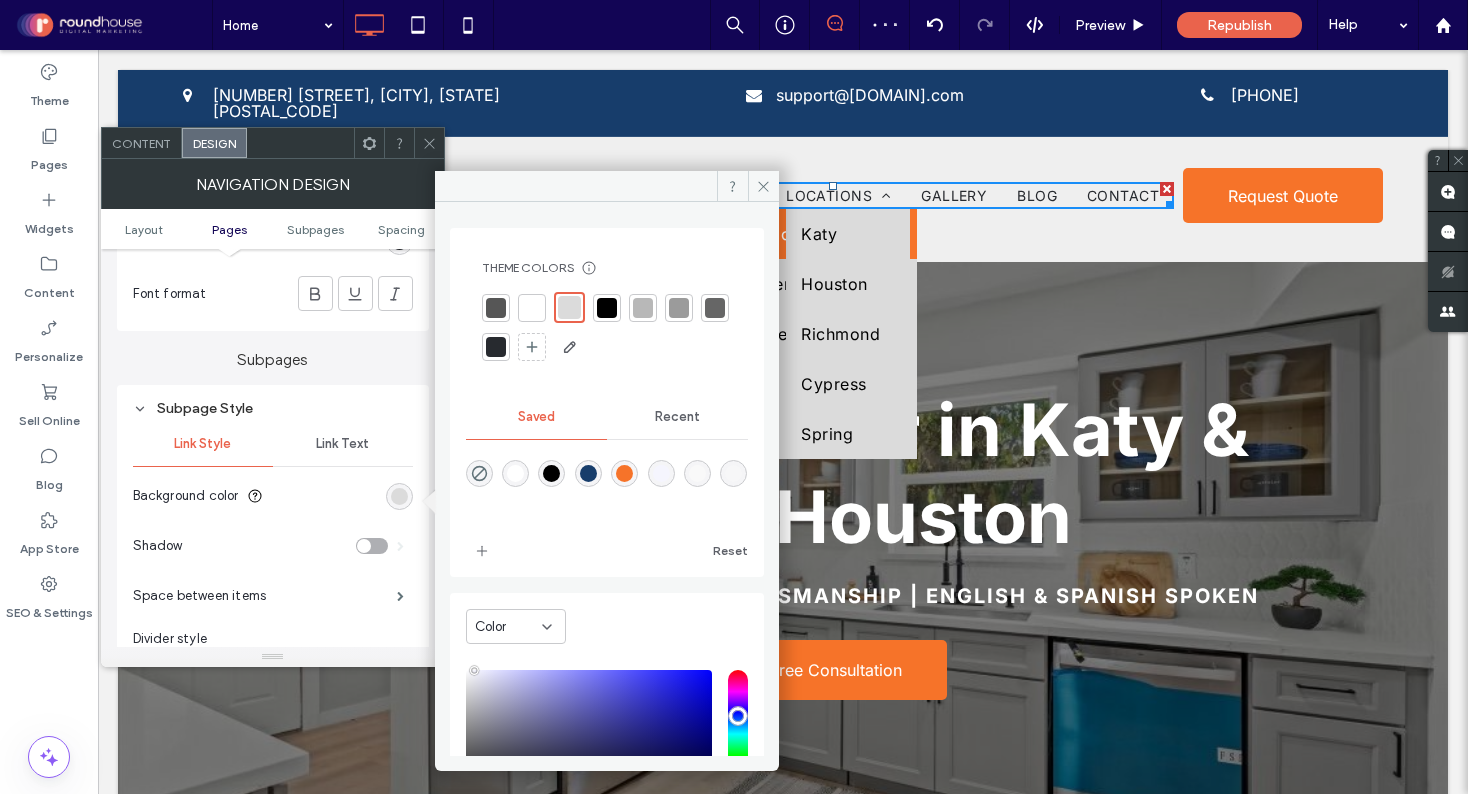click at bounding box center (515, 473) 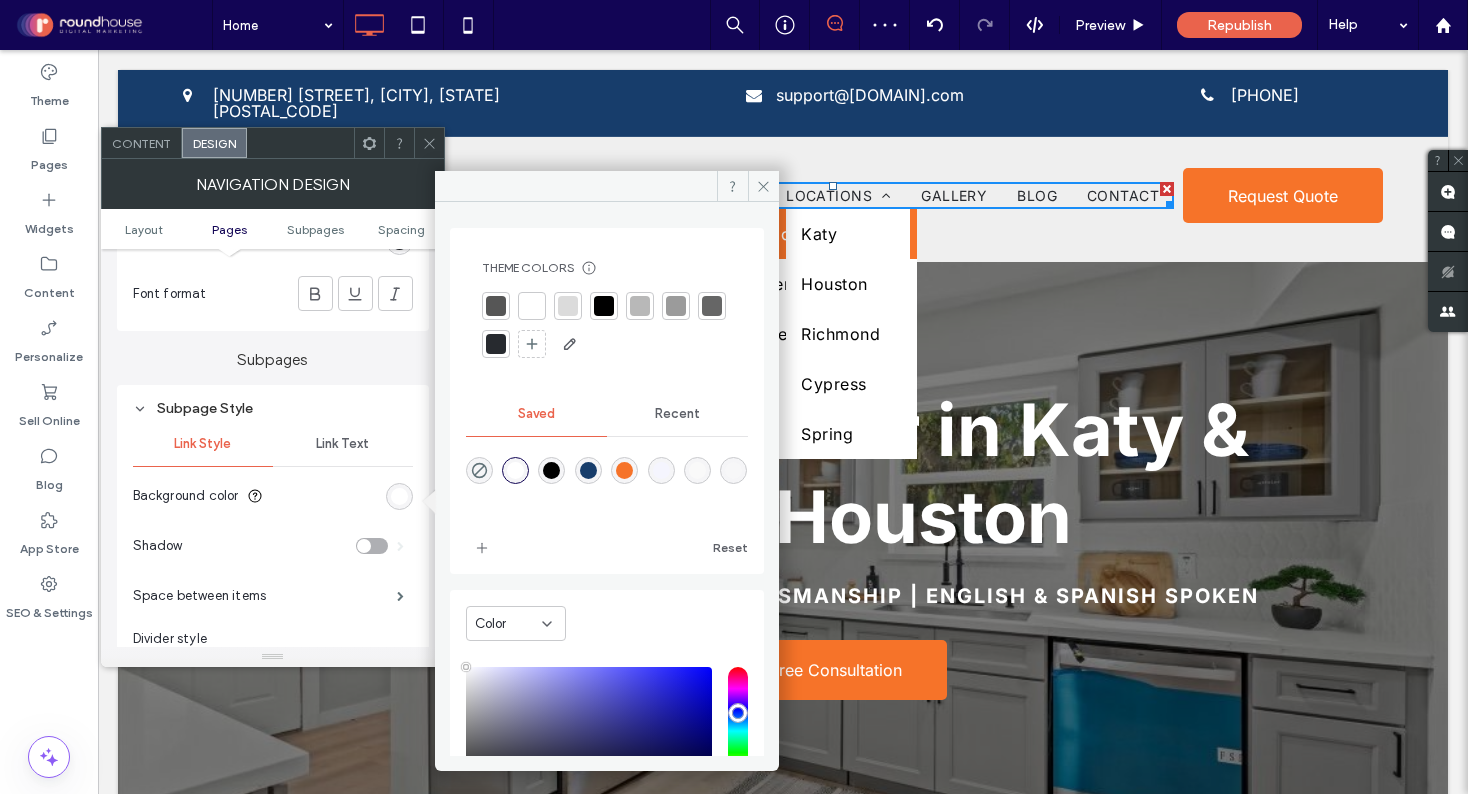 click at bounding box center [661, 470] 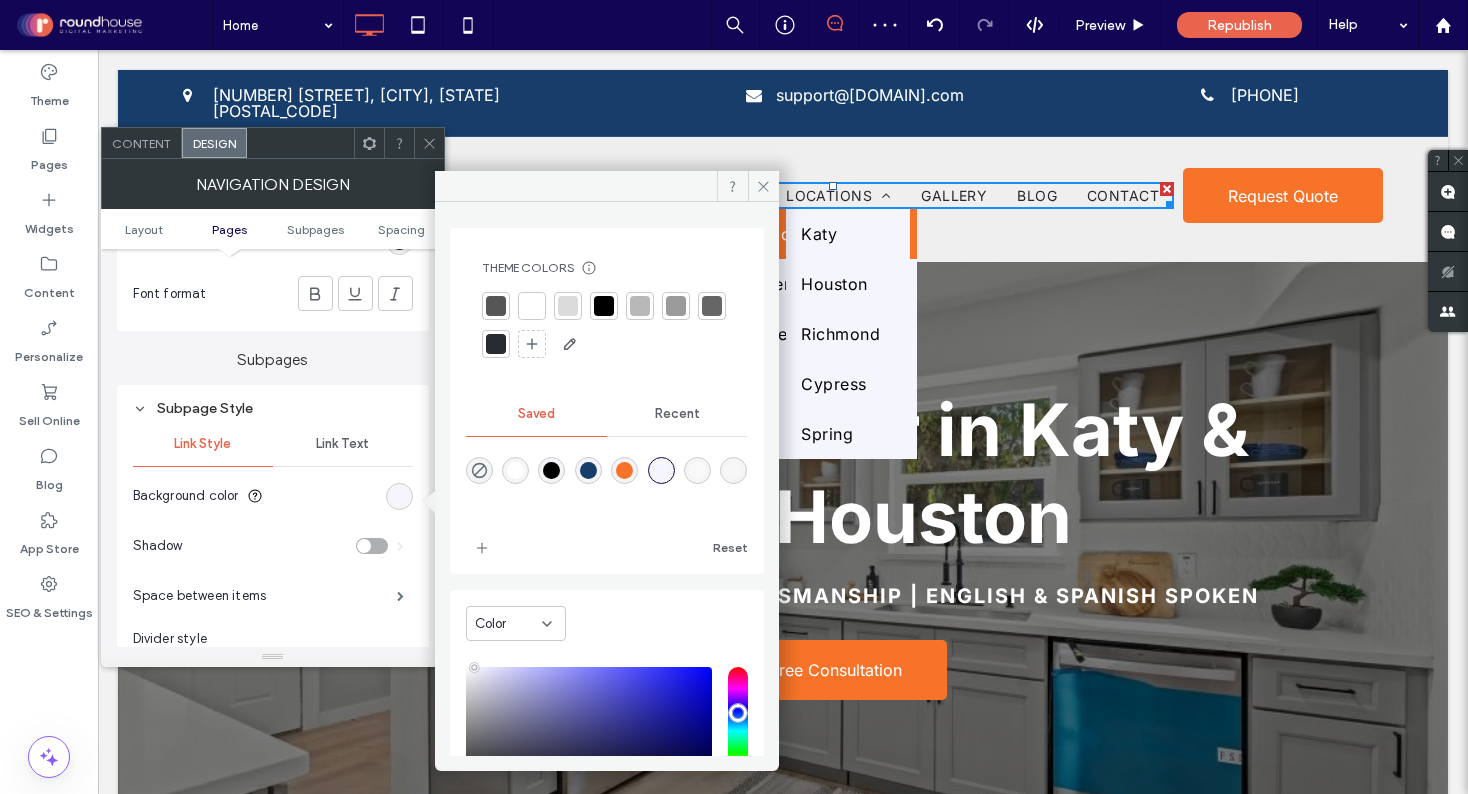click at bounding box center [733, 470] 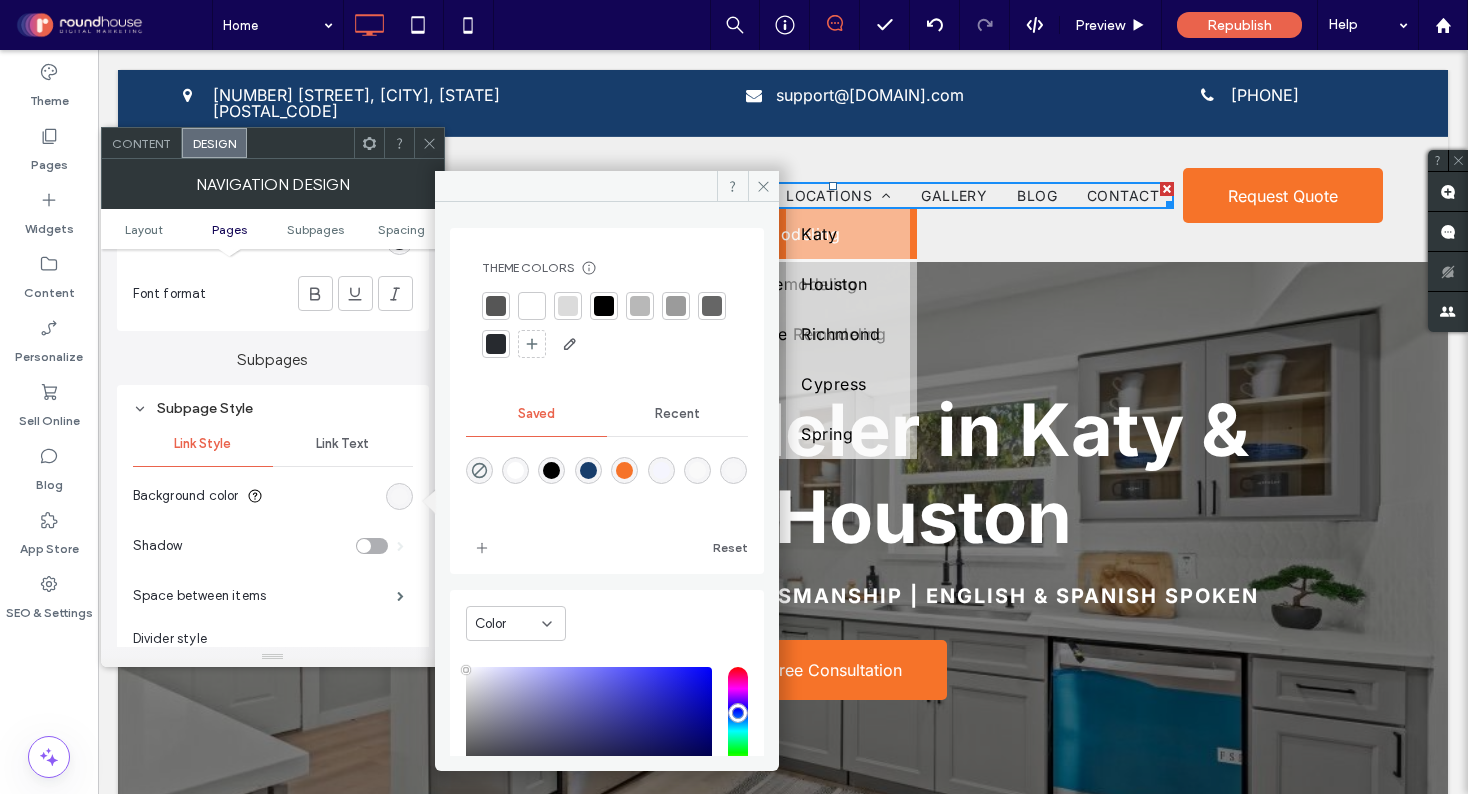 click at bounding box center (697, 470) 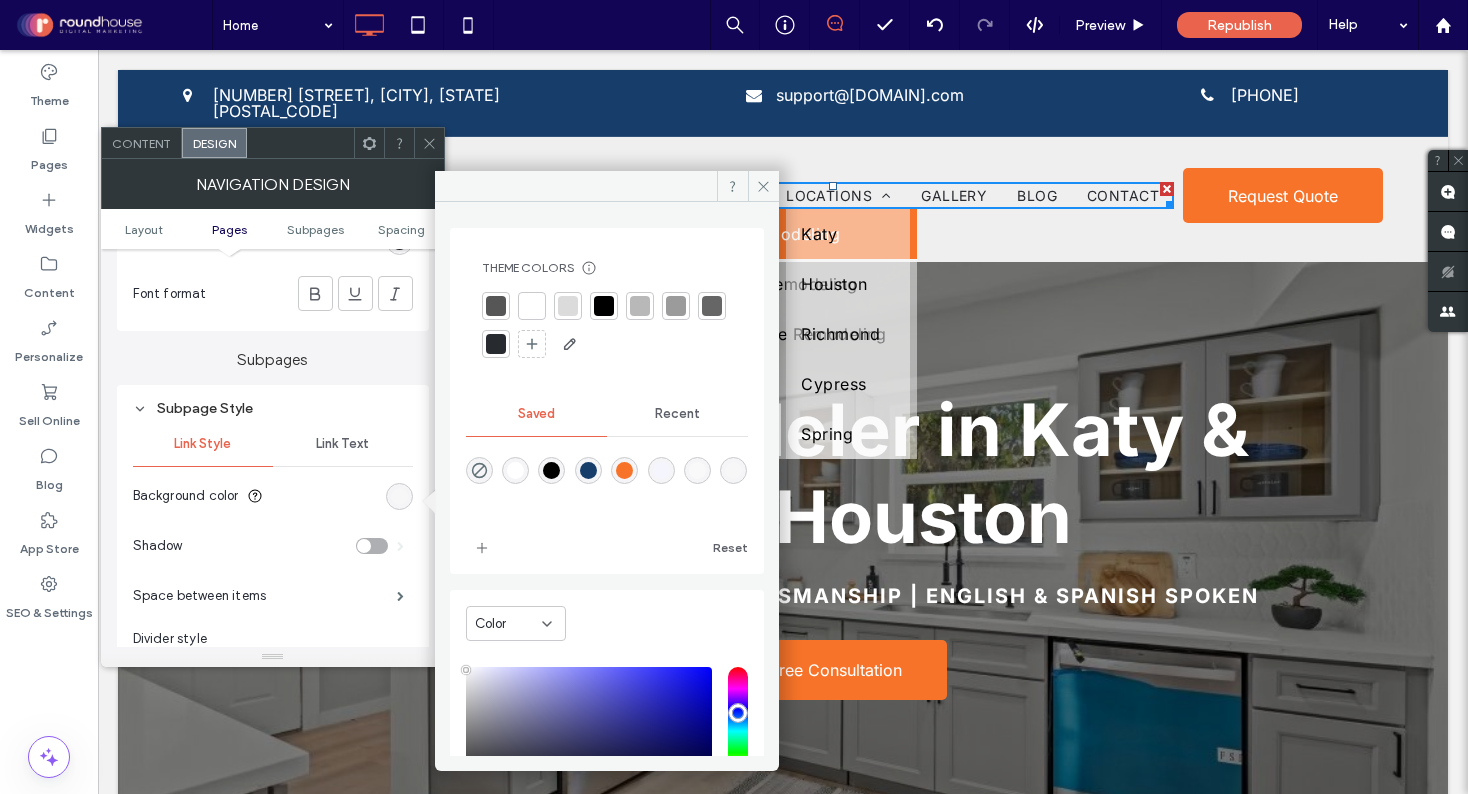 type on "***" 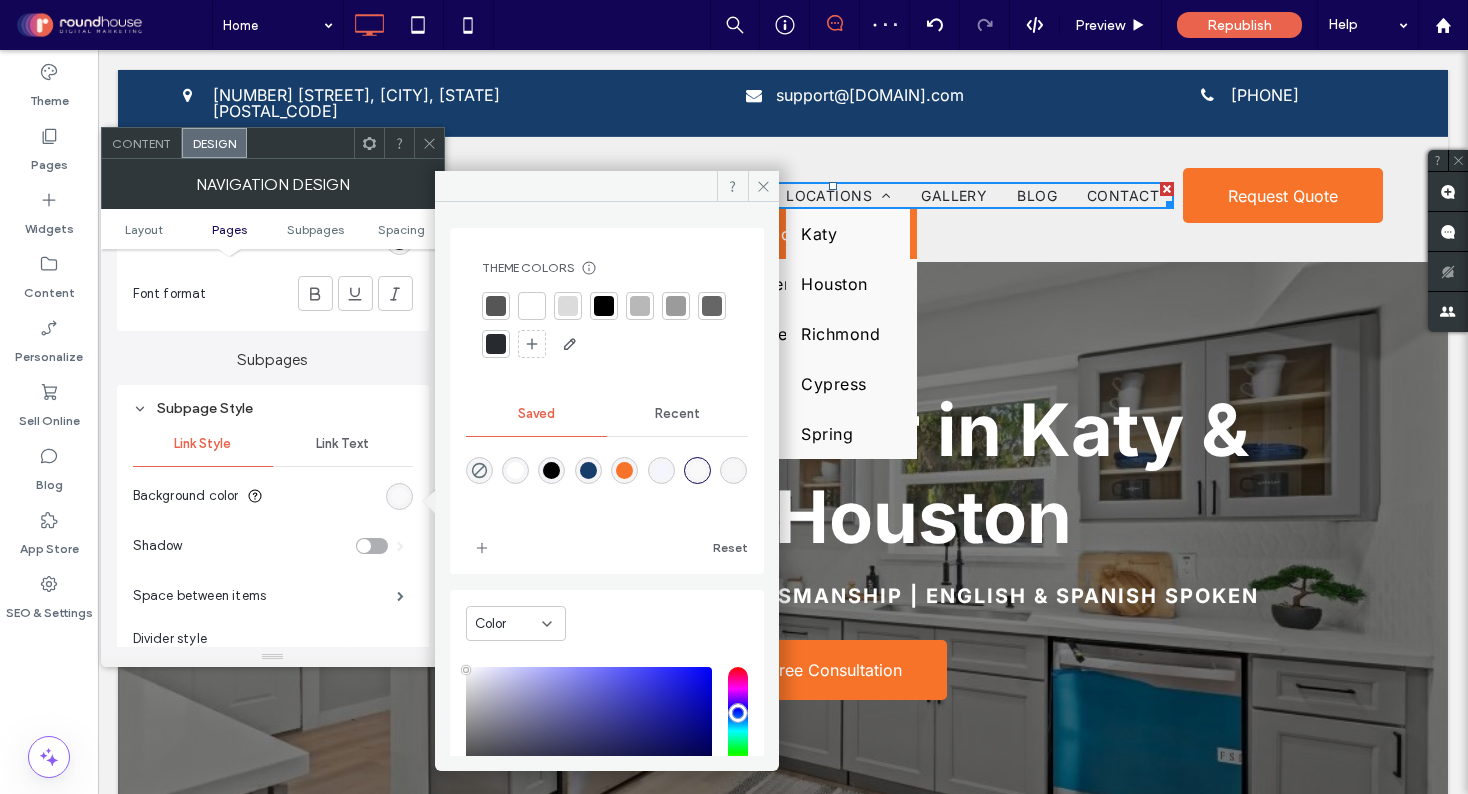 click at bounding box center (661, 470) 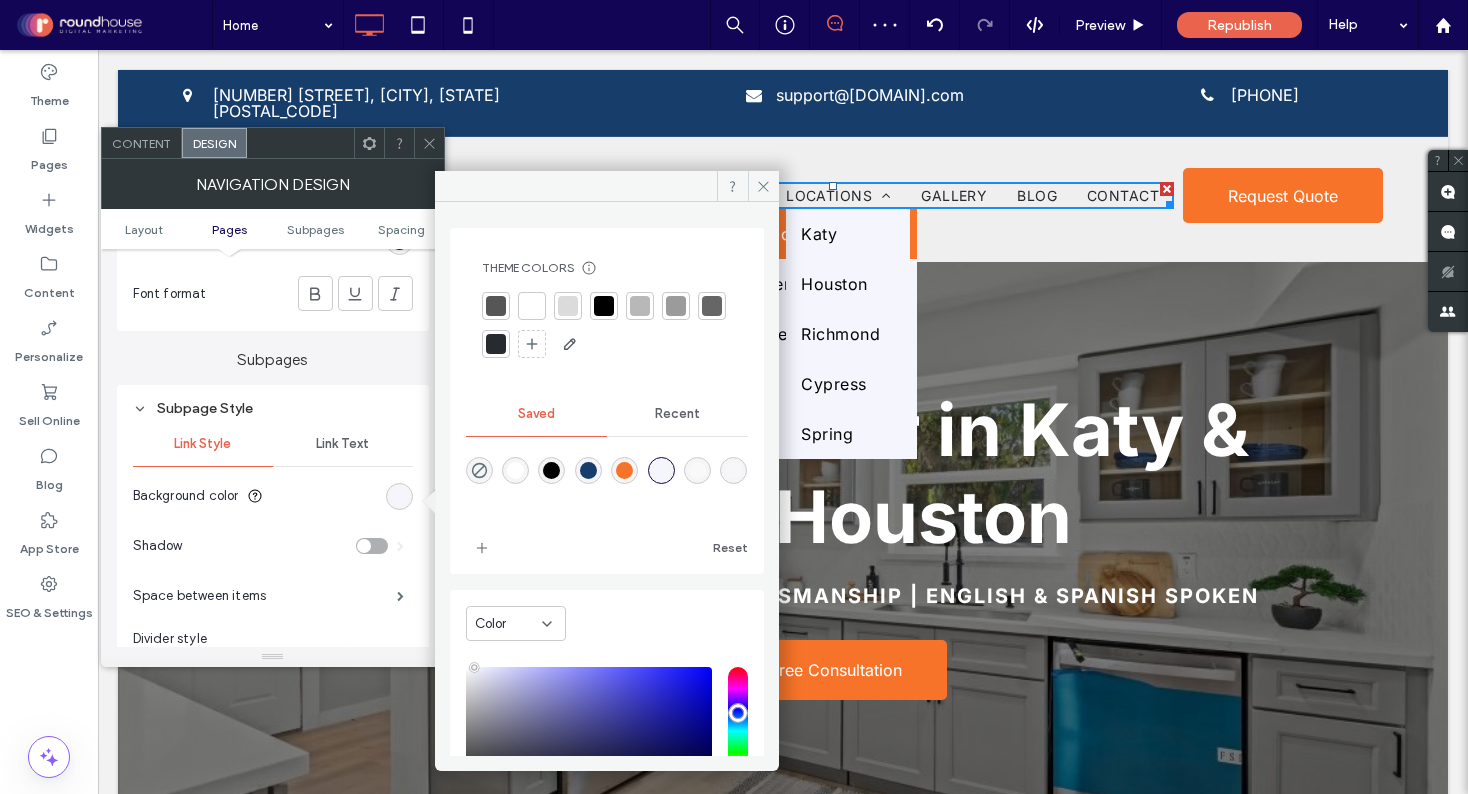 click at bounding box center (551, 470) 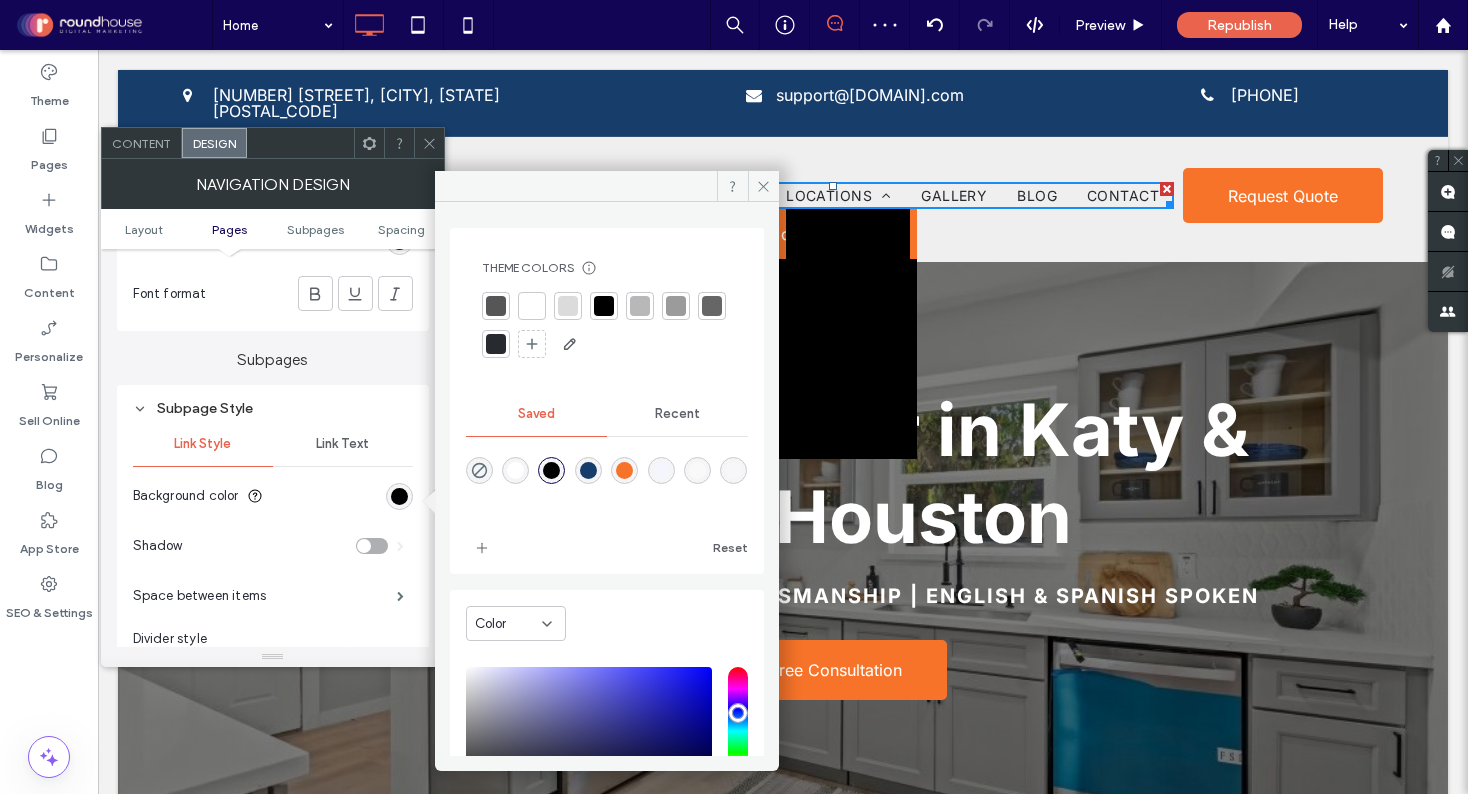 click at bounding box center [588, 470] 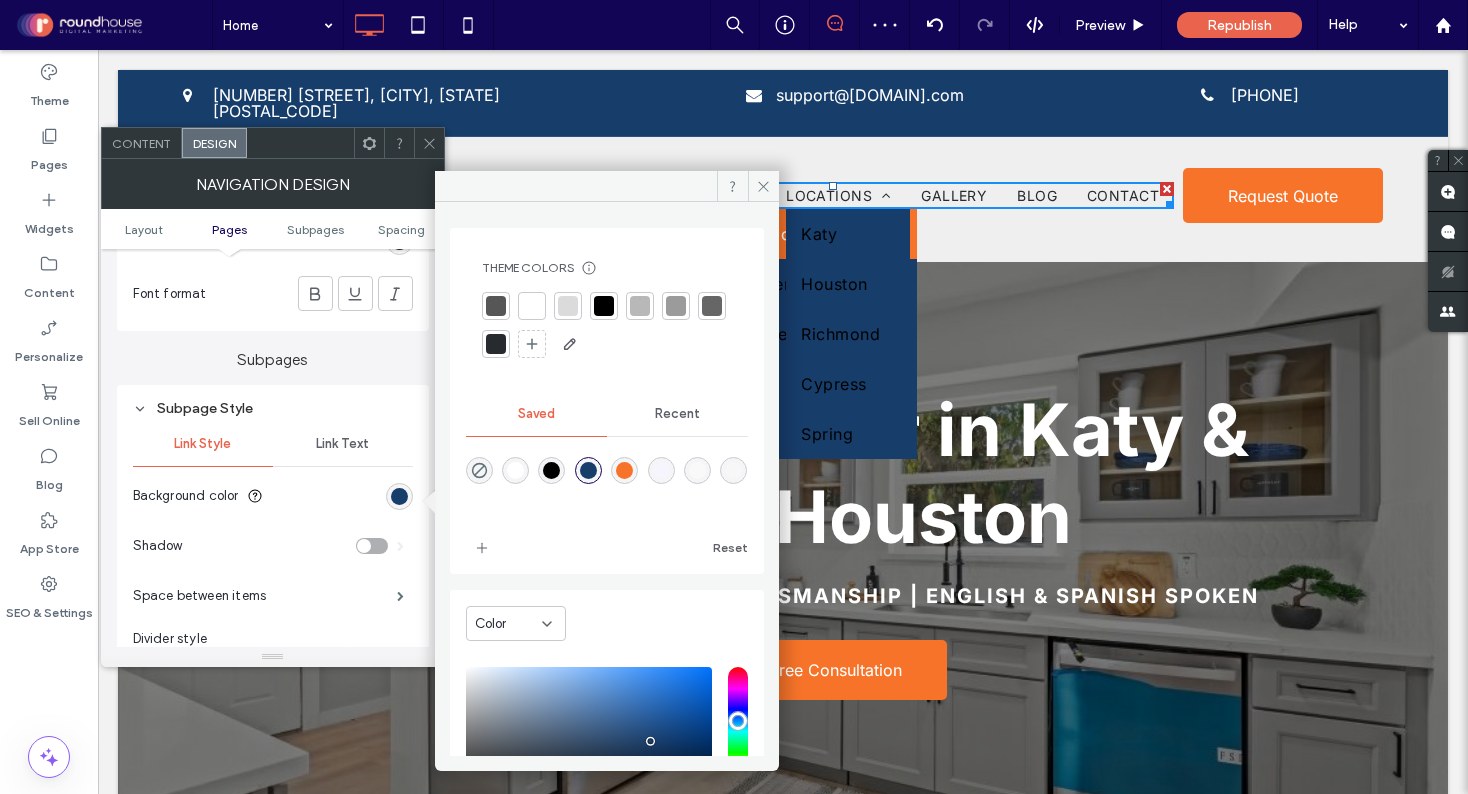 click at bounding box center [515, 470] 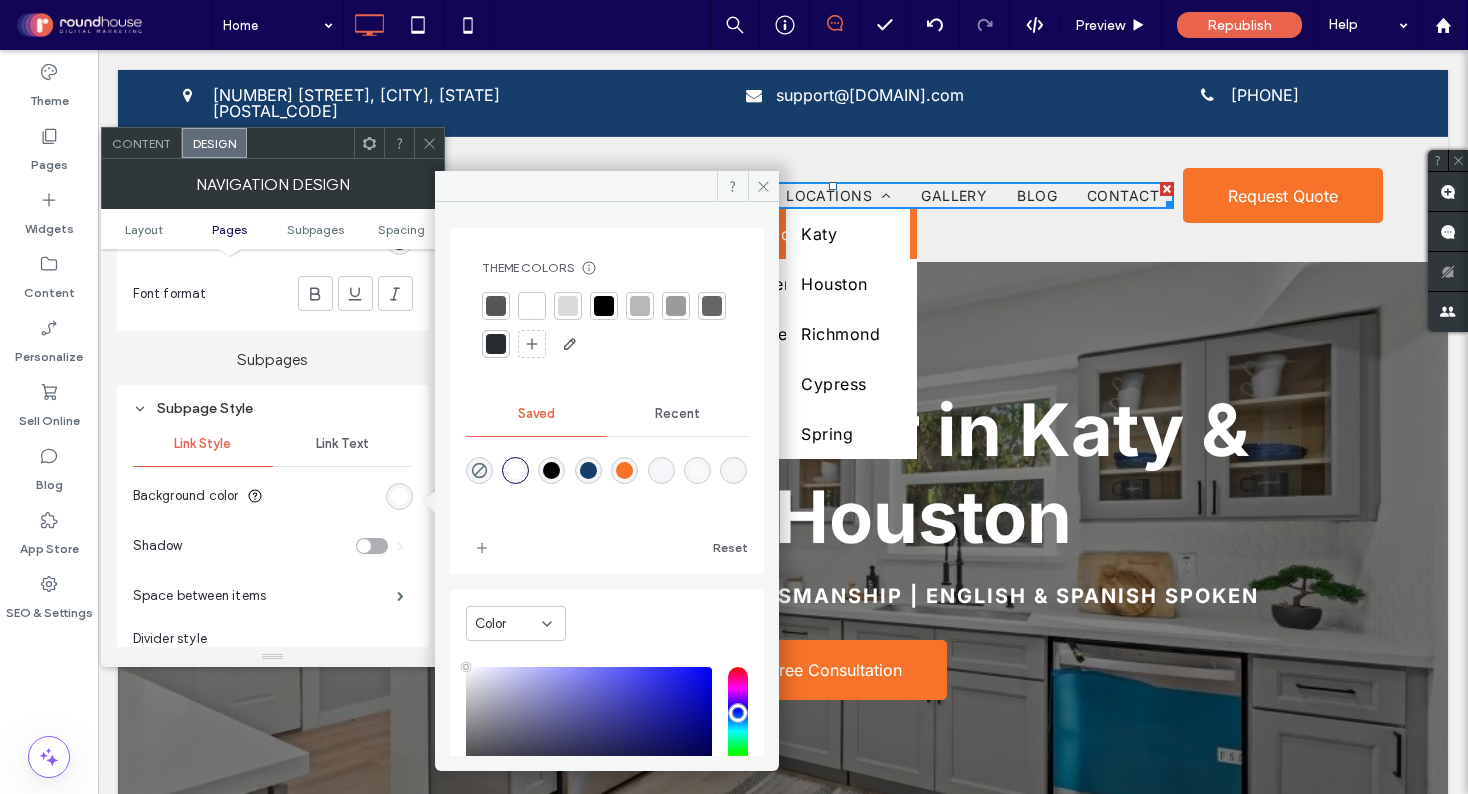 click at bounding box center [697, 470] 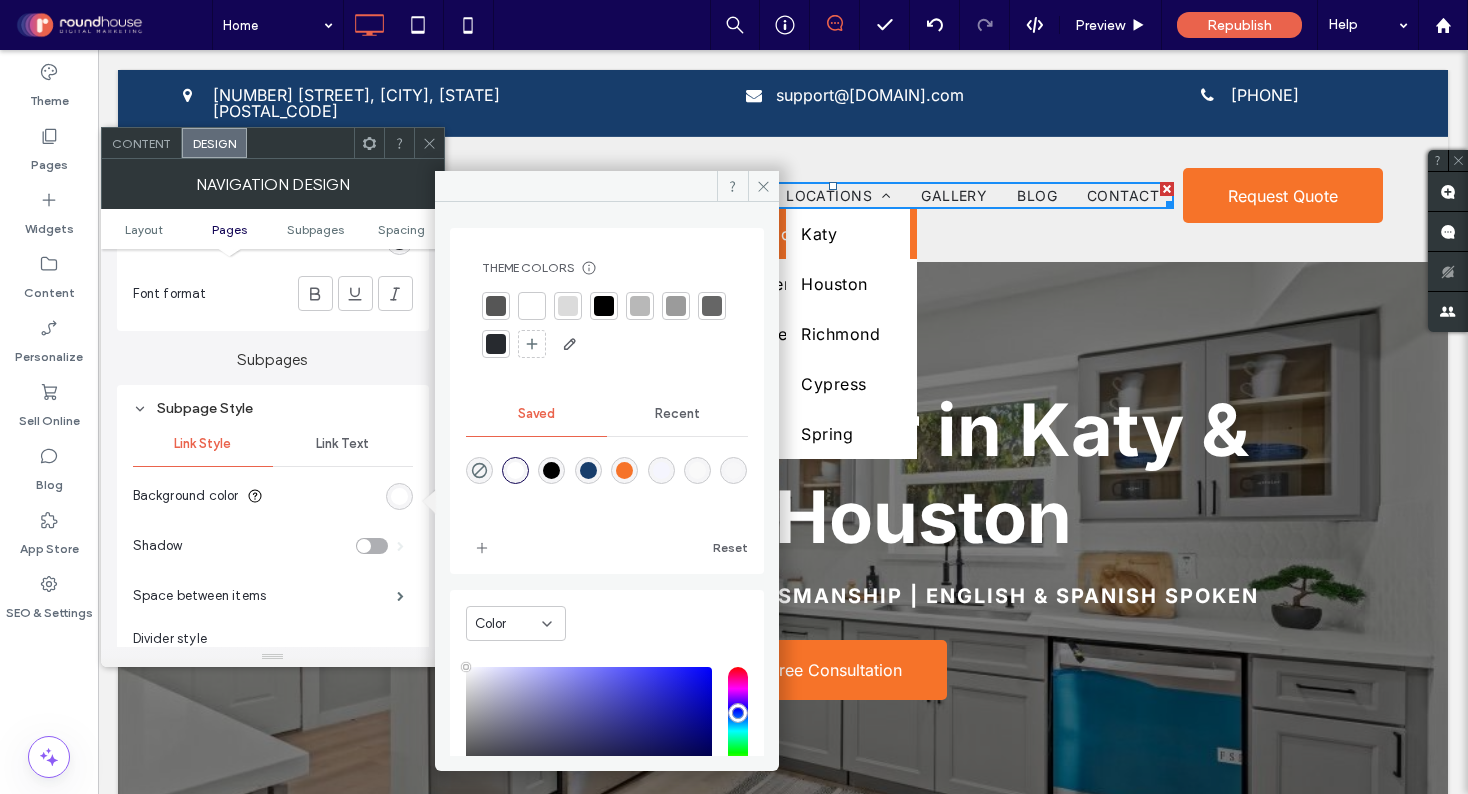 type on "*******" 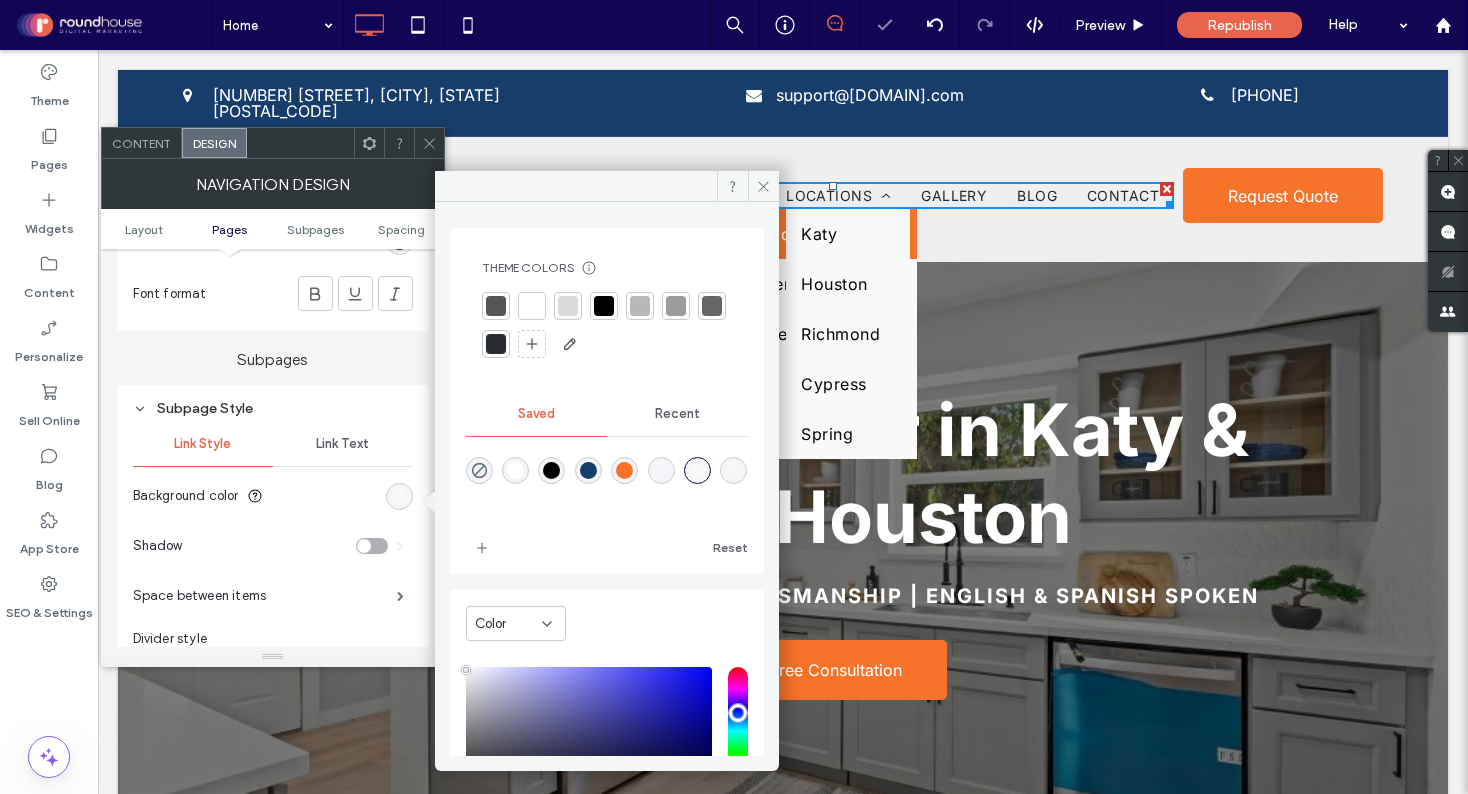 click at bounding box center (300, 143) 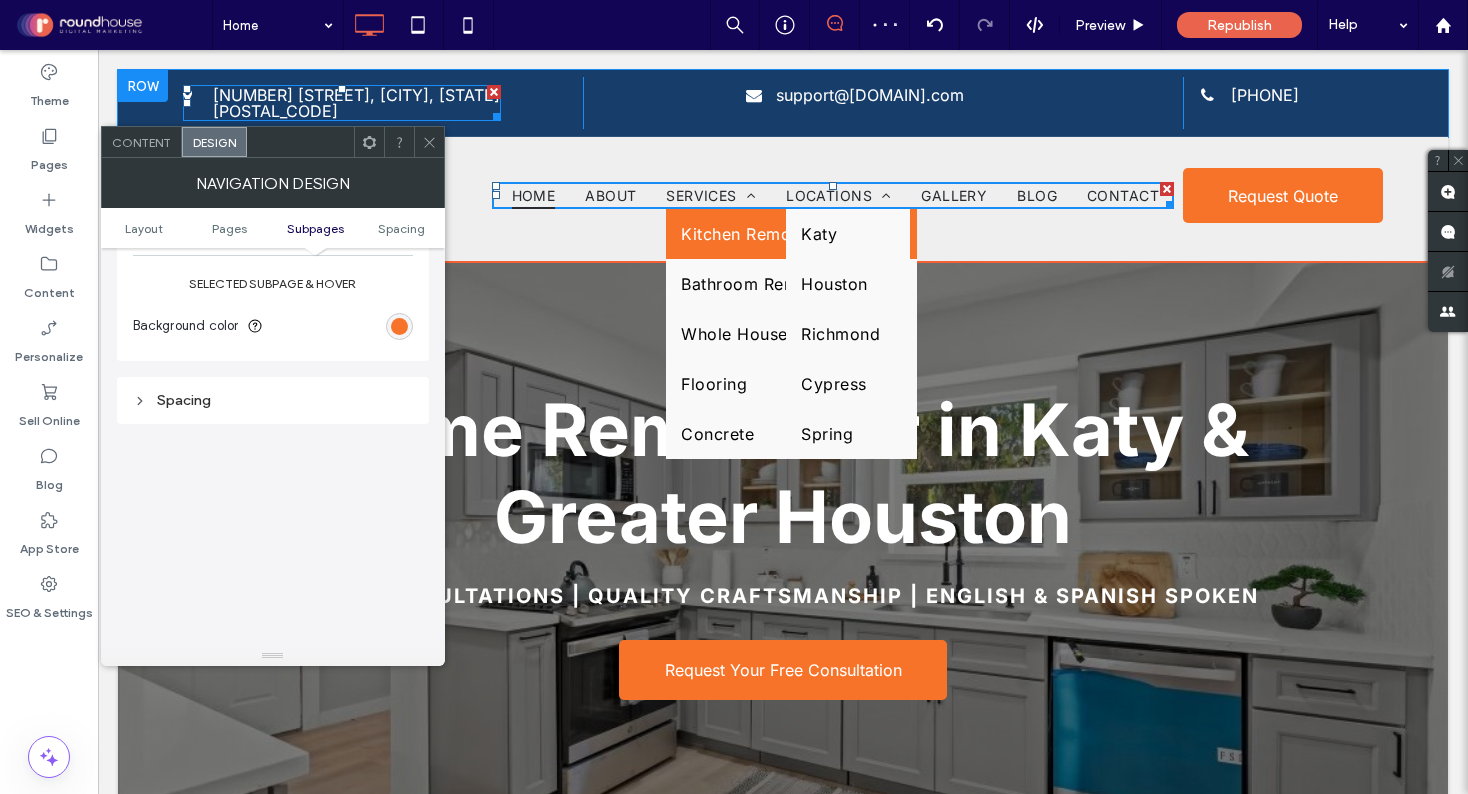 scroll, scrollTop: 1508, scrollLeft: 0, axis: vertical 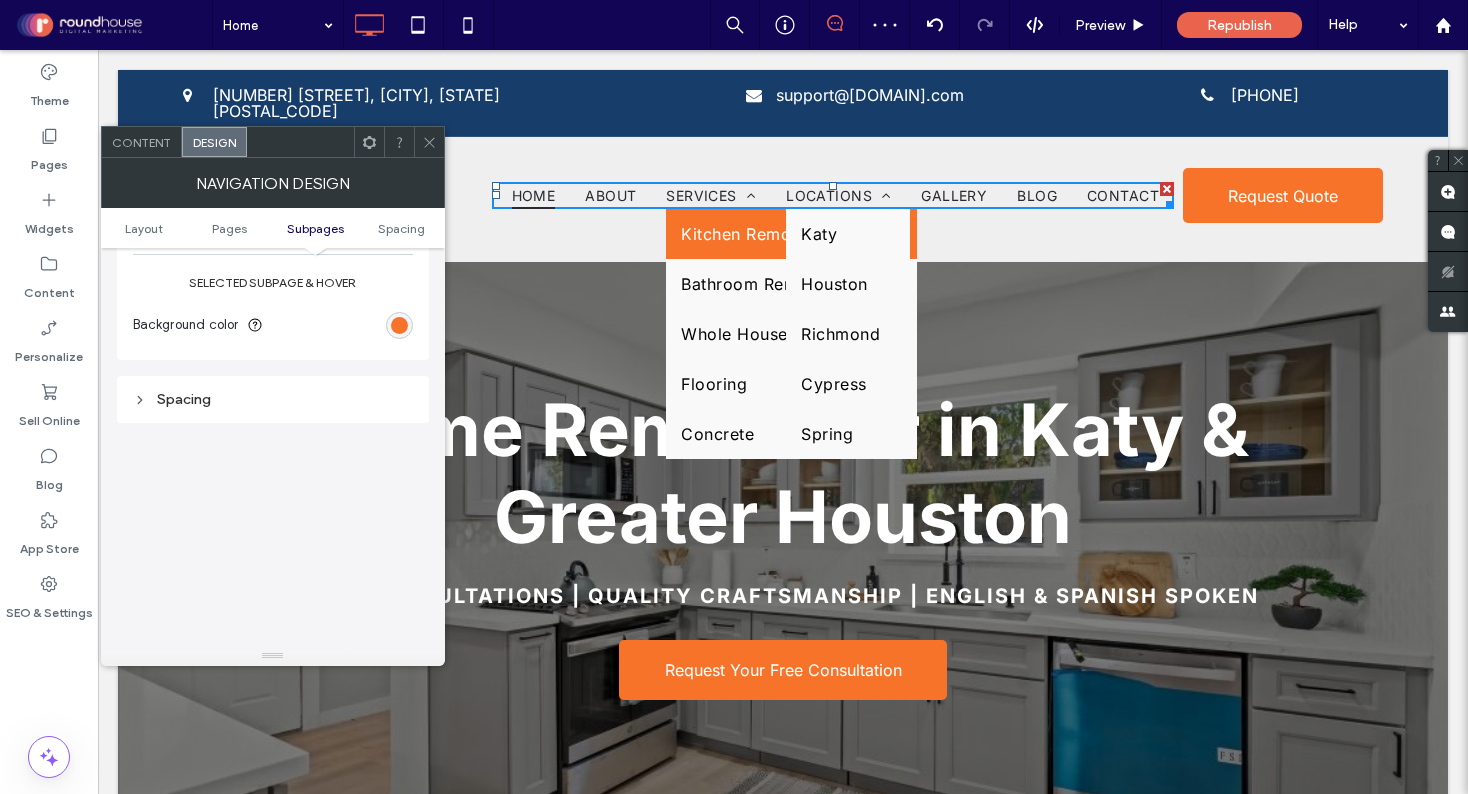 click 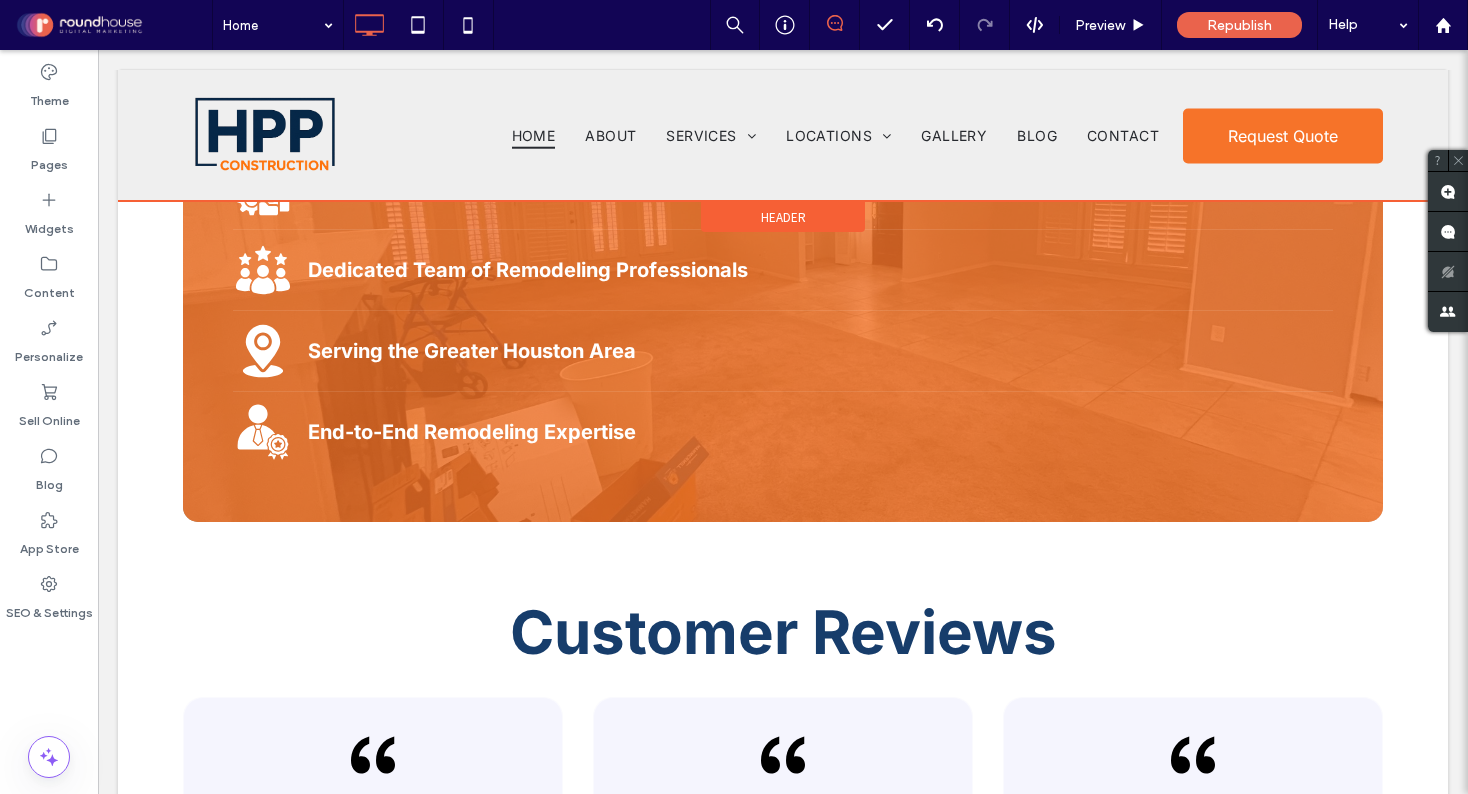 click at bounding box center [783, 135] 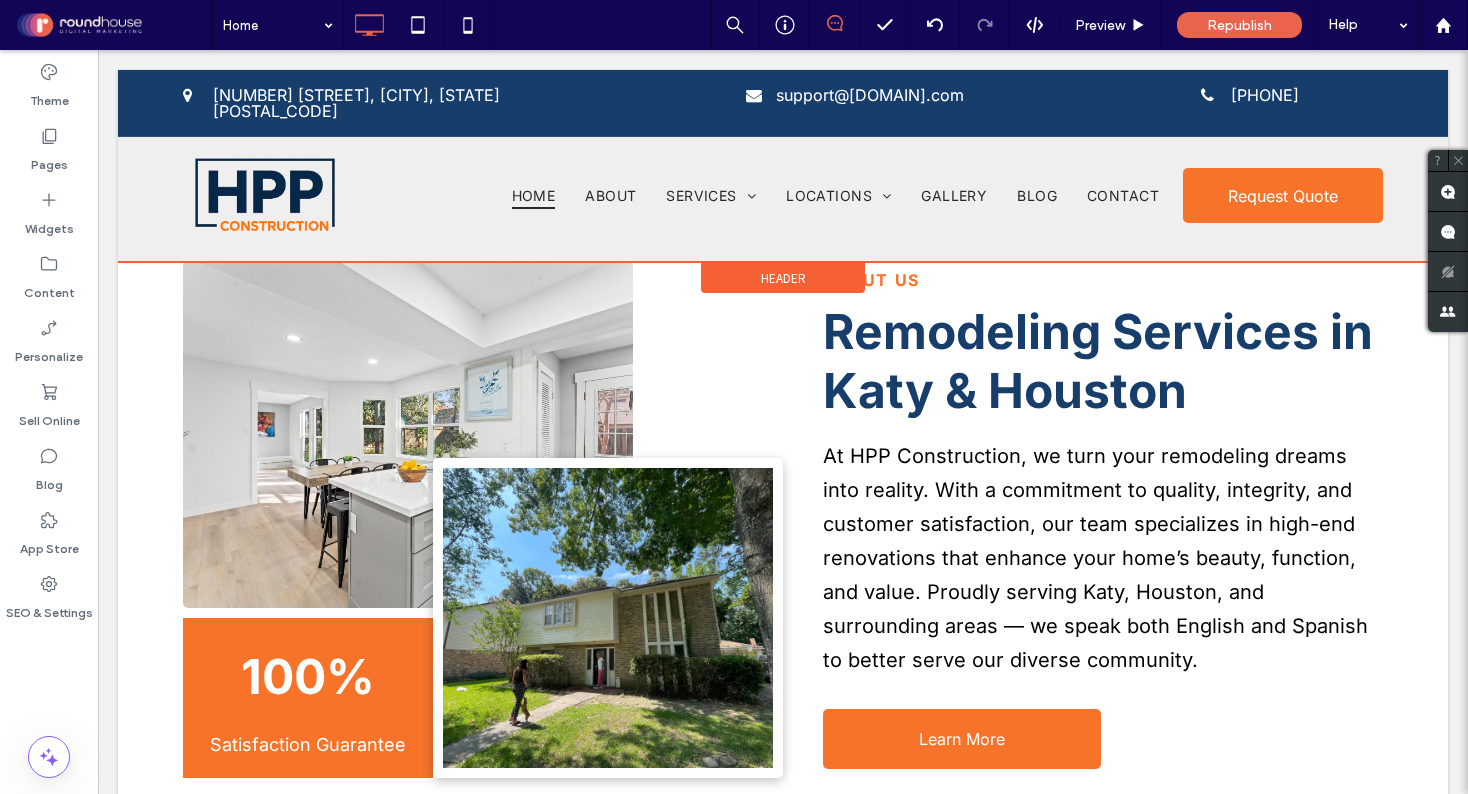 scroll, scrollTop: 0, scrollLeft: 0, axis: both 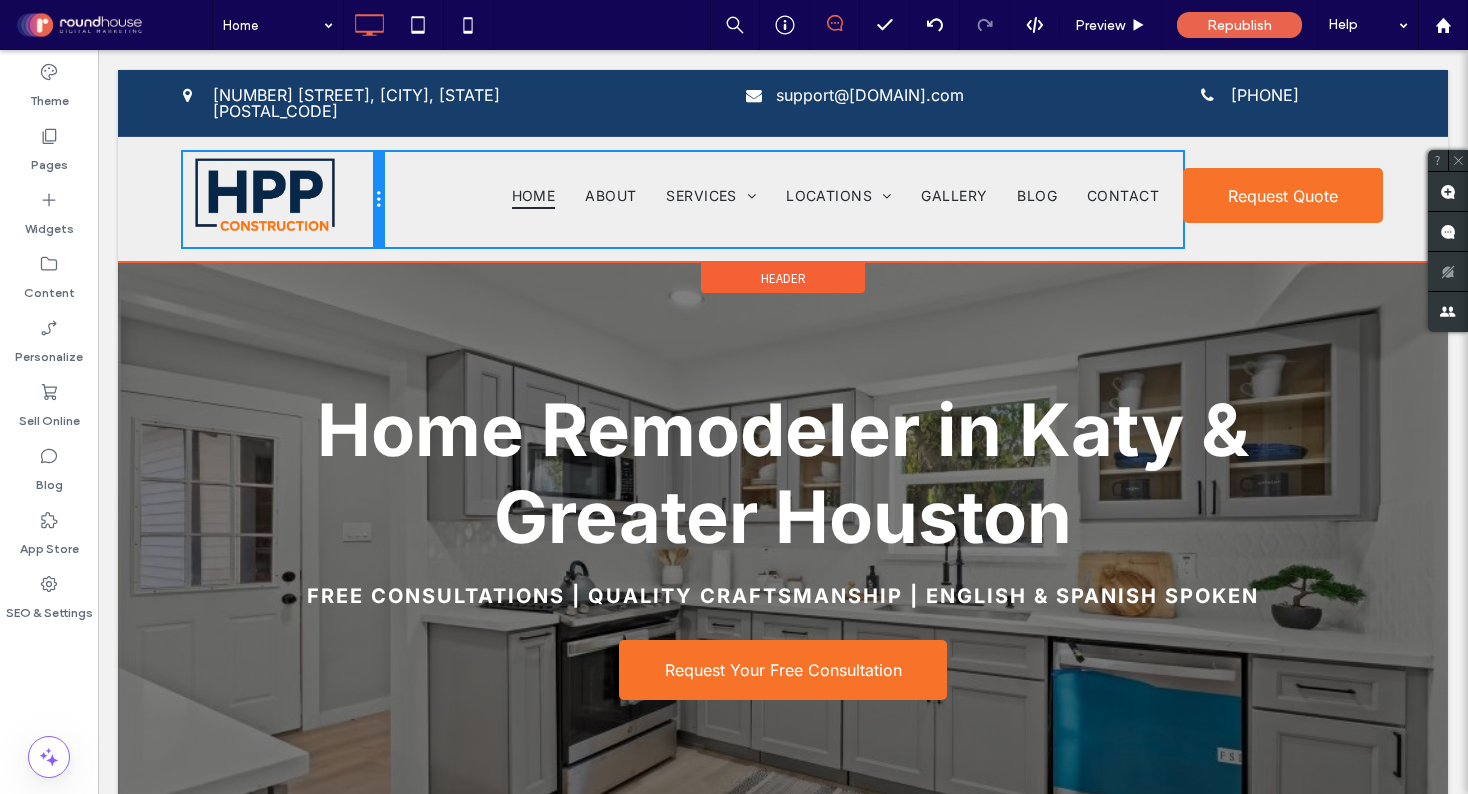 drag, startPoint x: 471, startPoint y: 175, endPoint x: 483, endPoint y: 227, distance: 53.366657 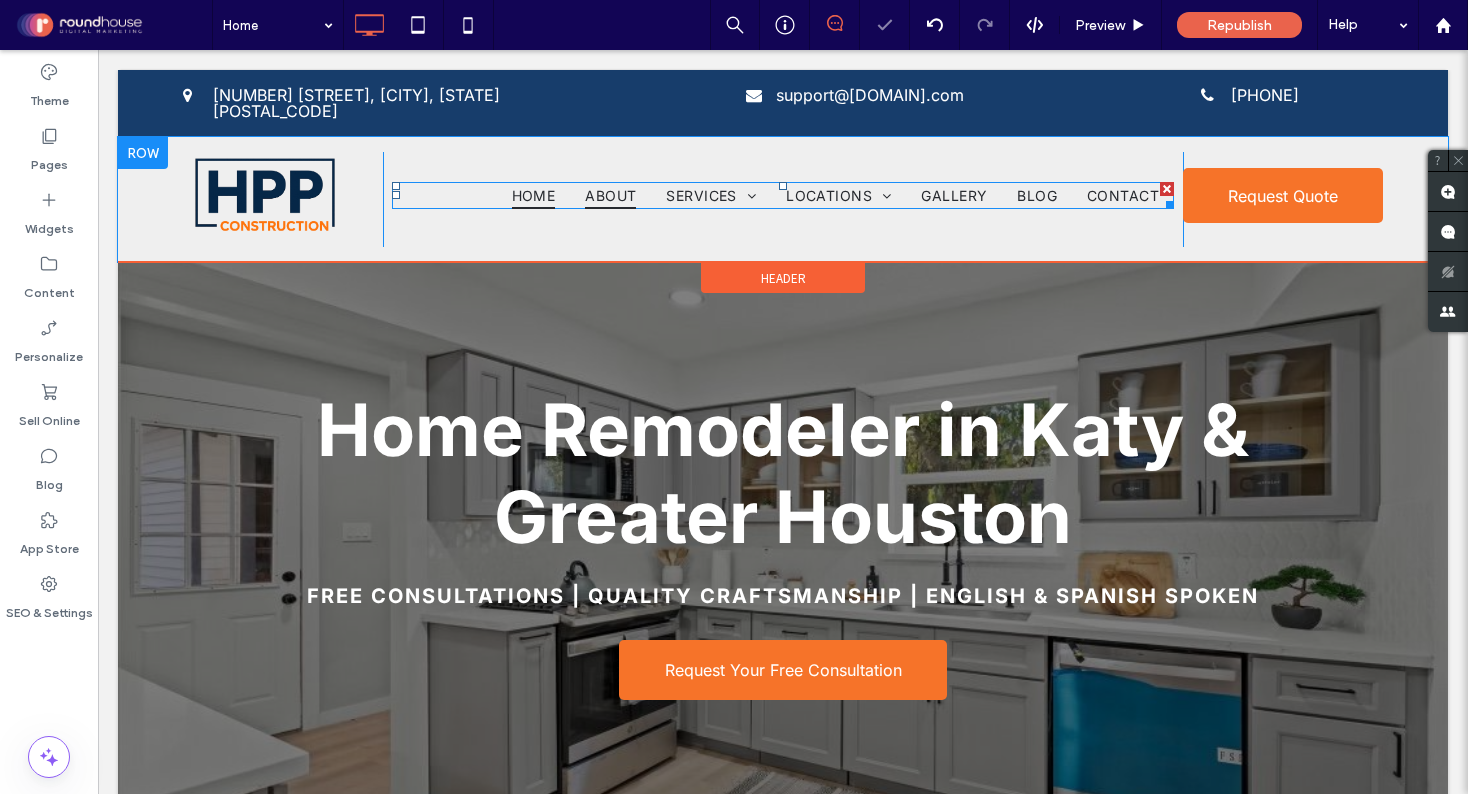 click on "About" at bounding box center (610, 195) 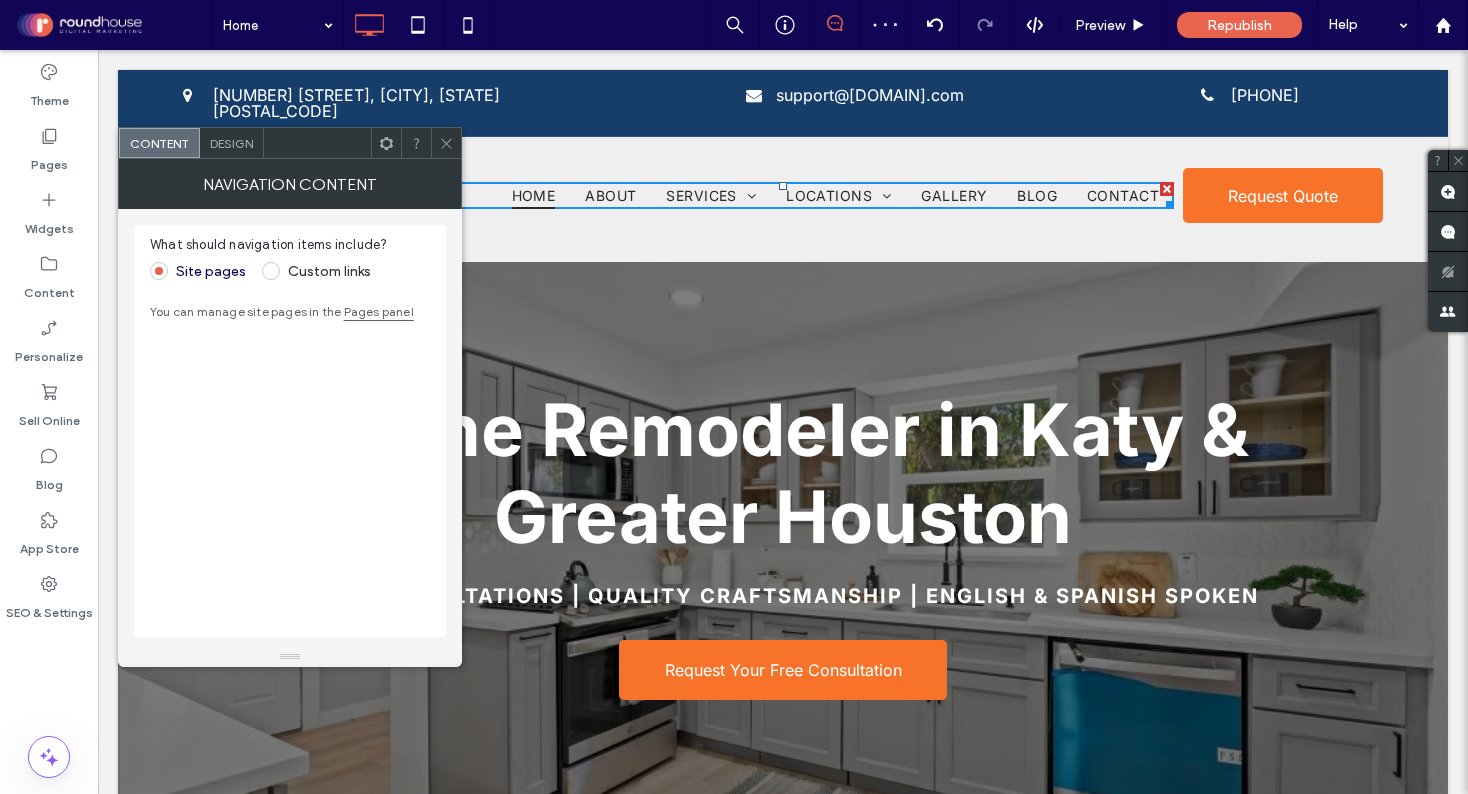 click on "Design" at bounding box center (231, 143) 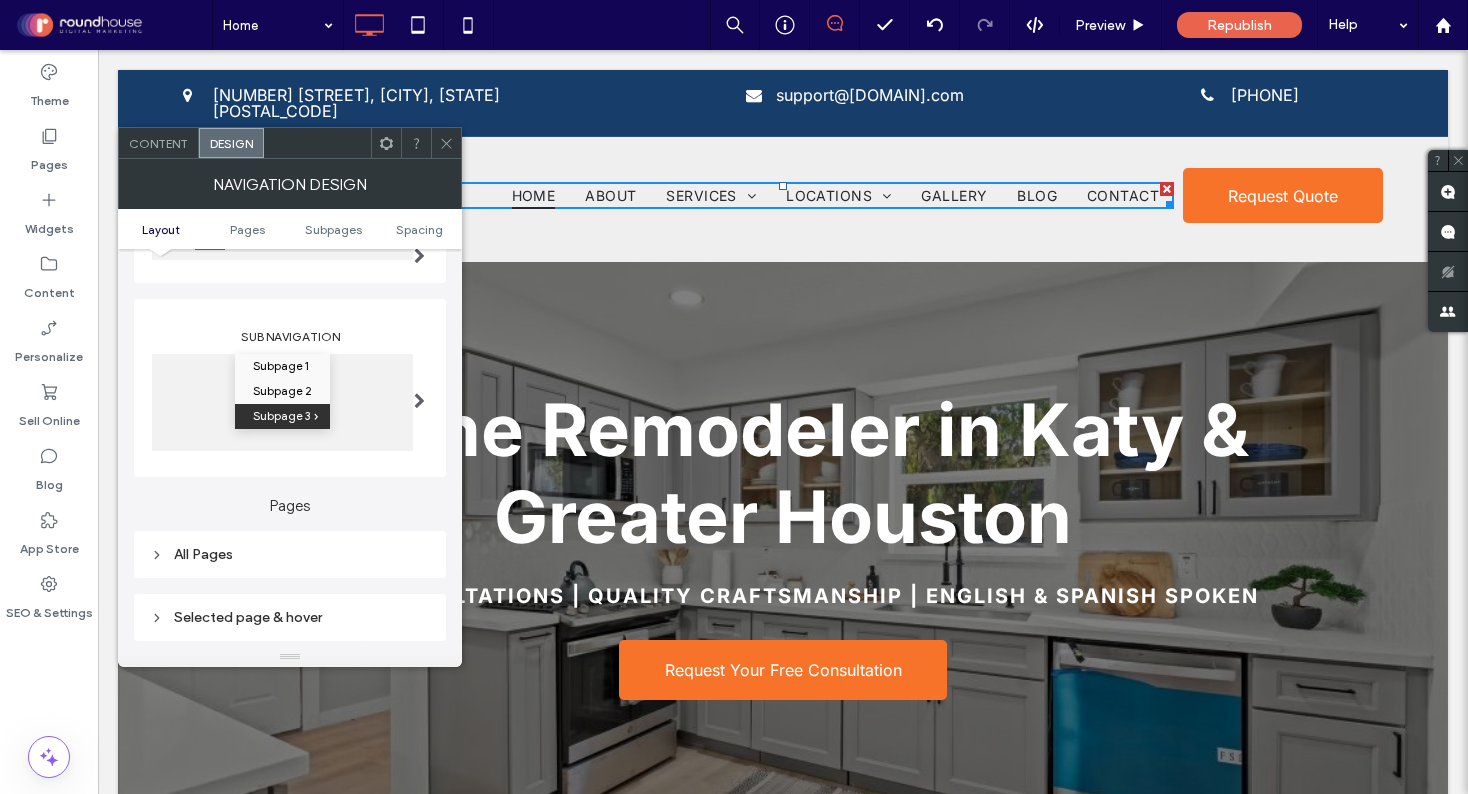 scroll, scrollTop: 380, scrollLeft: 0, axis: vertical 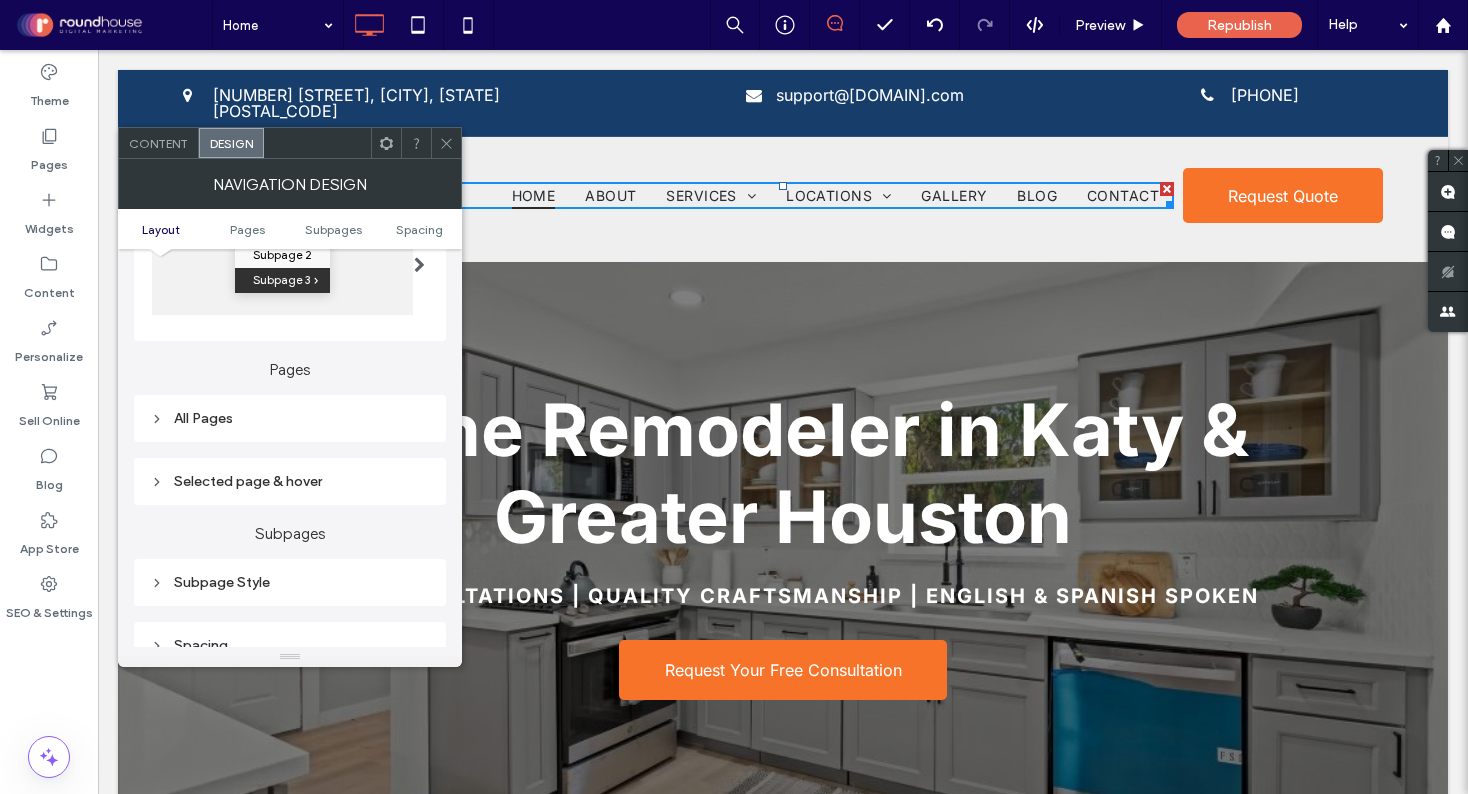 click on "All Pages" at bounding box center (290, 418) 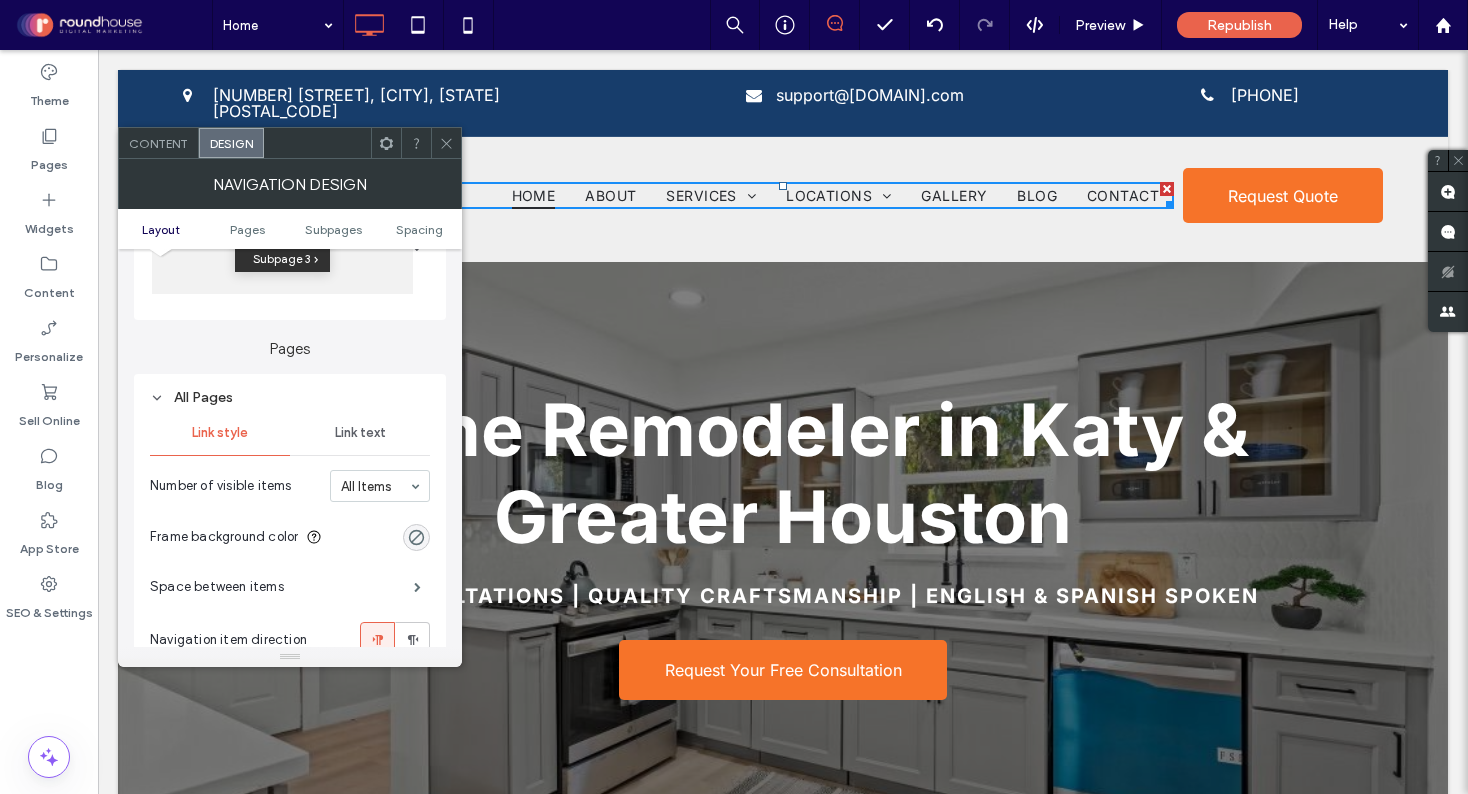 scroll, scrollTop: 403, scrollLeft: 0, axis: vertical 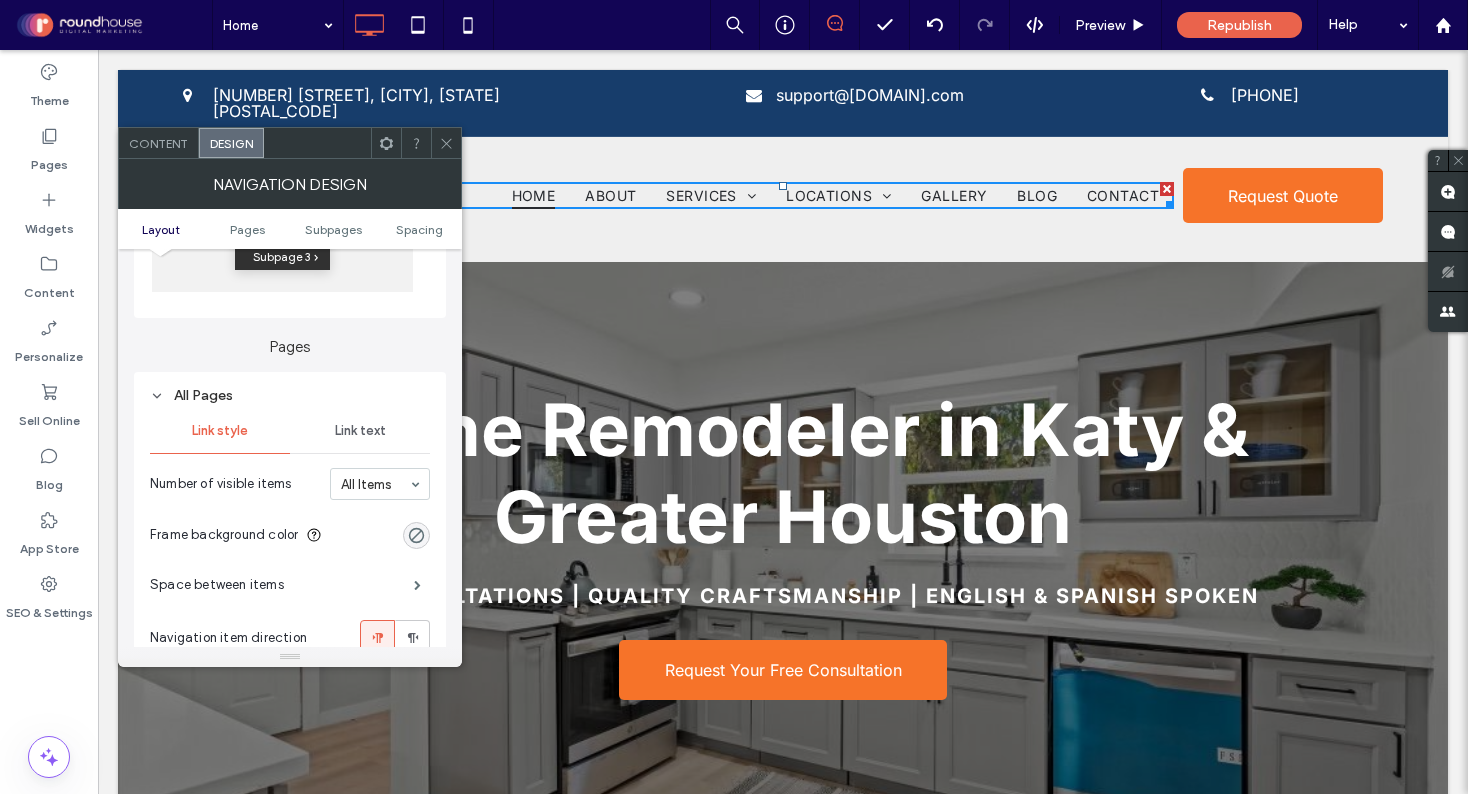 click on "Link text" at bounding box center (360, 431) 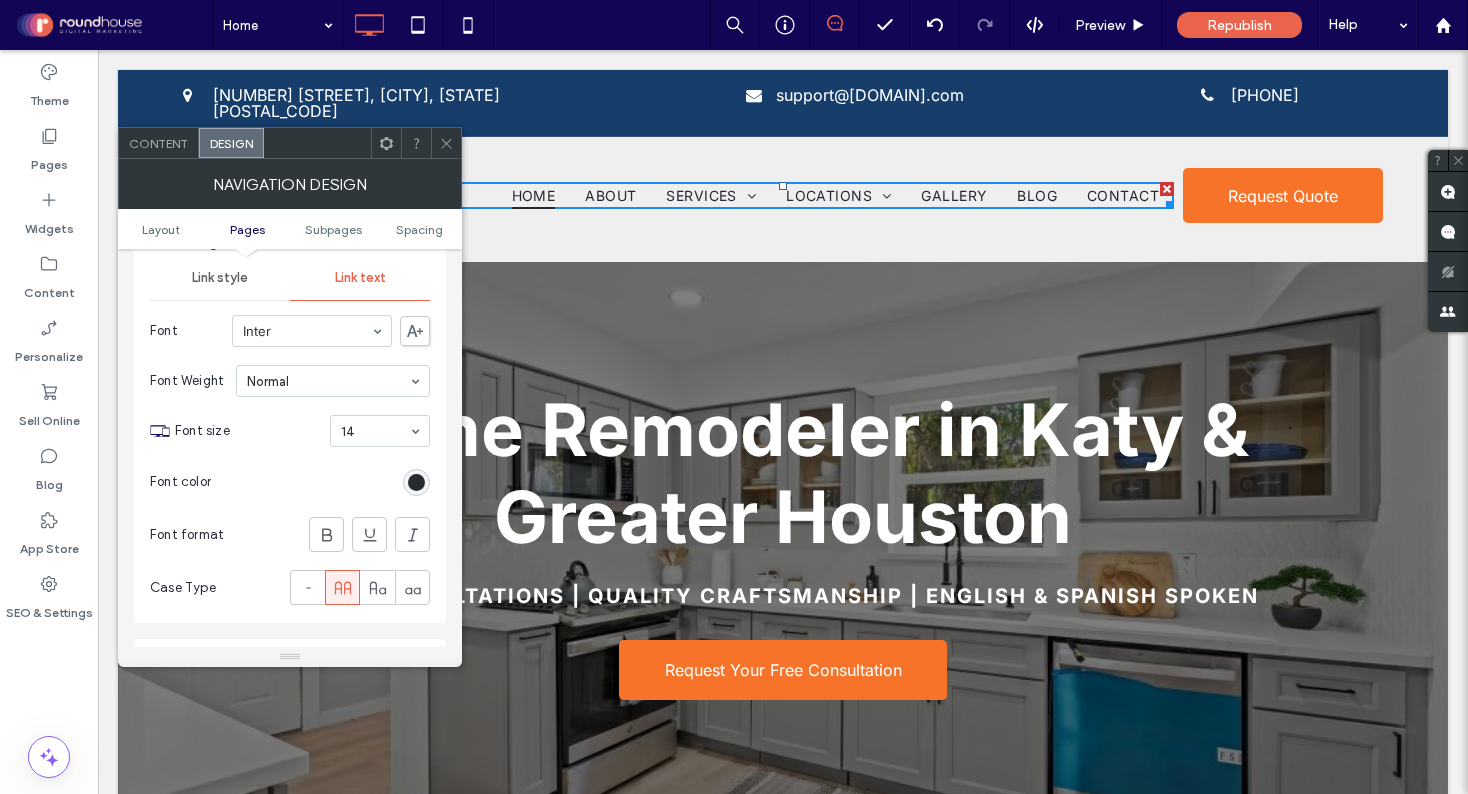 scroll, scrollTop: 557, scrollLeft: 0, axis: vertical 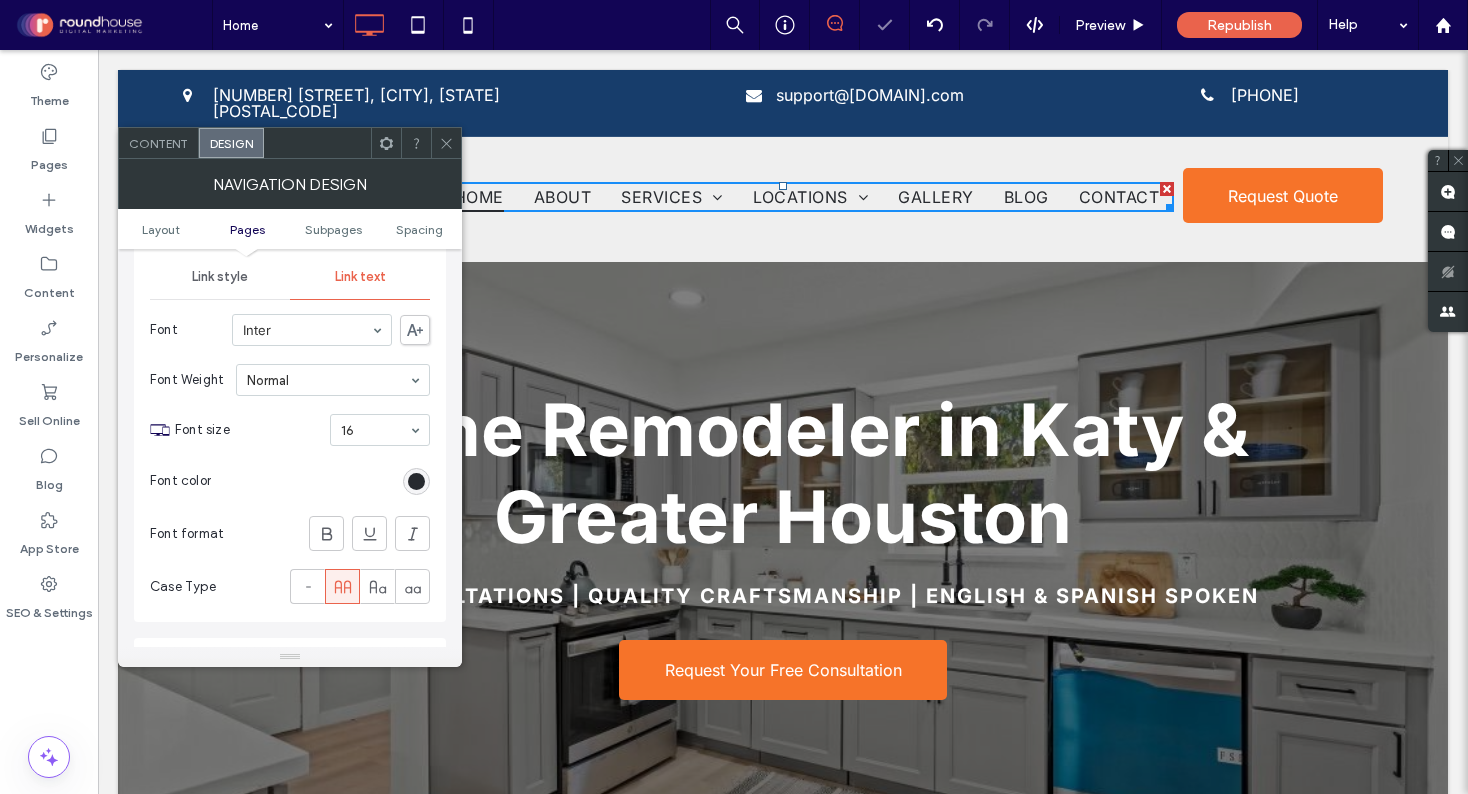 click 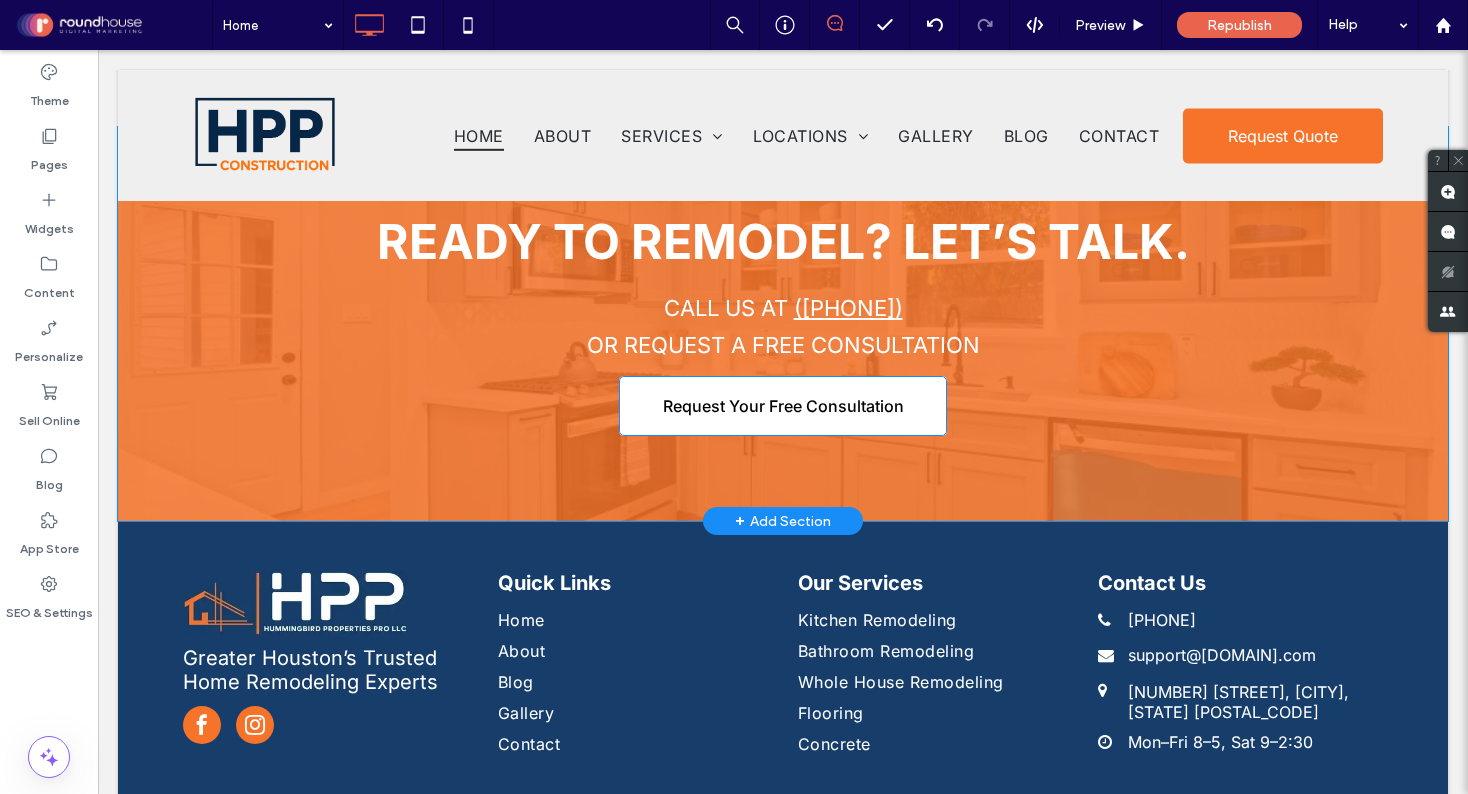 scroll, scrollTop: 4505, scrollLeft: 0, axis: vertical 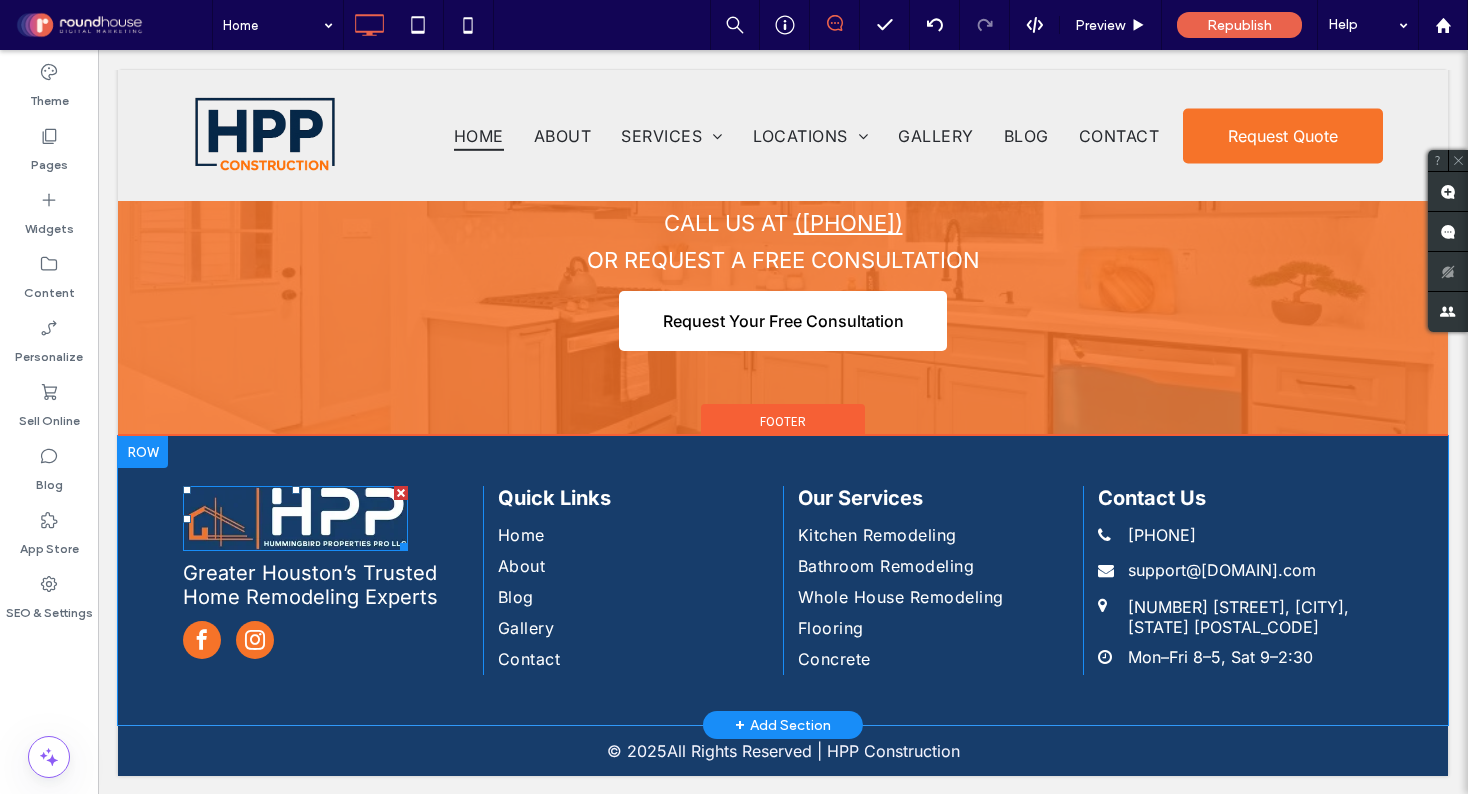 click at bounding box center [295, 518] 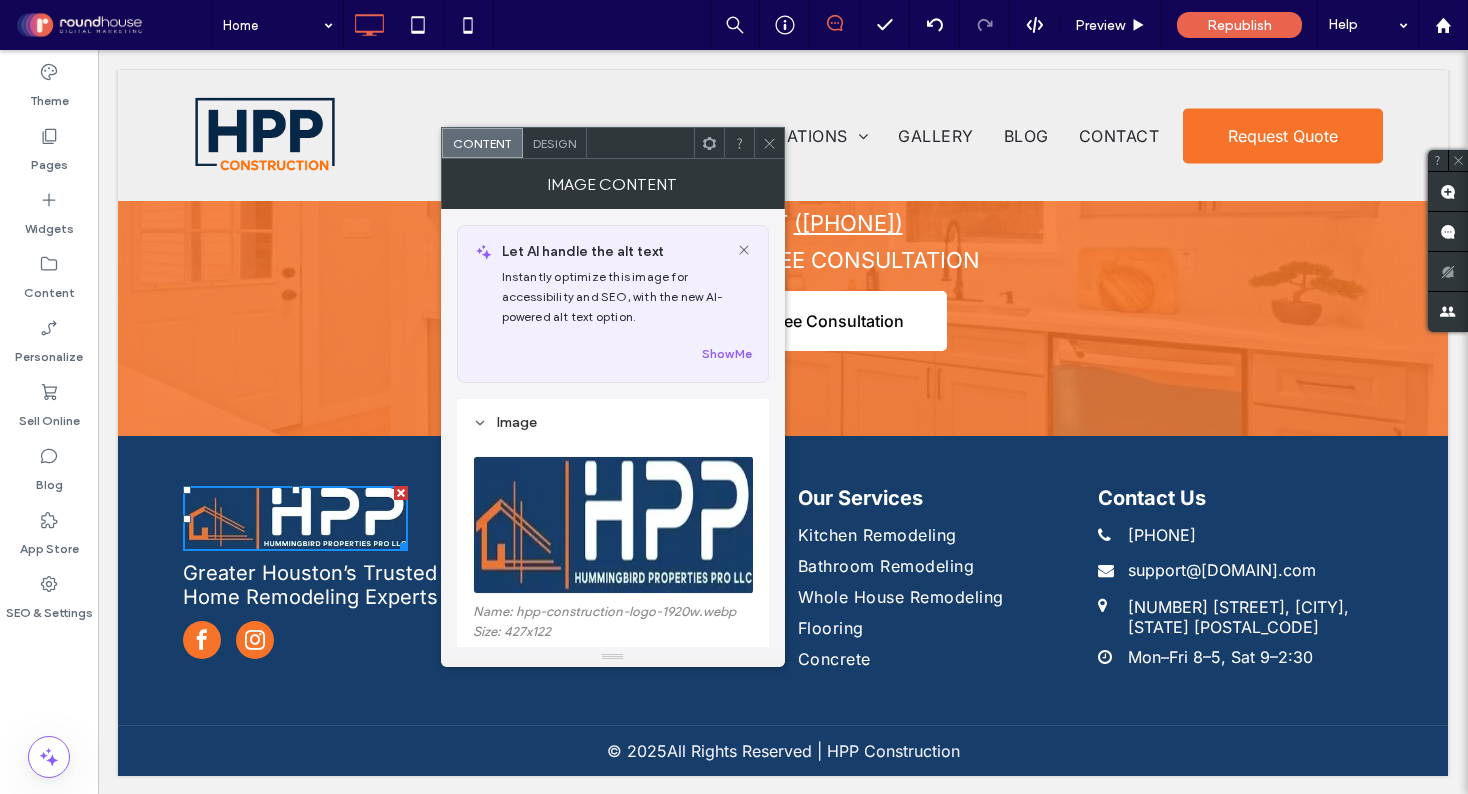 click at bounding box center [614, 525] 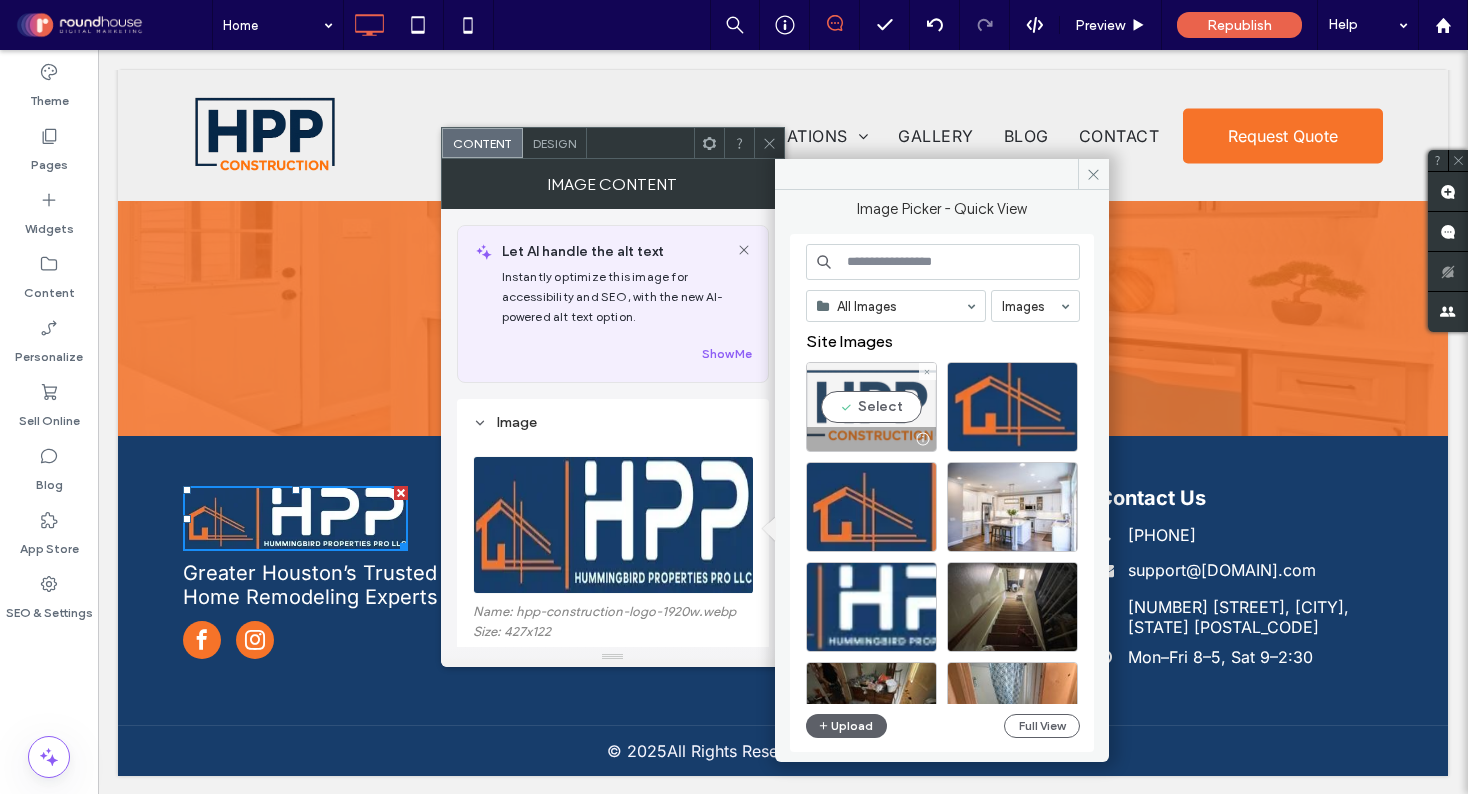 click on "Select" at bounding box center (871, 407) 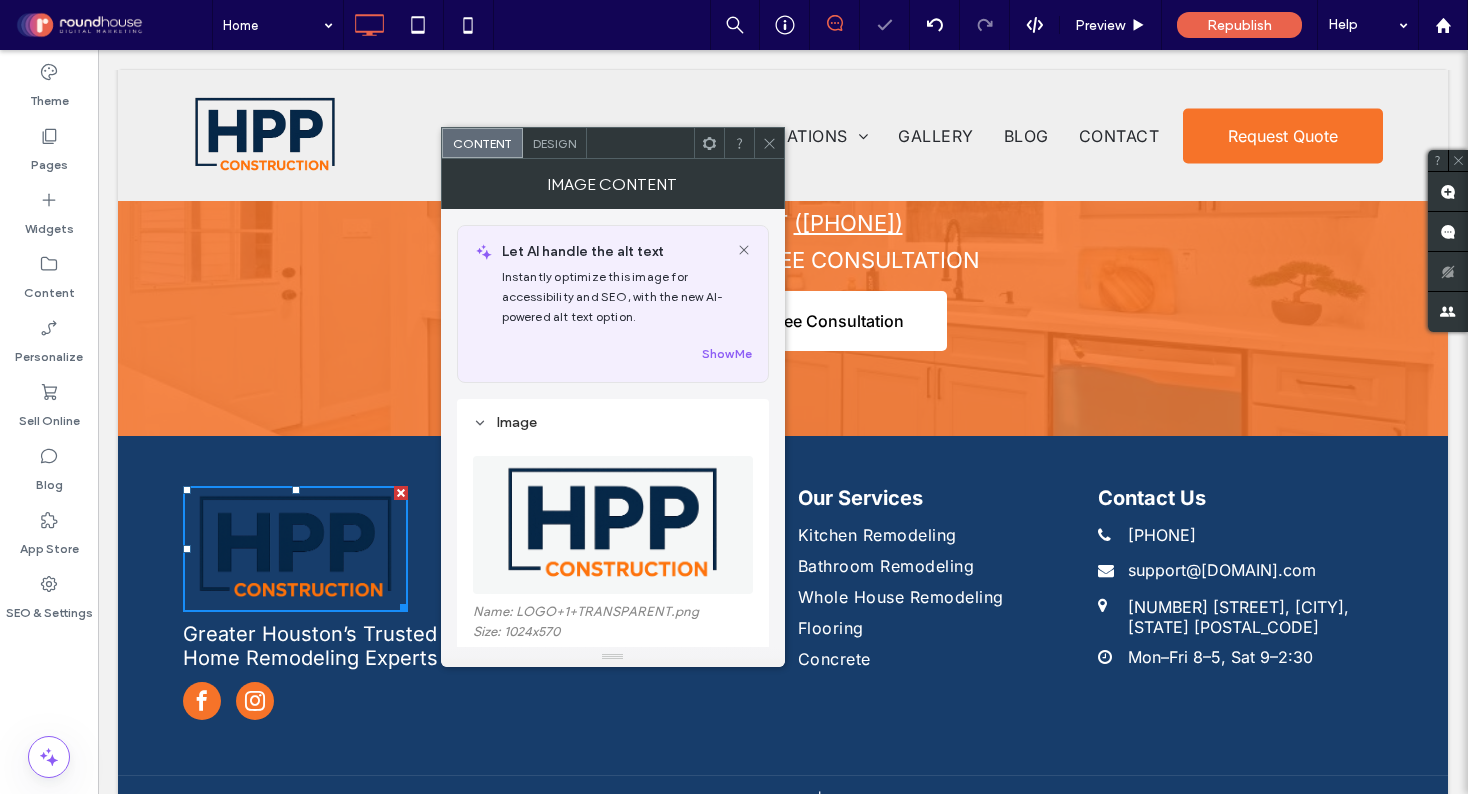 click 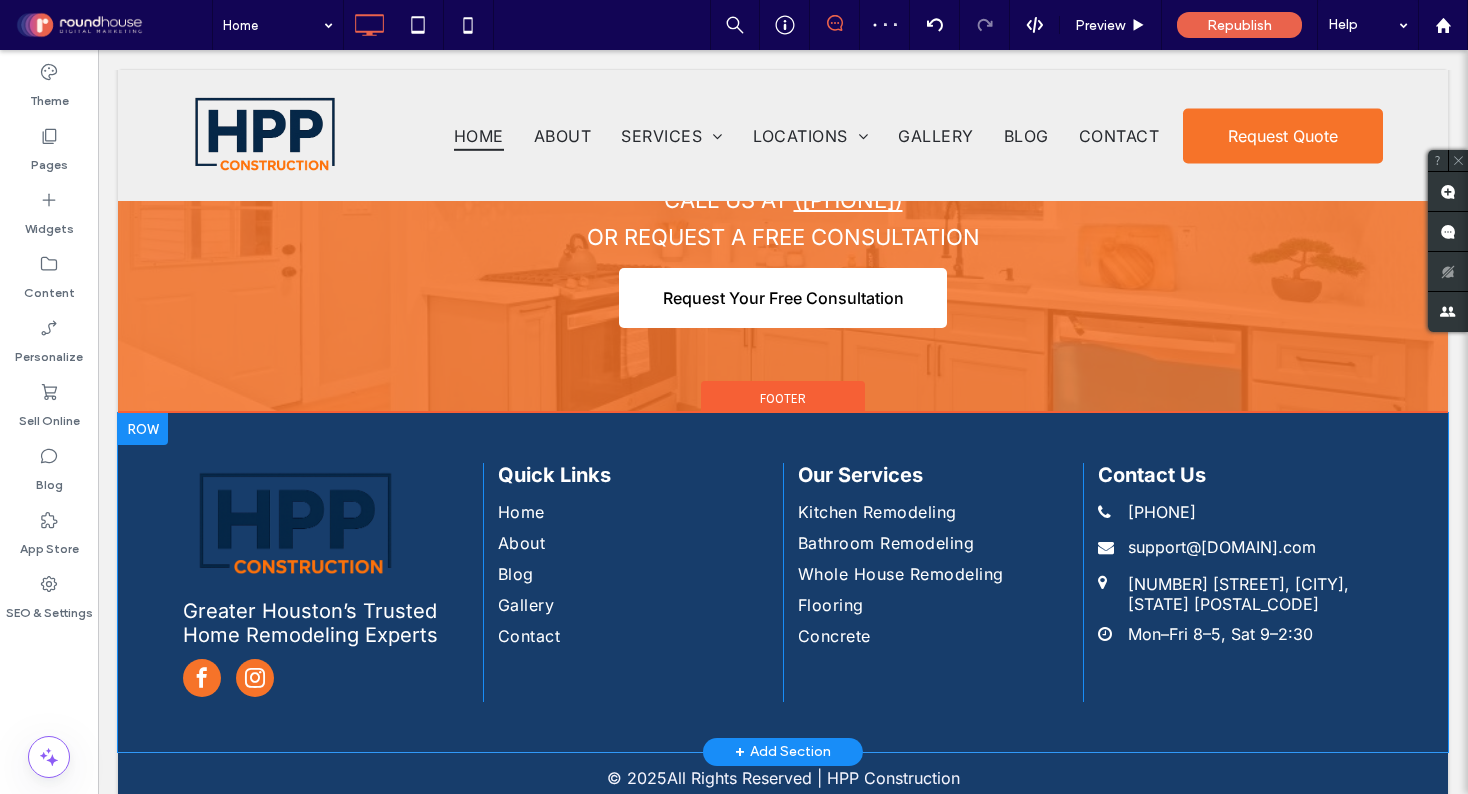 scroll, scrollTop: 4557, scrollLeft: 0, axis: vertical 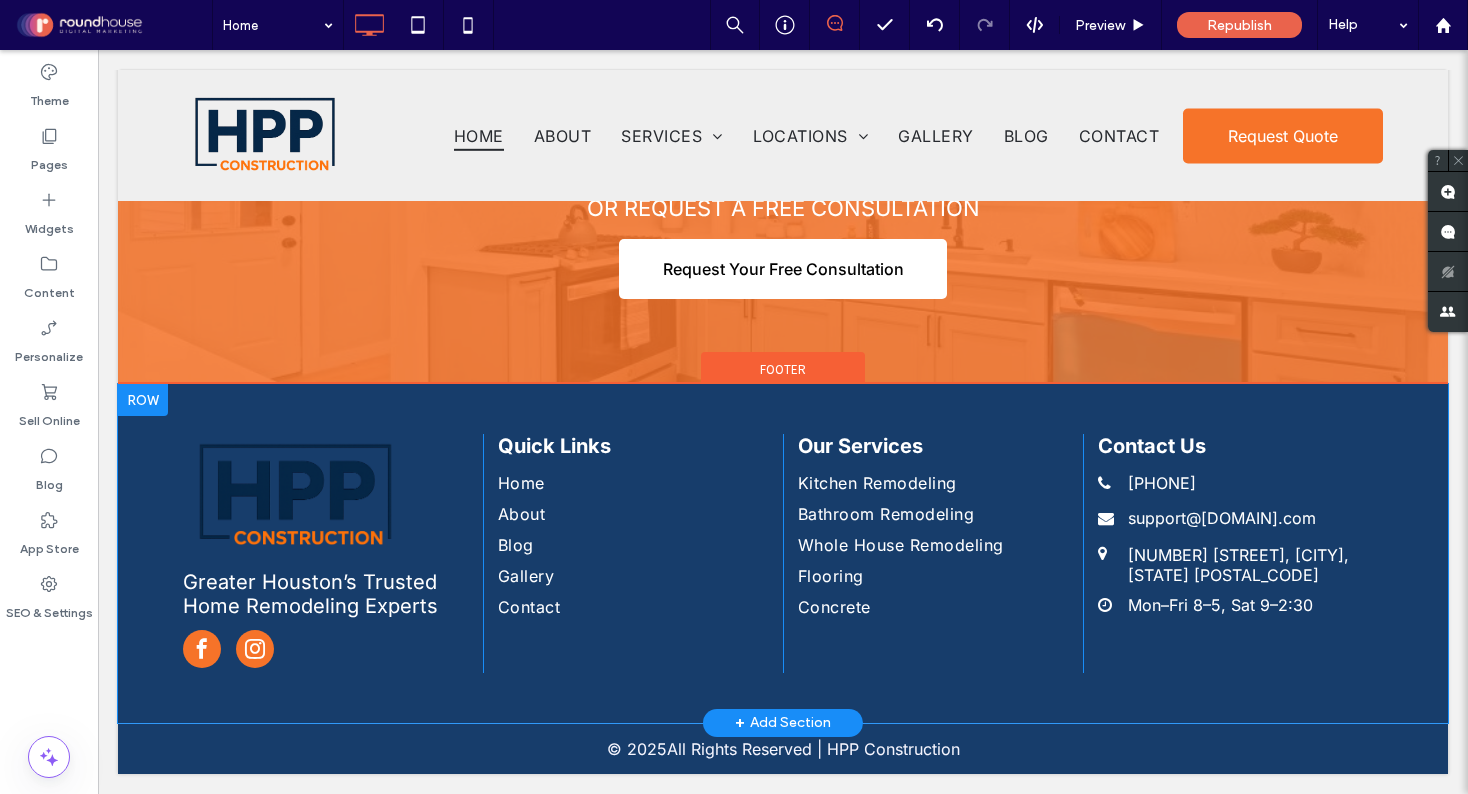 click at bounding box center (143, 400) 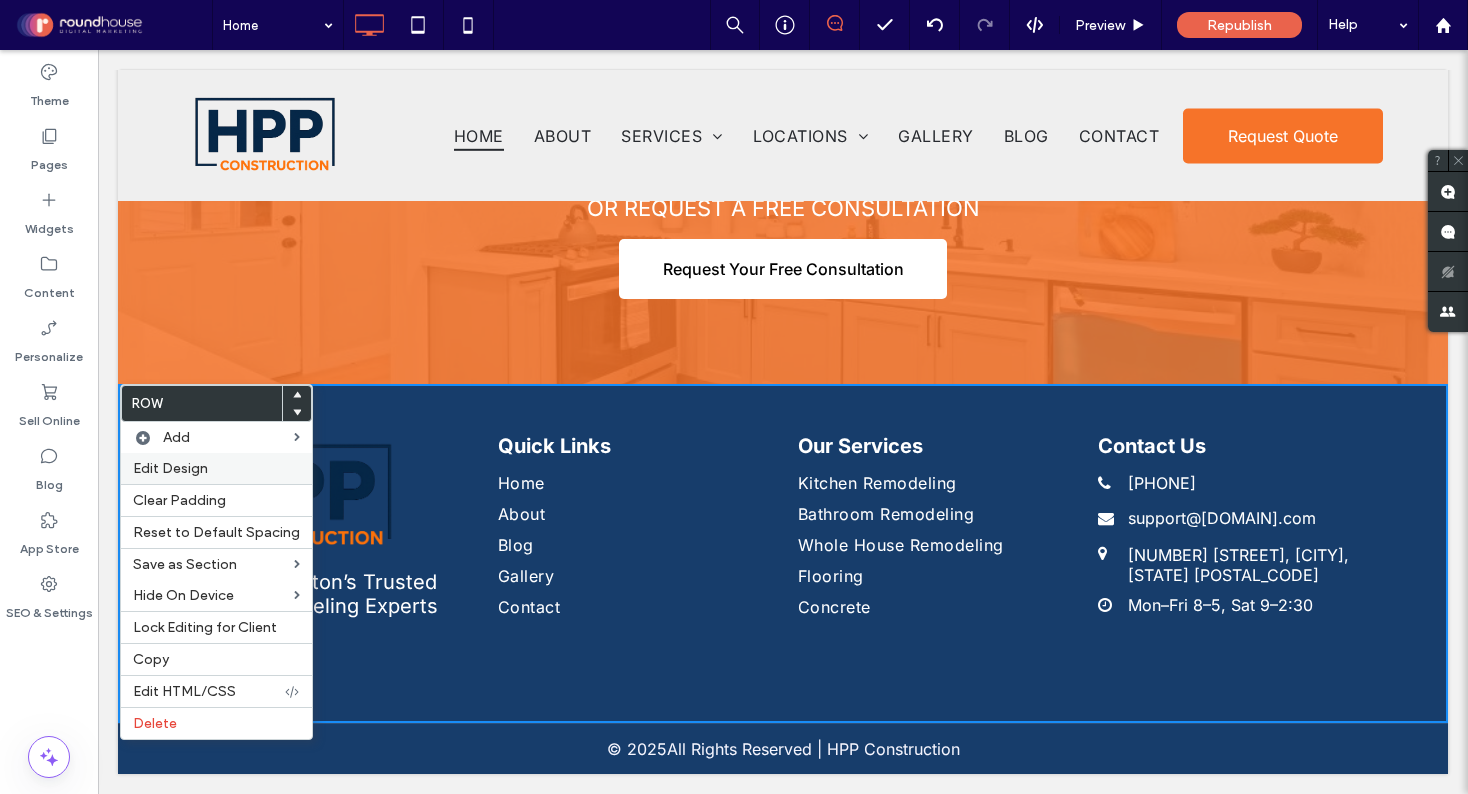 click on "Edit Design" at bounding box center (170, 468) 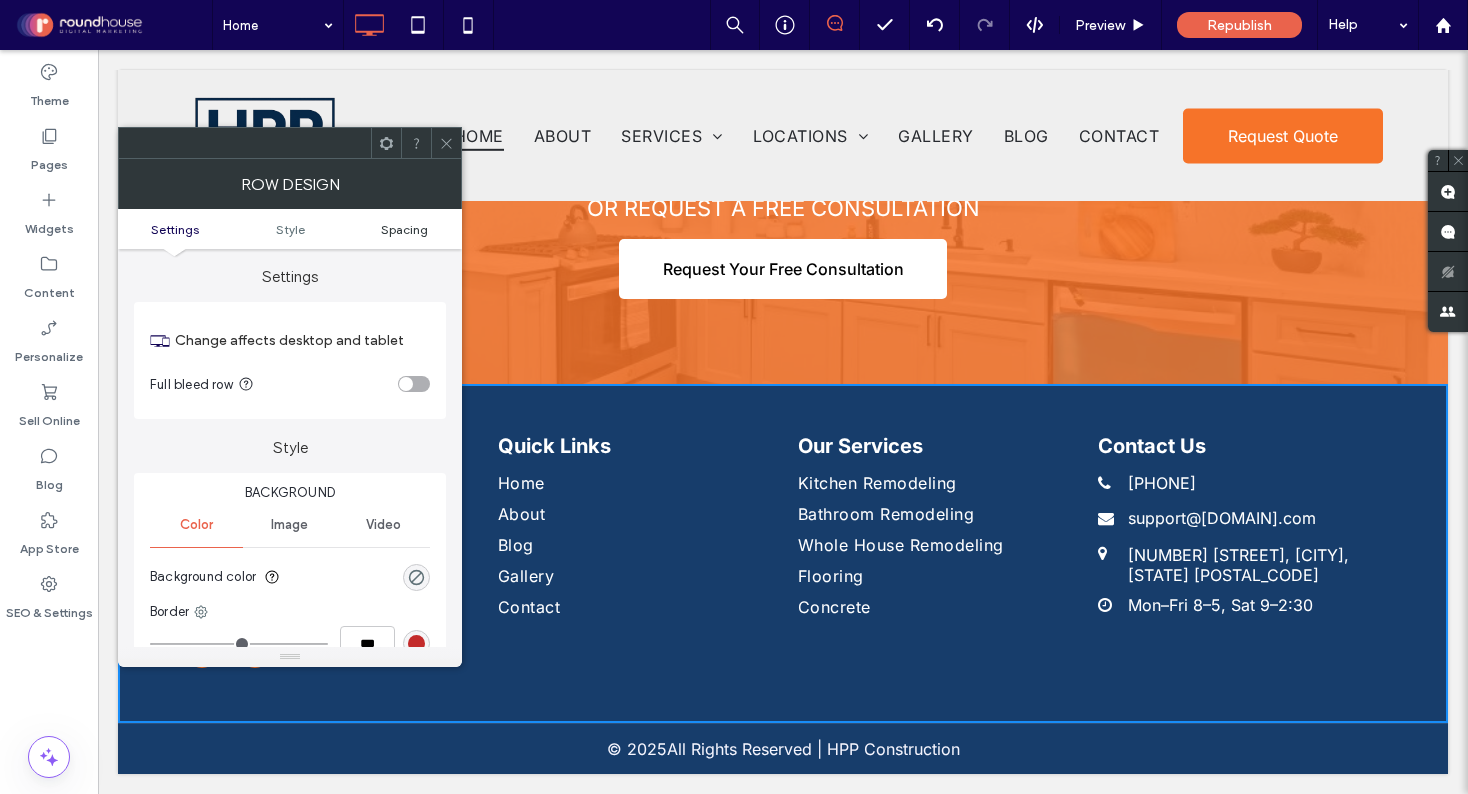 scroll, scrollTop: 0, scrollLeft: 0, axis: both 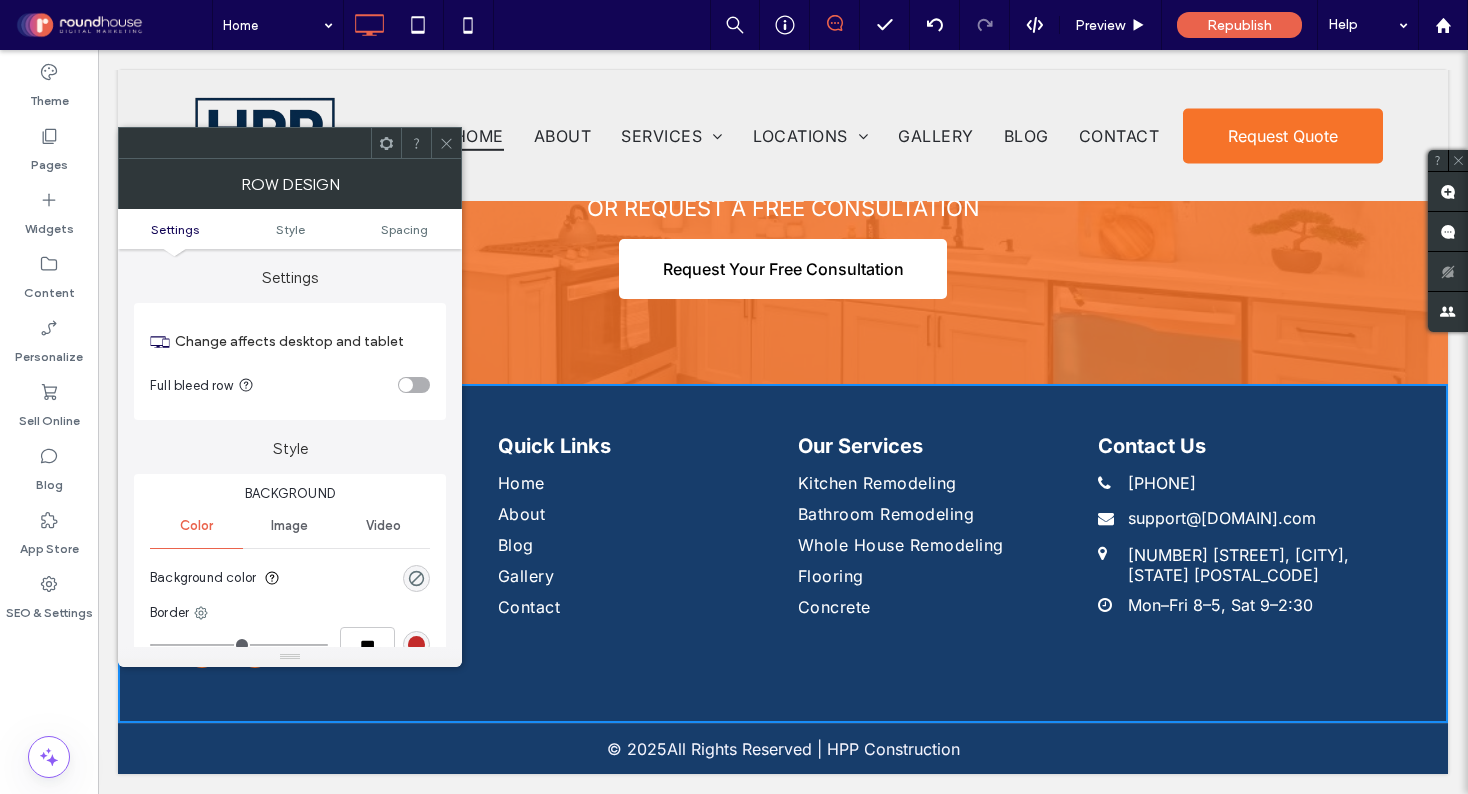 click 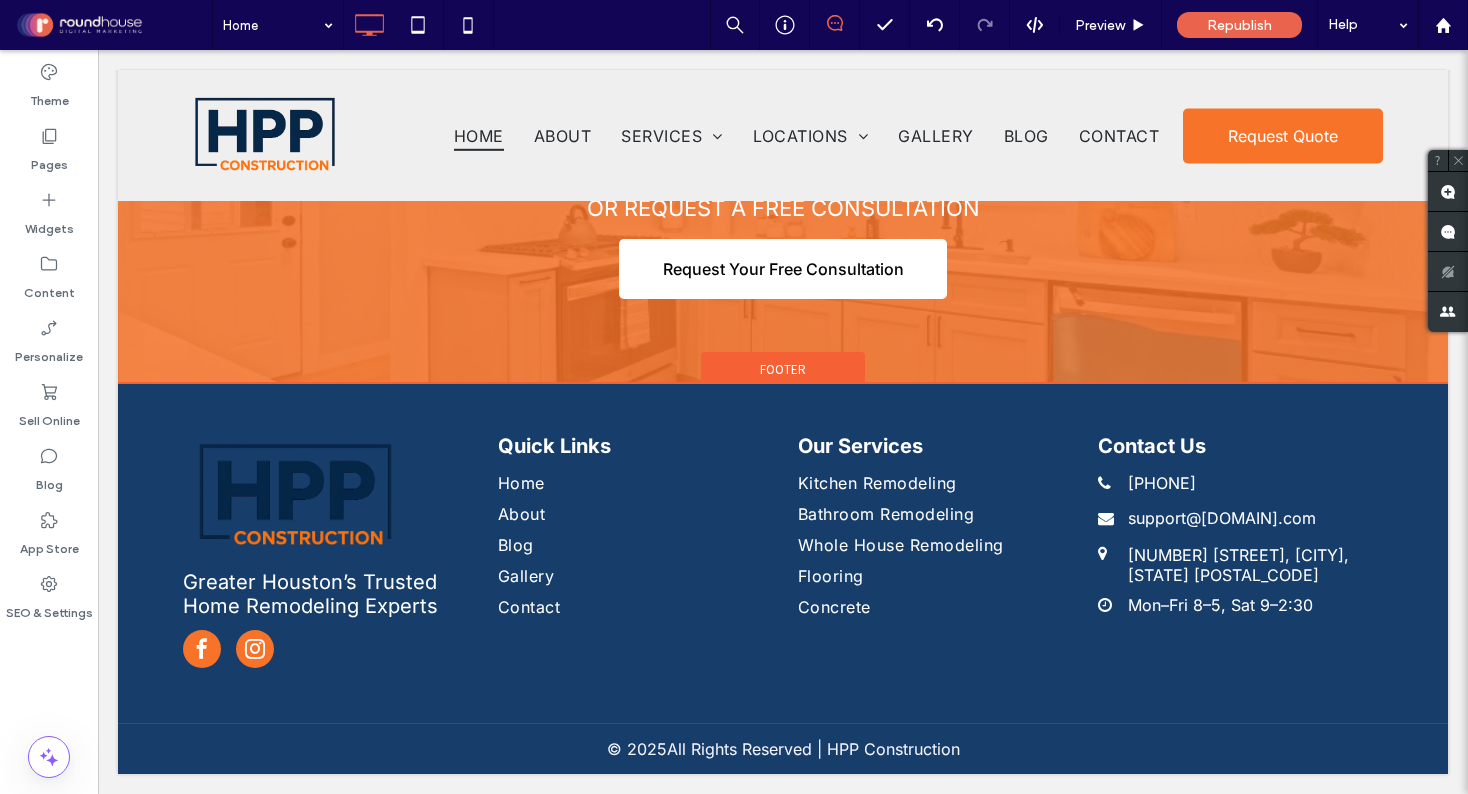 click on "Footer" at bounding box center [783, 369] 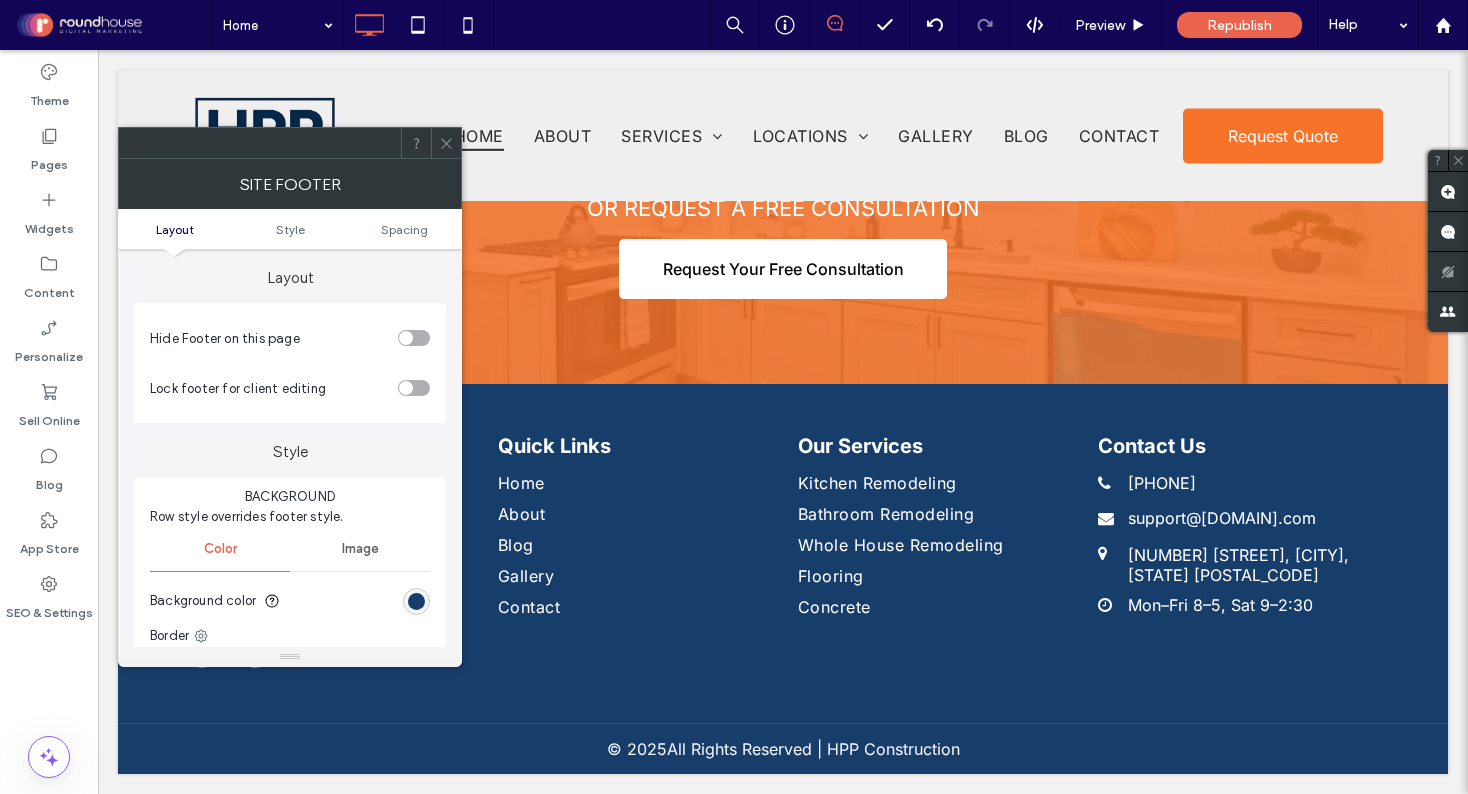 click at bounding box center [416, 601] 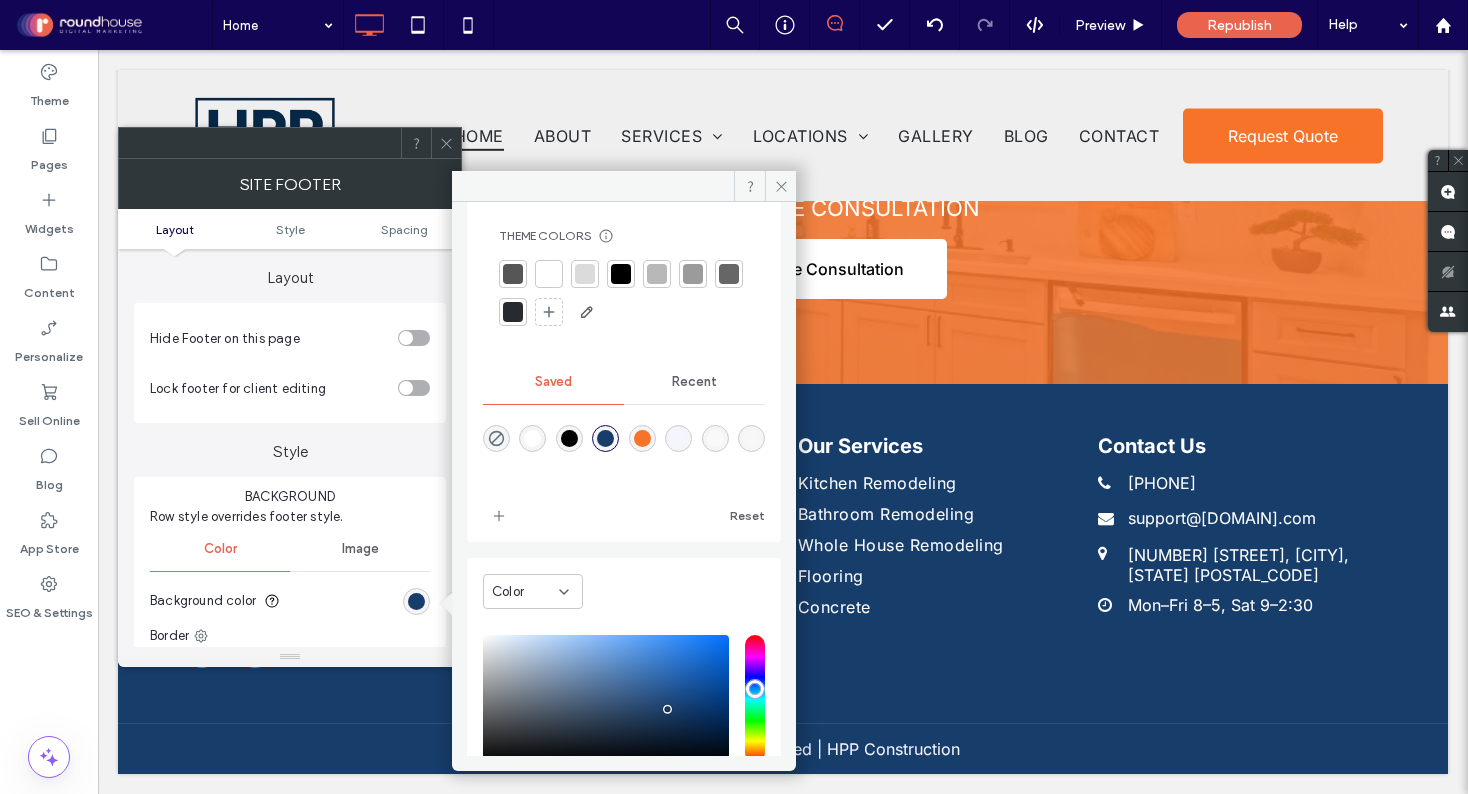scroll, scrollTop: 57, scrollLeft: 0, axis: vertical 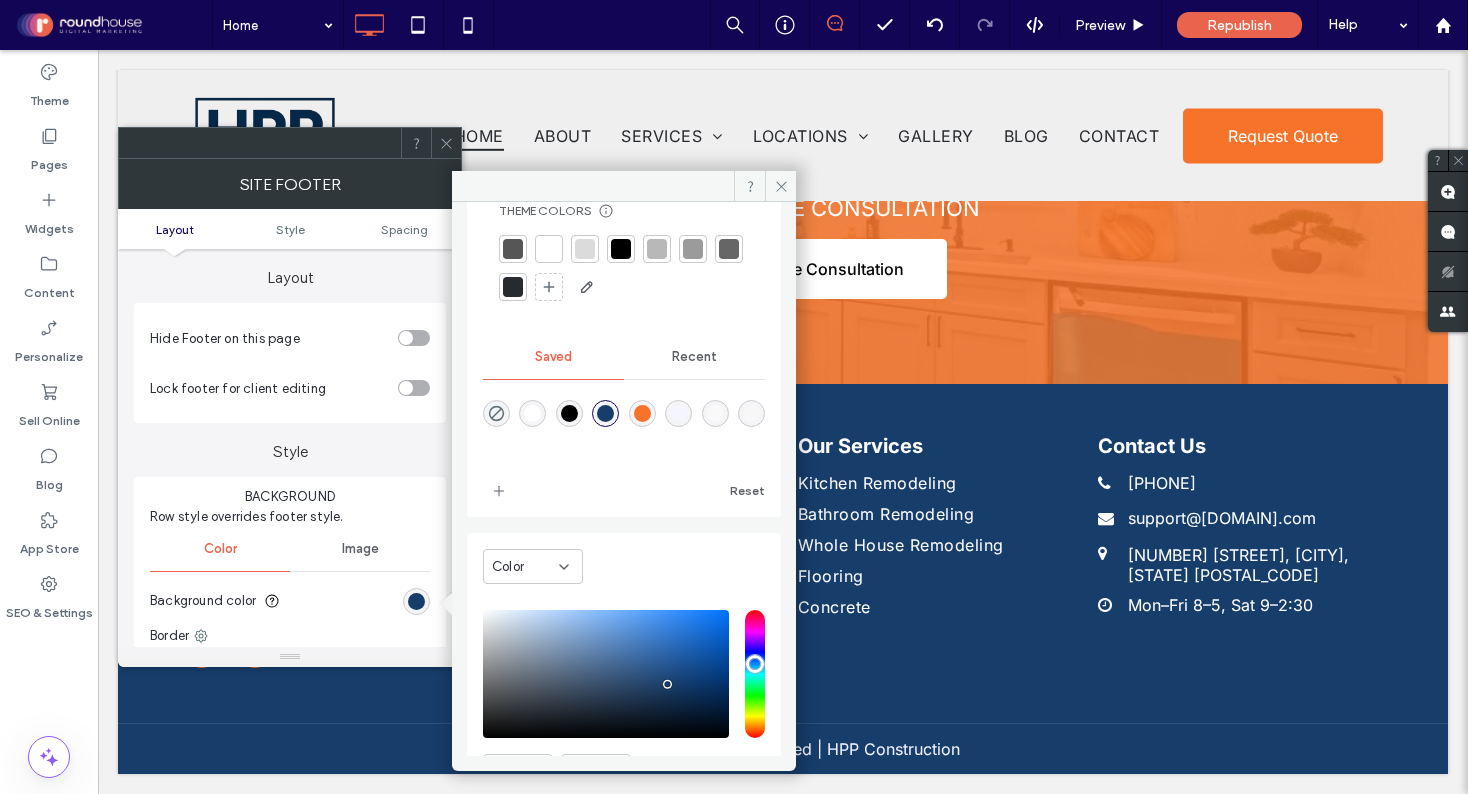 click at bounding box center (605, 413) 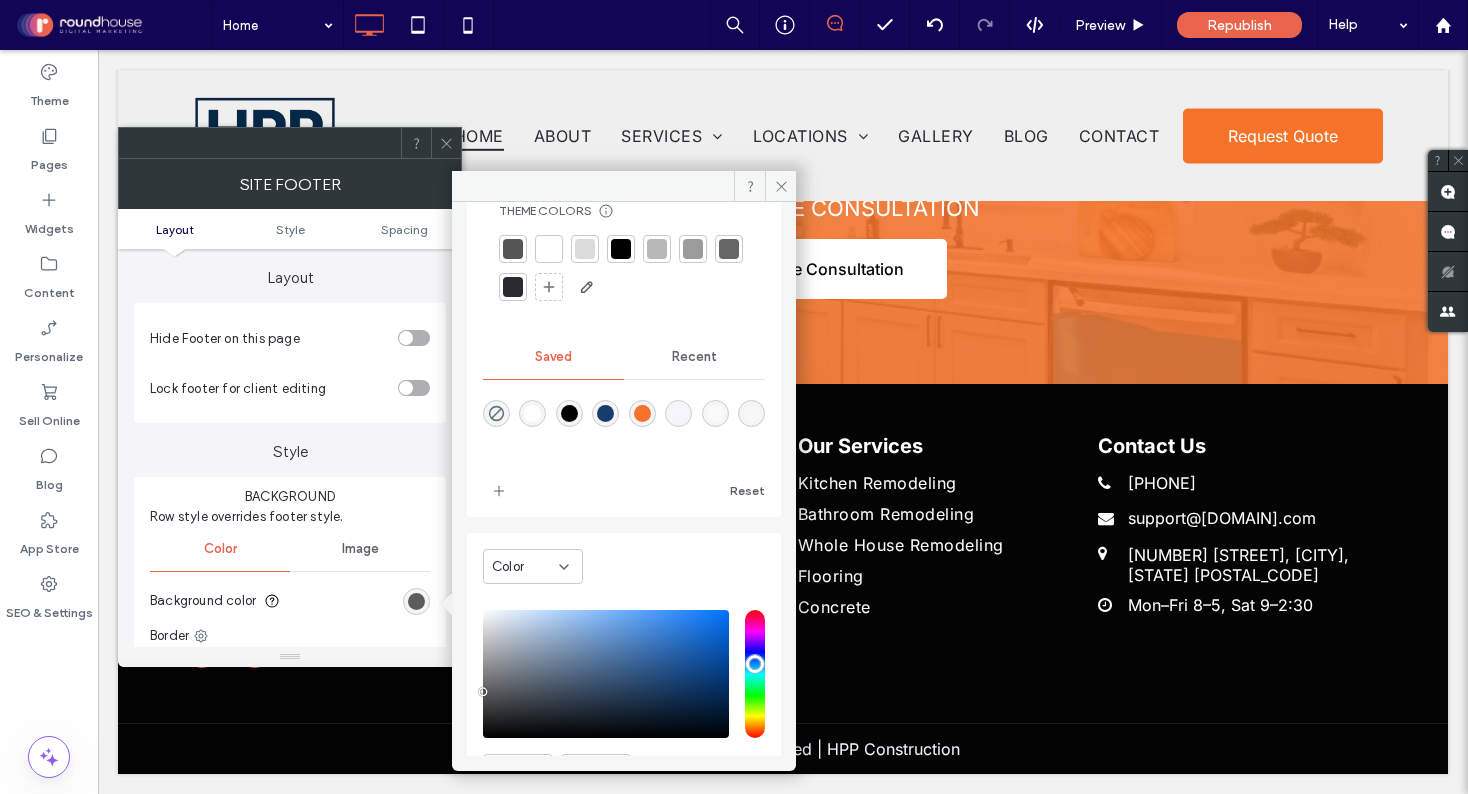 type on "*******" 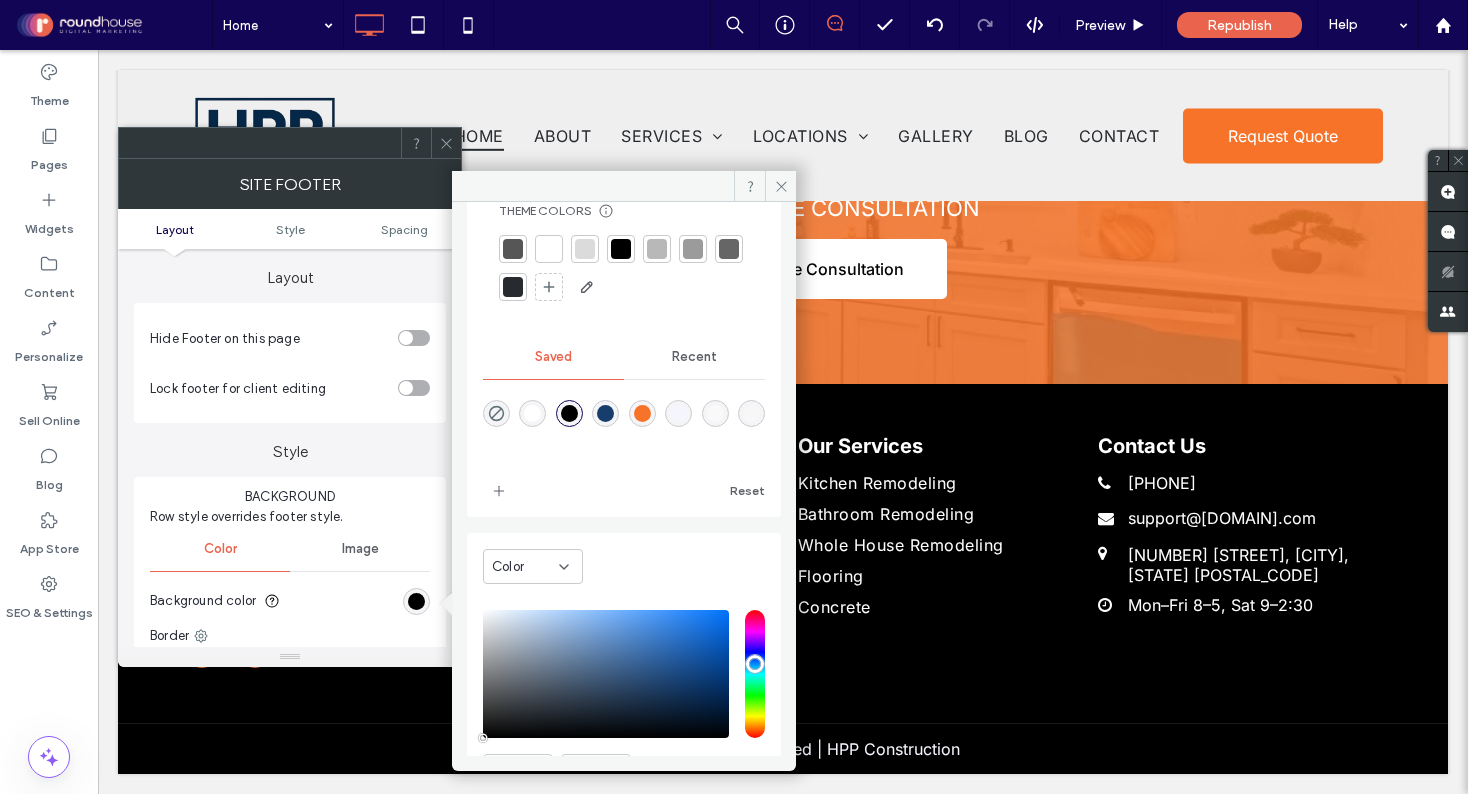 drag, startPoint x: 636, startPoint y: 661, endPoint x: 454, endPoint y: 740, distance: 198.40614 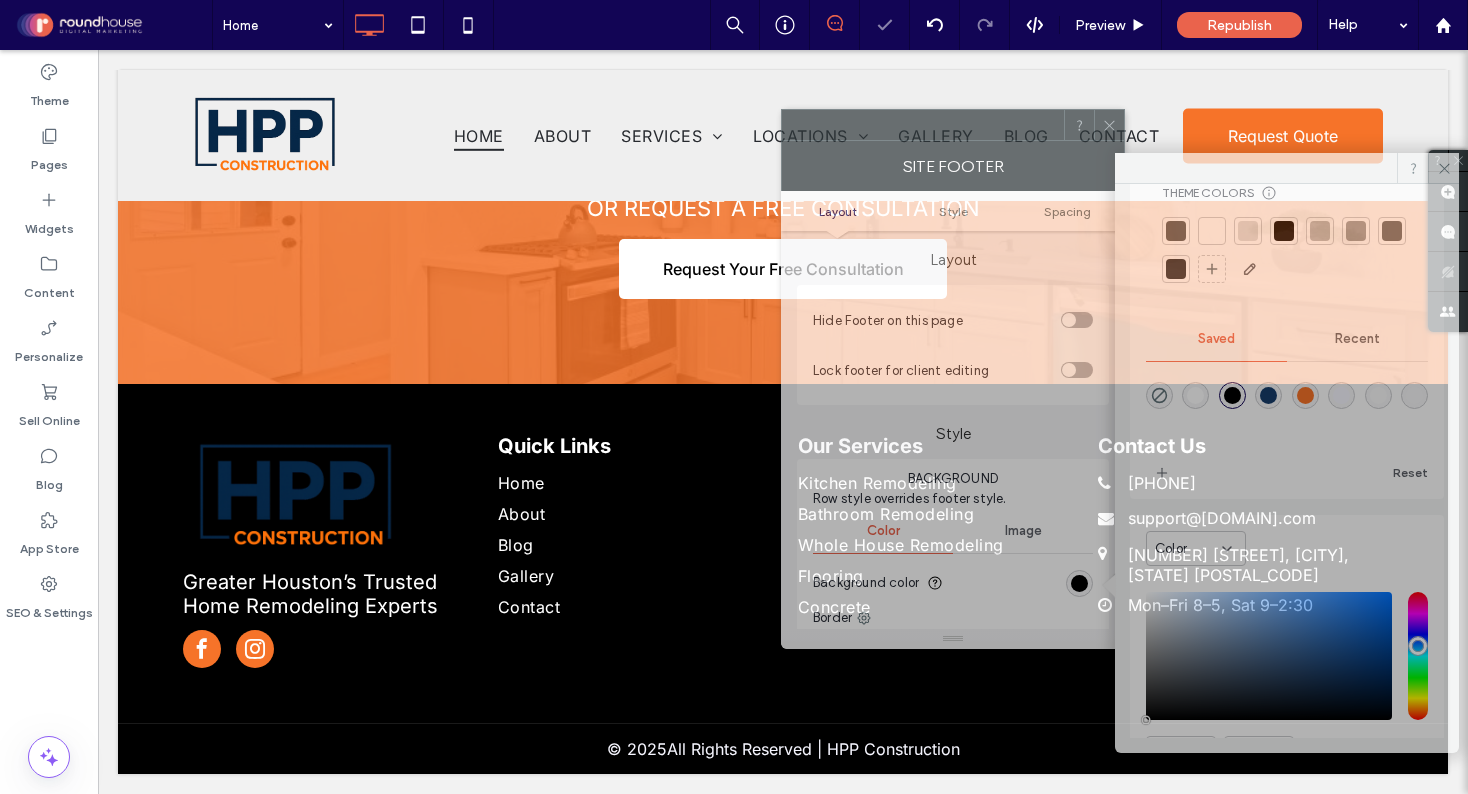 drag, startPoint x: 257, startPoint y: 153, endPoint x: 920, endPoint y: 128, distance: 663.4712 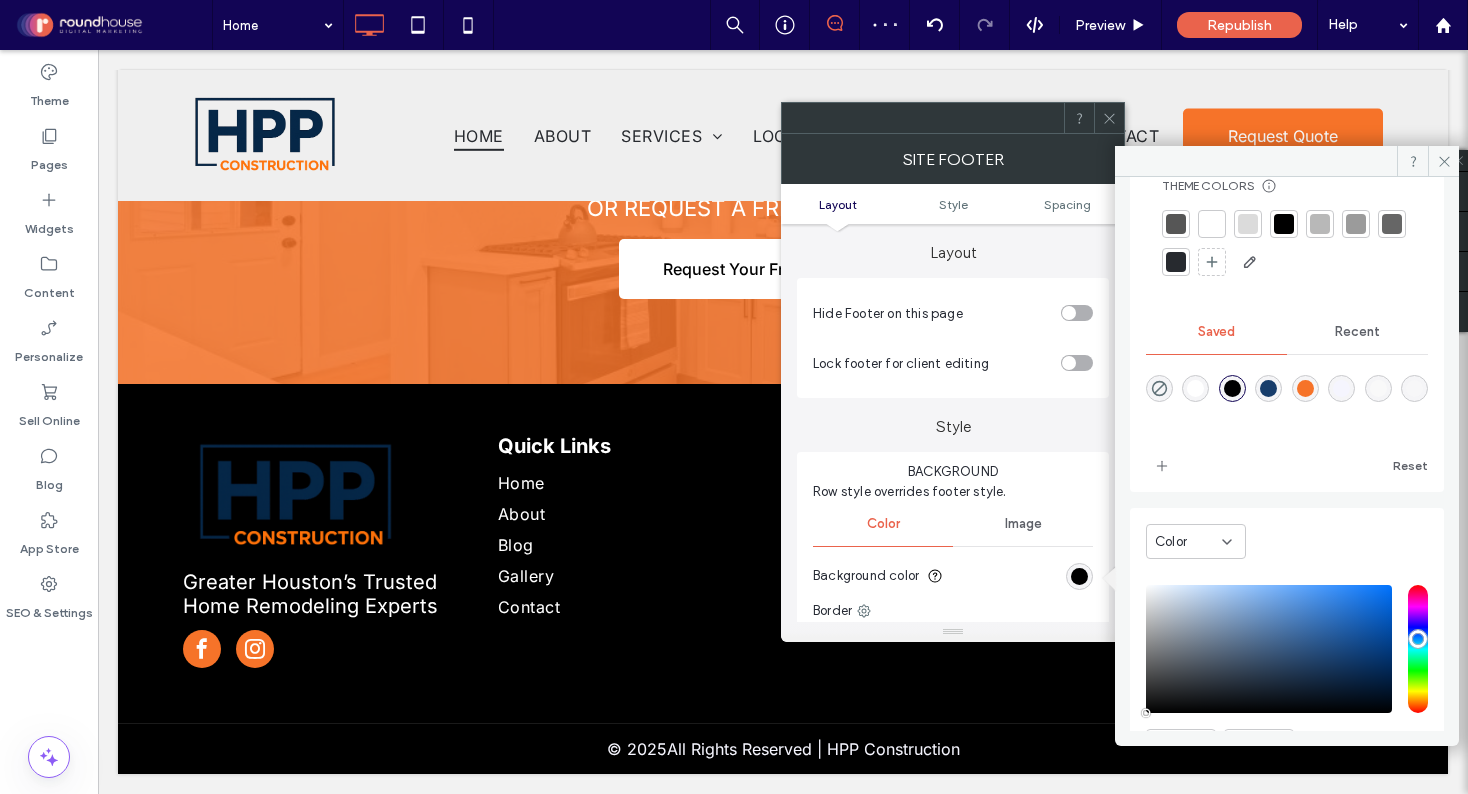click 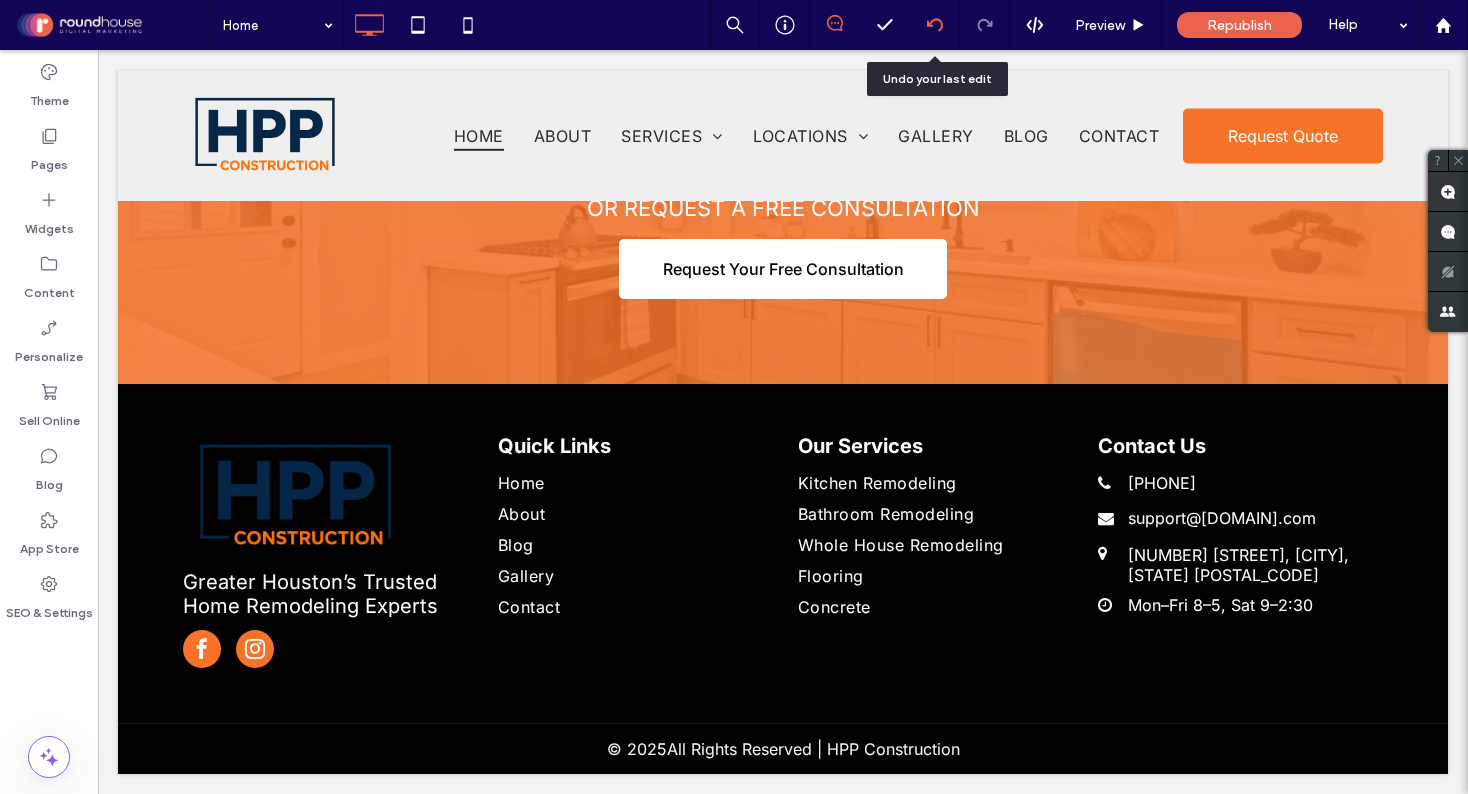 click 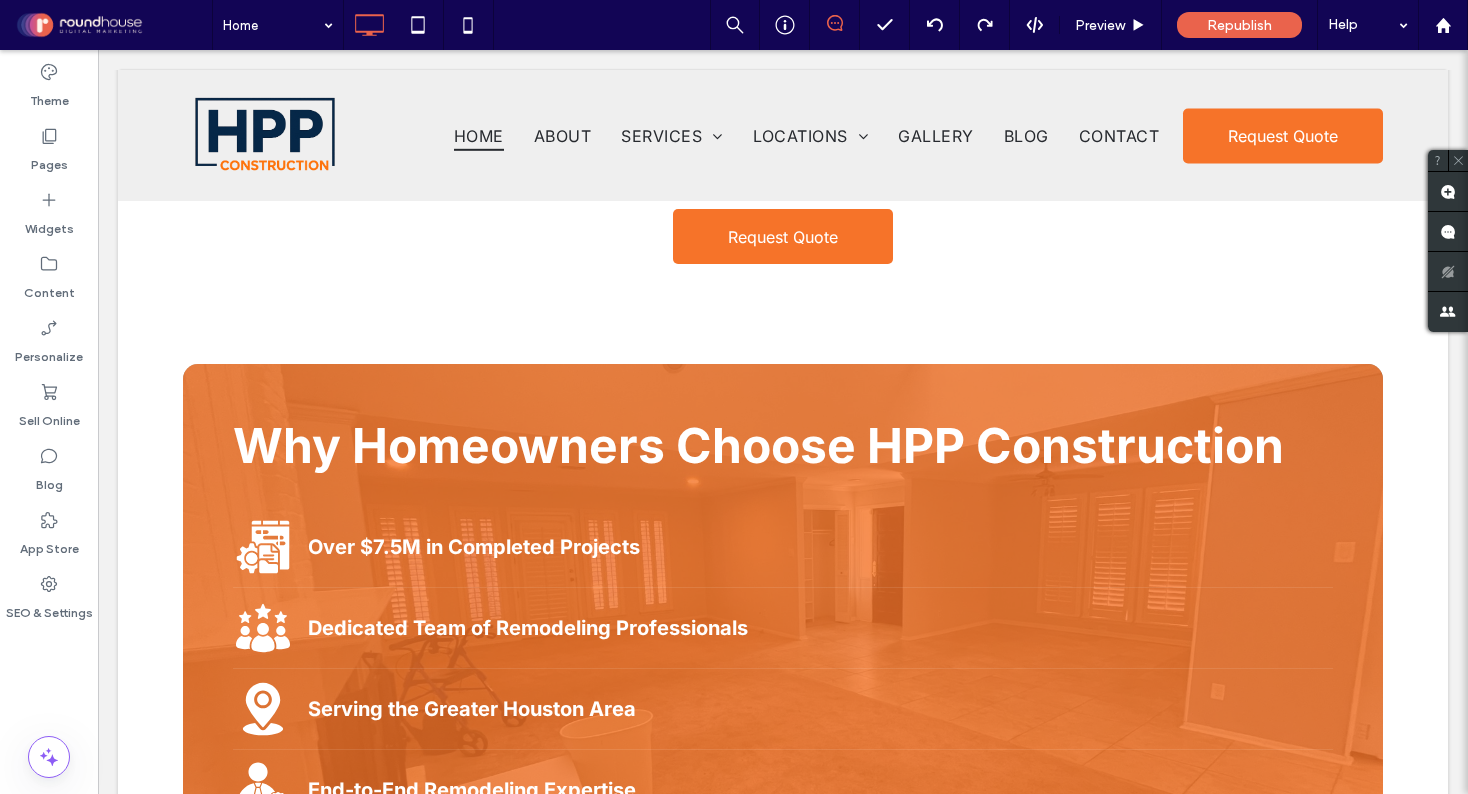 scroll, scrollTop: 1486, scrollLeft: 0, axis: vertical 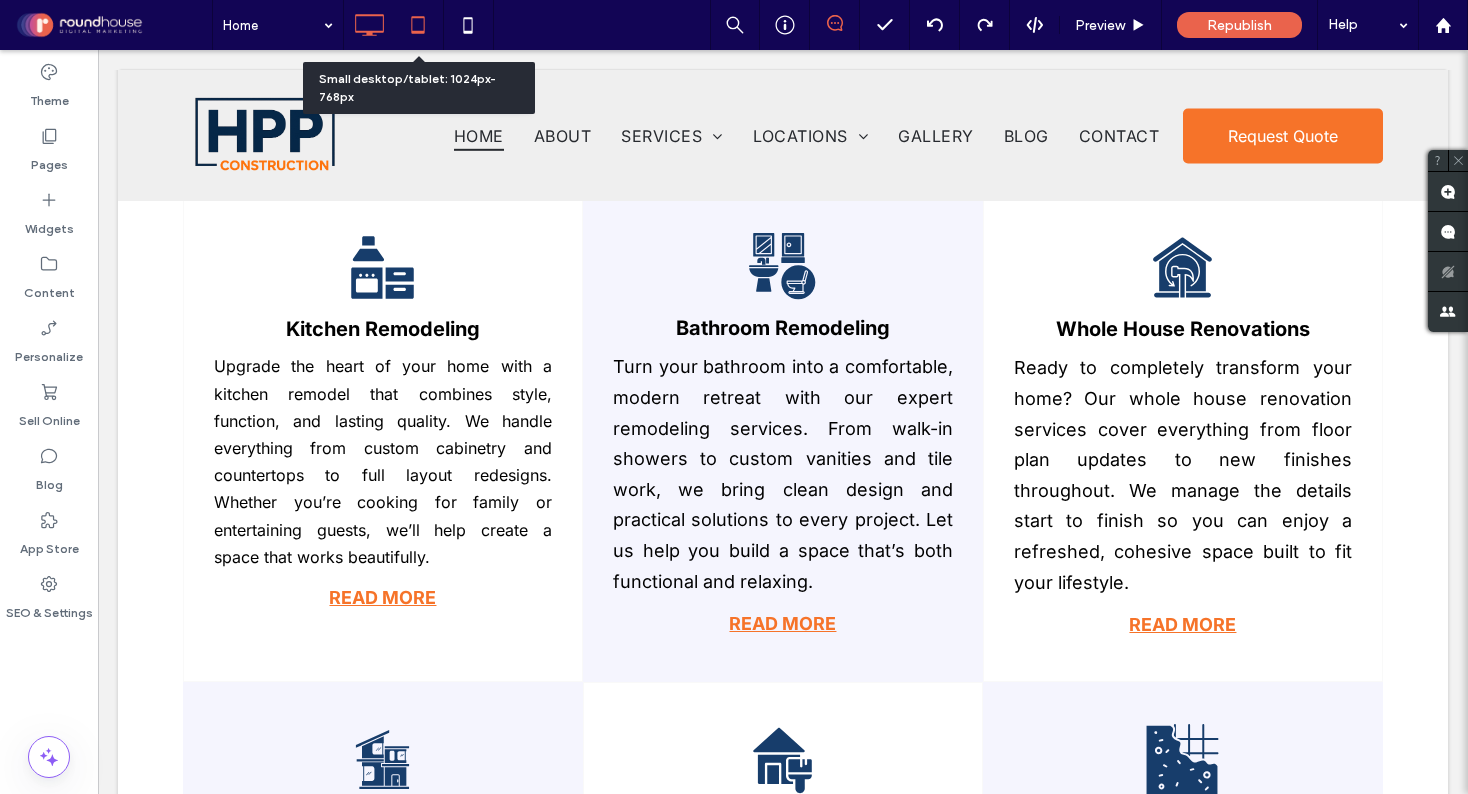 click 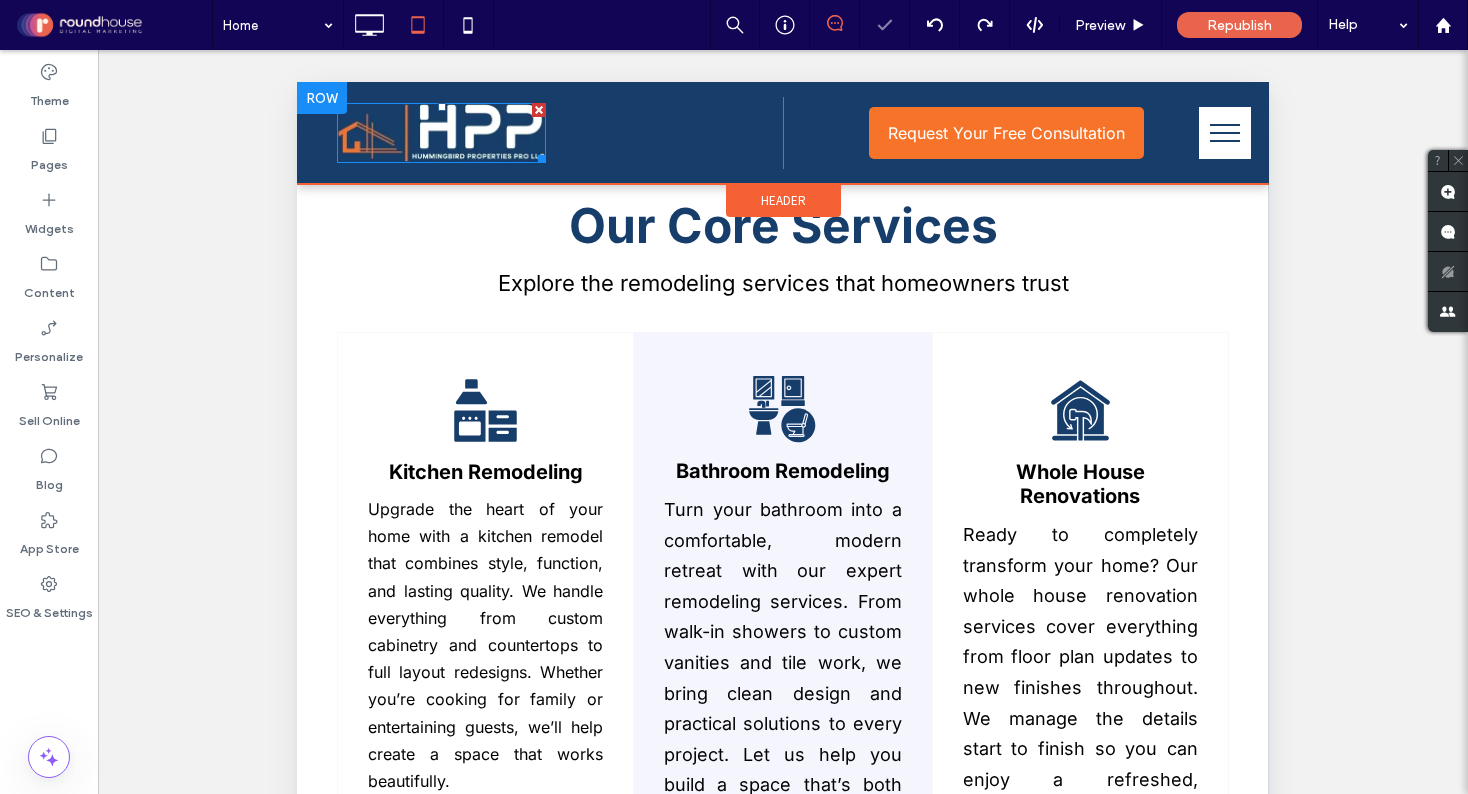 click at bounding box center [441, 133] 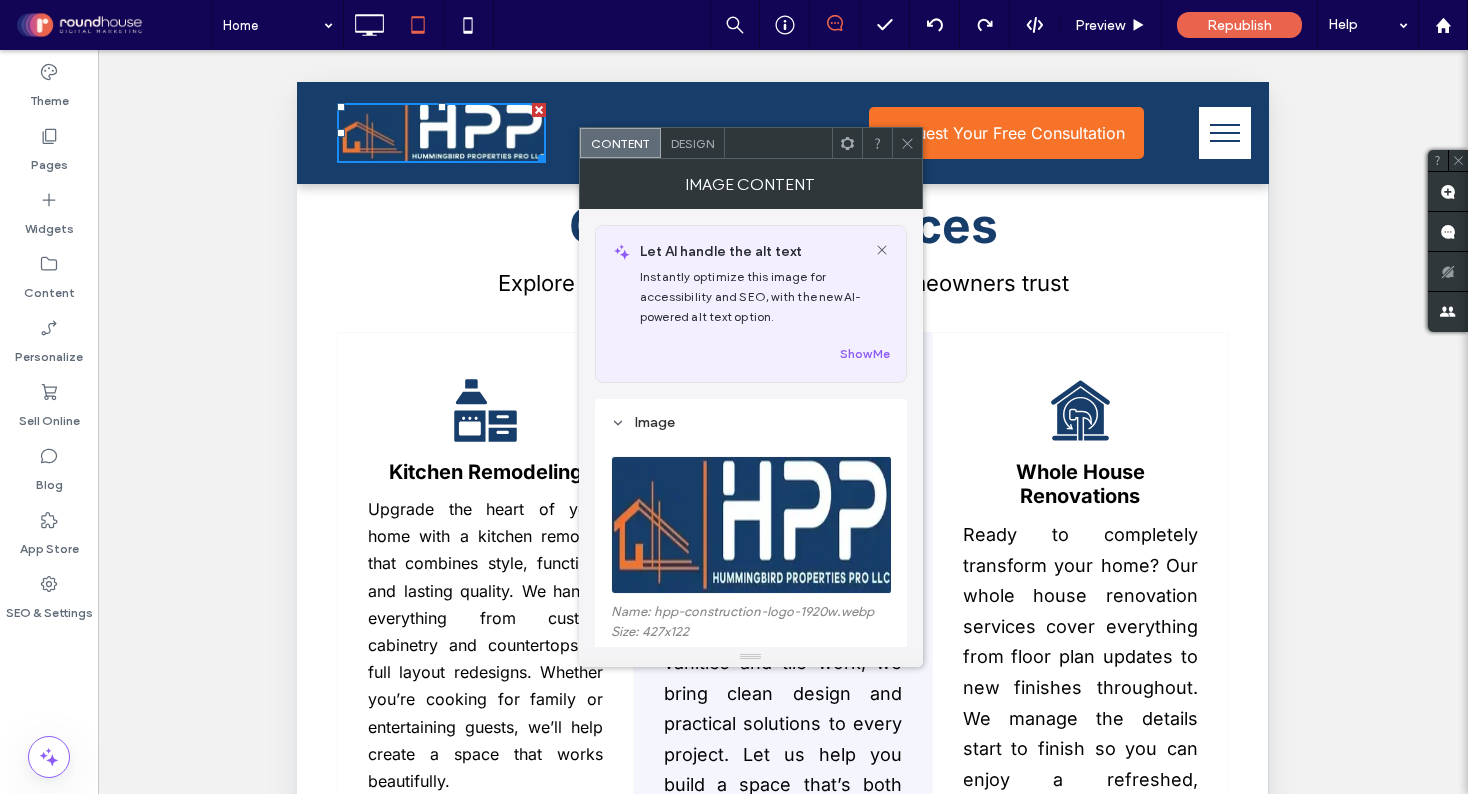 click at bounding box center [752, 525] 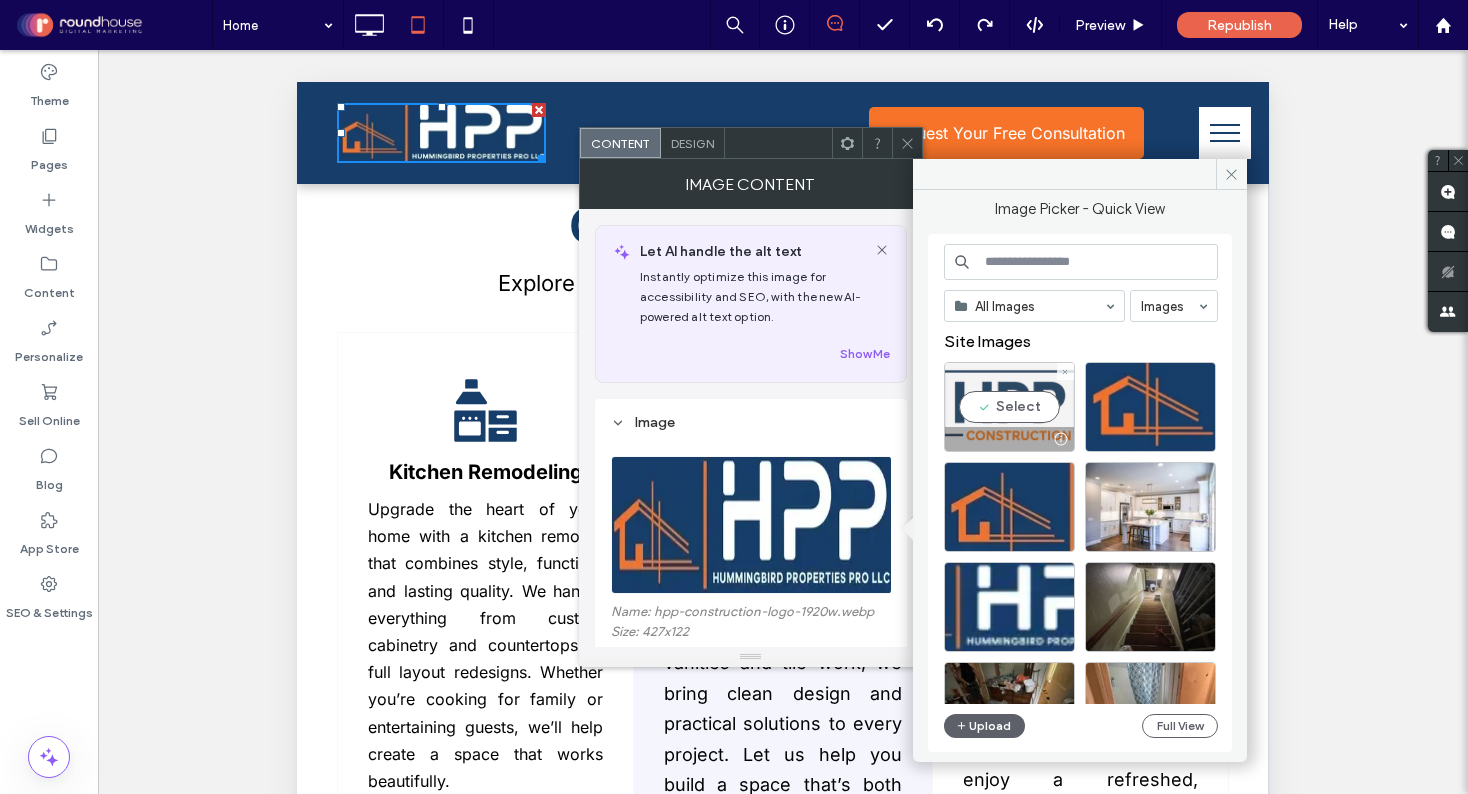 click on "Select" at bounding box center [1009, 407] 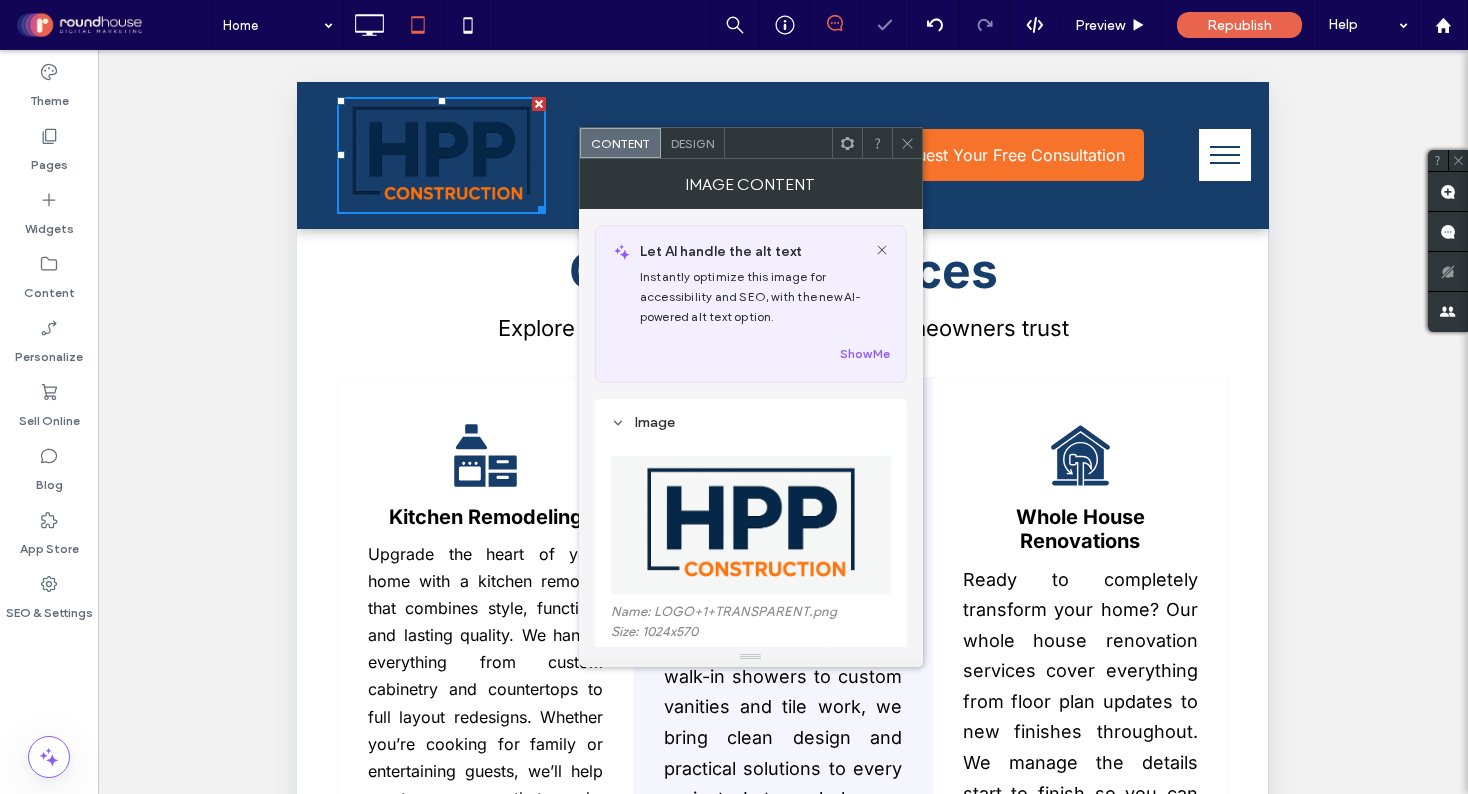 click 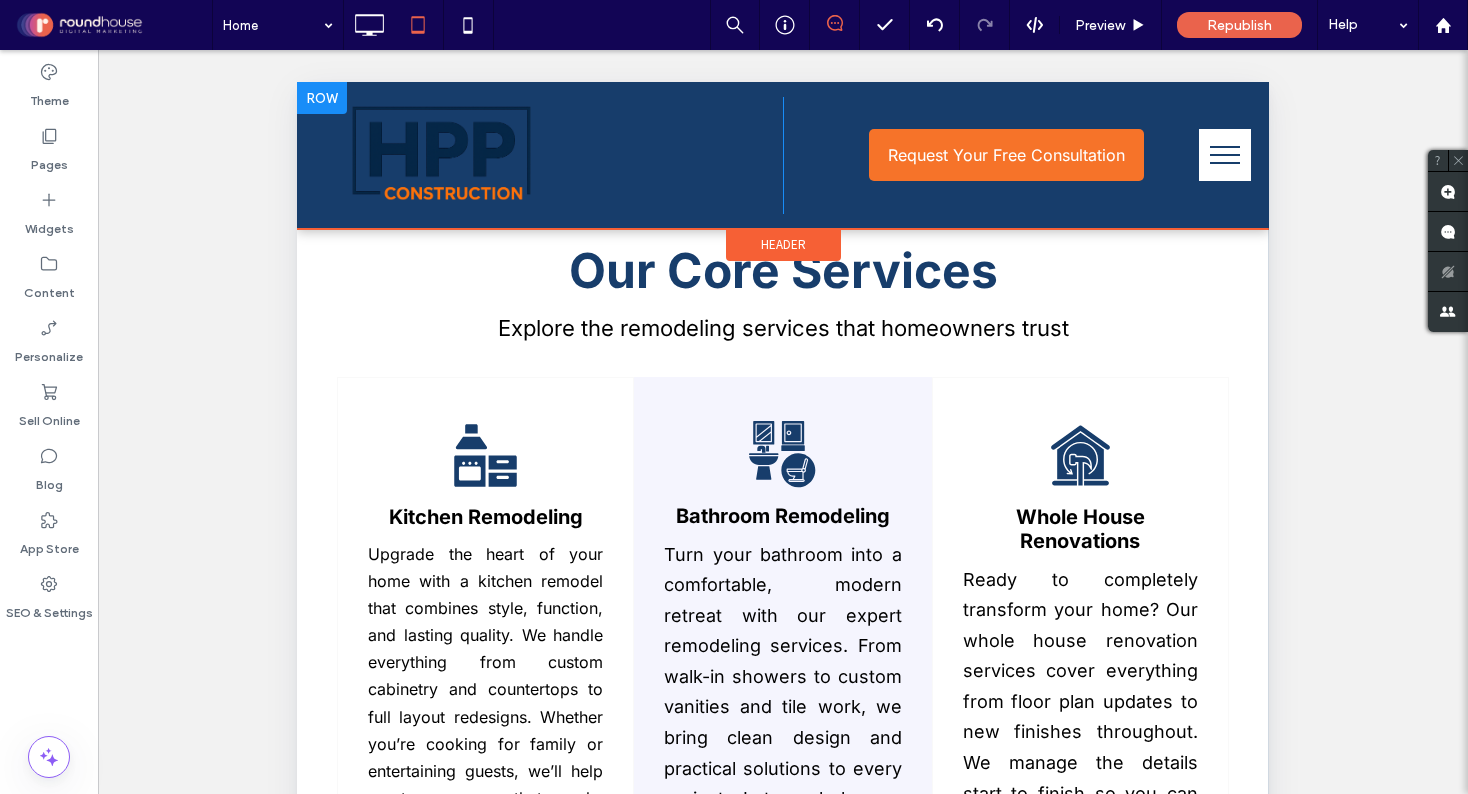 click at bounding box center [322, 98] 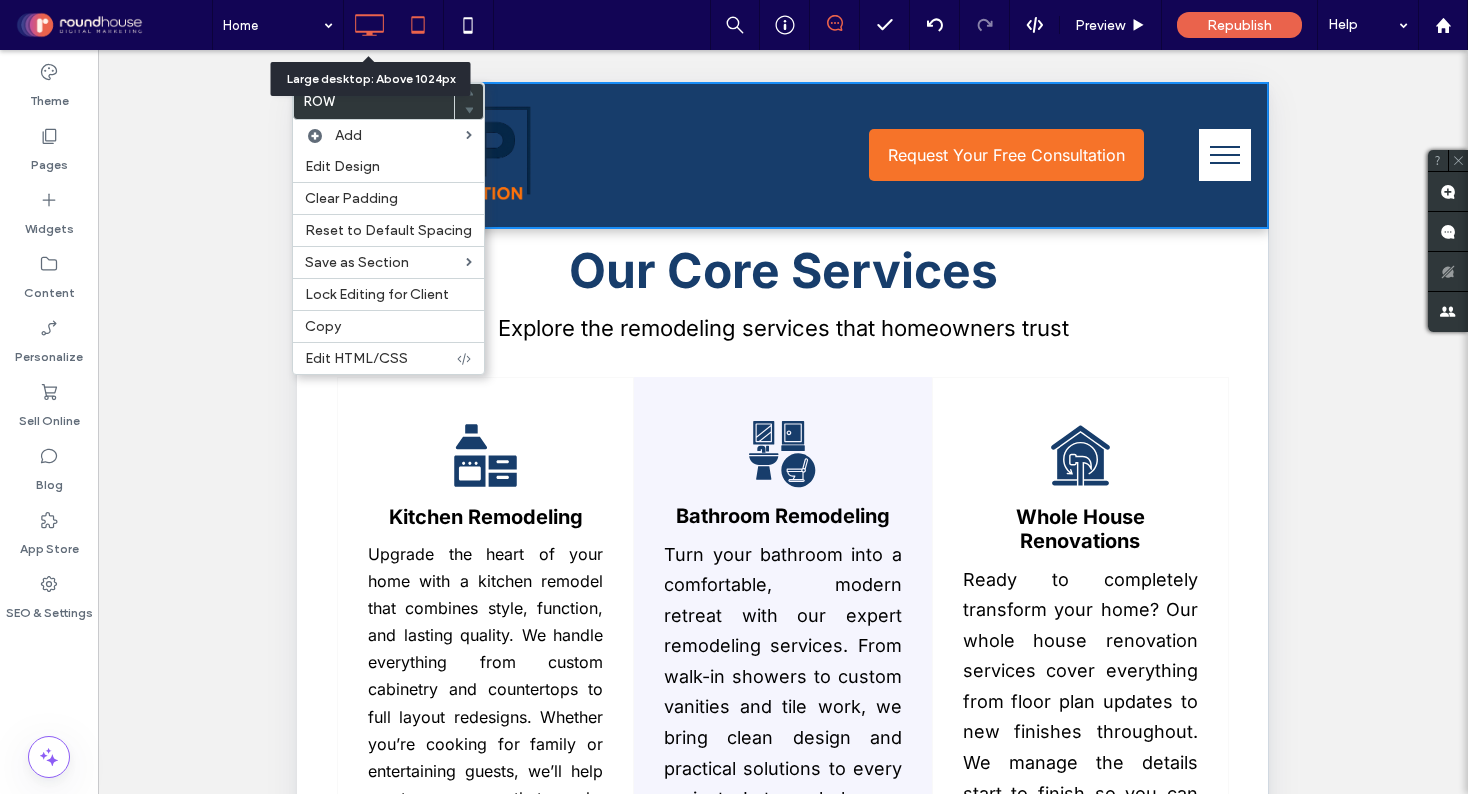 click 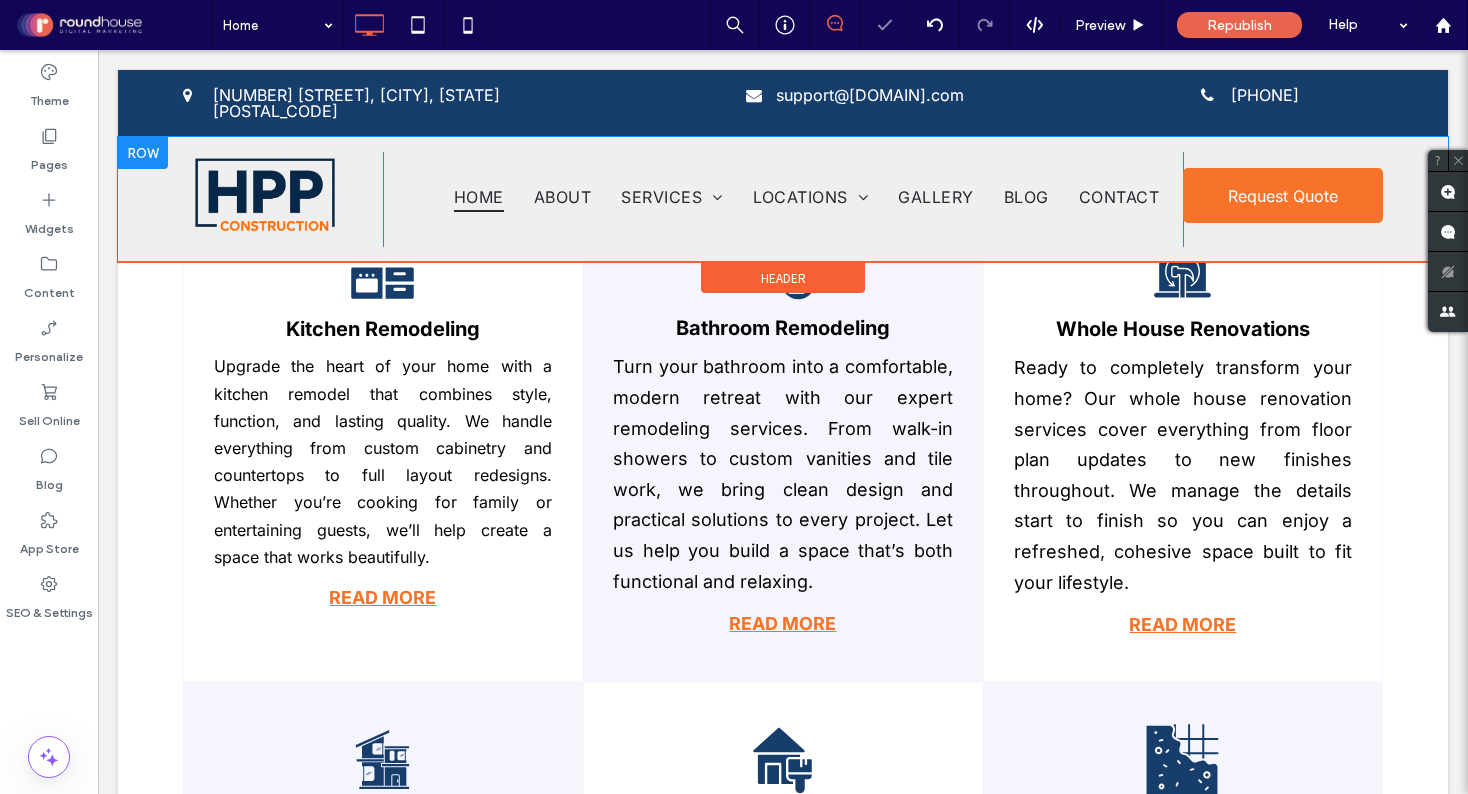 click on "5335 Silver Ledge Dr, Katy, TX 77493
Click To Paste
support@hpp-construction.com
Click To Paste
832) 899-0174
Click To Paste
Click To Paste
Home
About
Services
Kitchen Remodeling
Bathroom Remodeling
Whole House Remodeling
Flooring
Concrete
Locations
Katy
Houston
Richmond
Cypress
Spring
Gallery
Blog
Contact
Click To Paste
Request Quote
Click To Paste
Header" at bounding box center (783, 166) 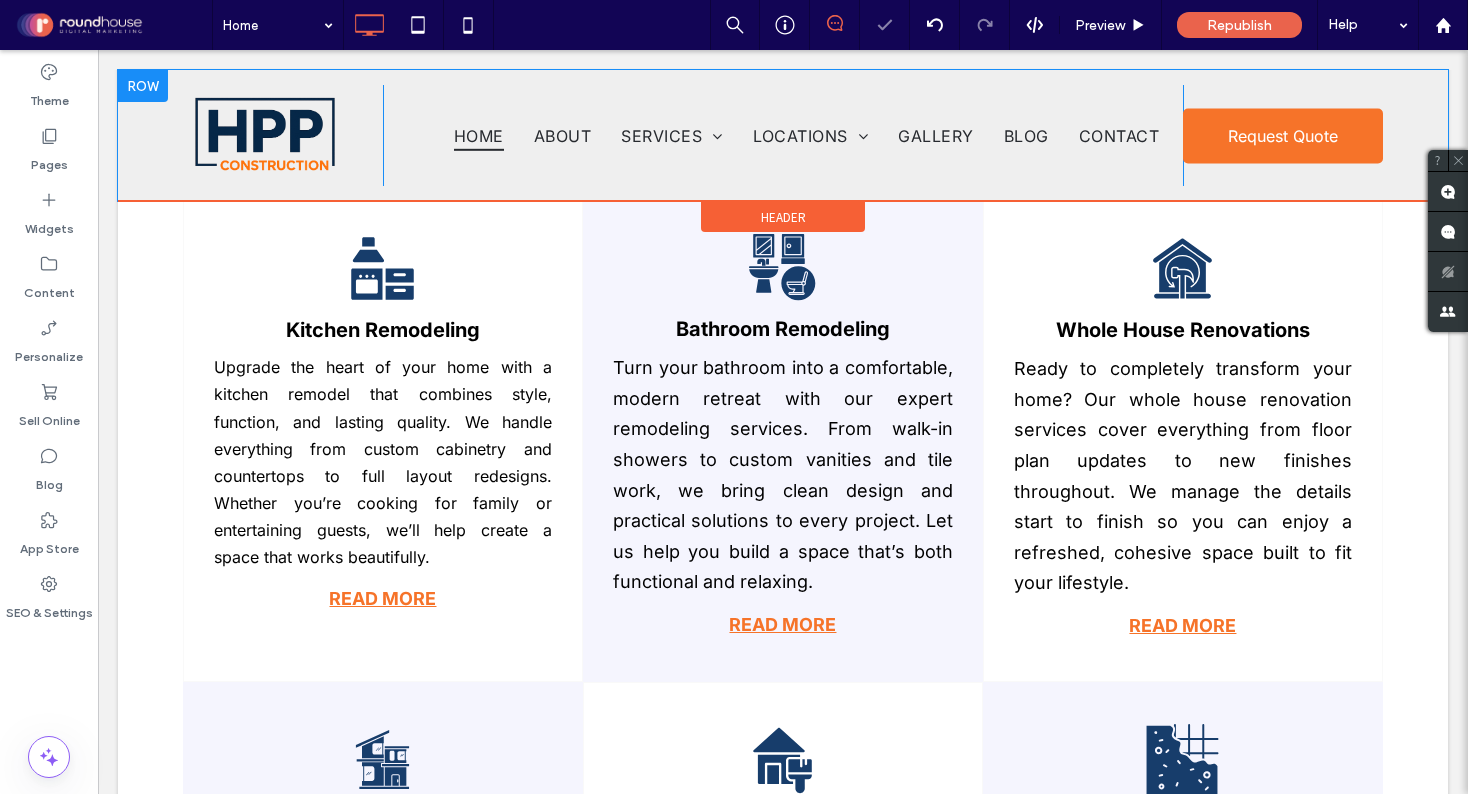 click at bounding box center (783, 135) 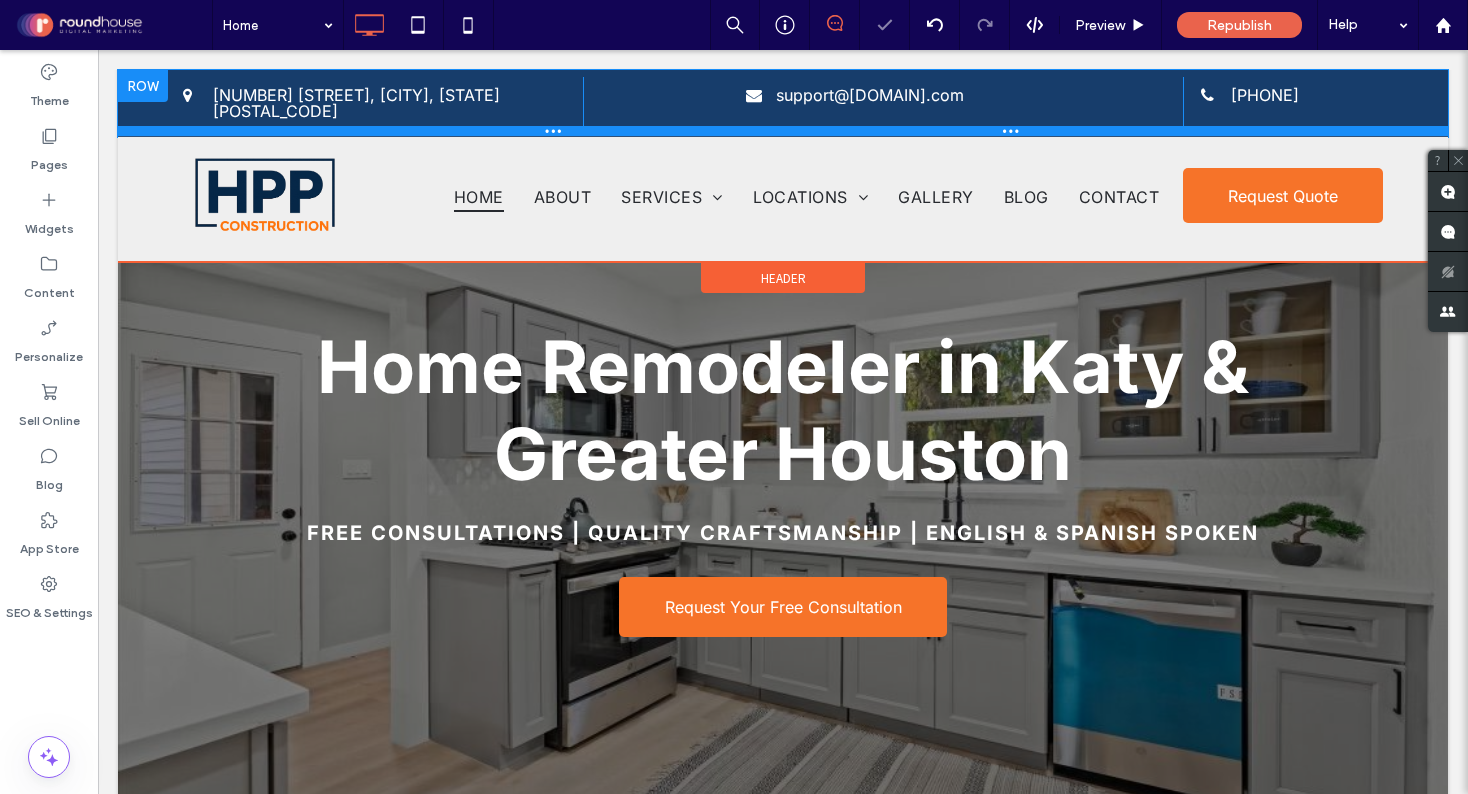 scroll, scrollTop: 0, scrollLeft: 0, axis: both 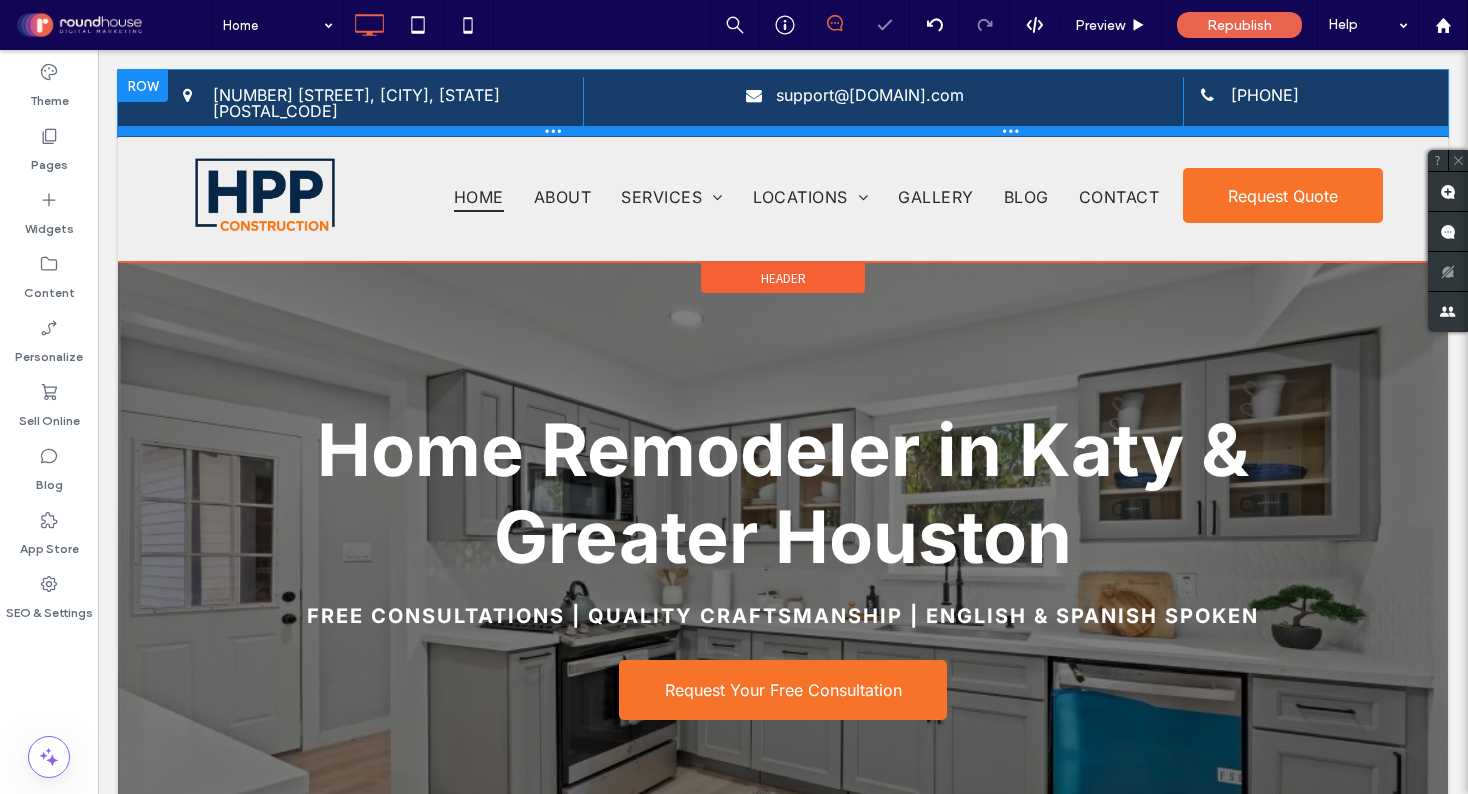 click at bounding box center (783, 131) 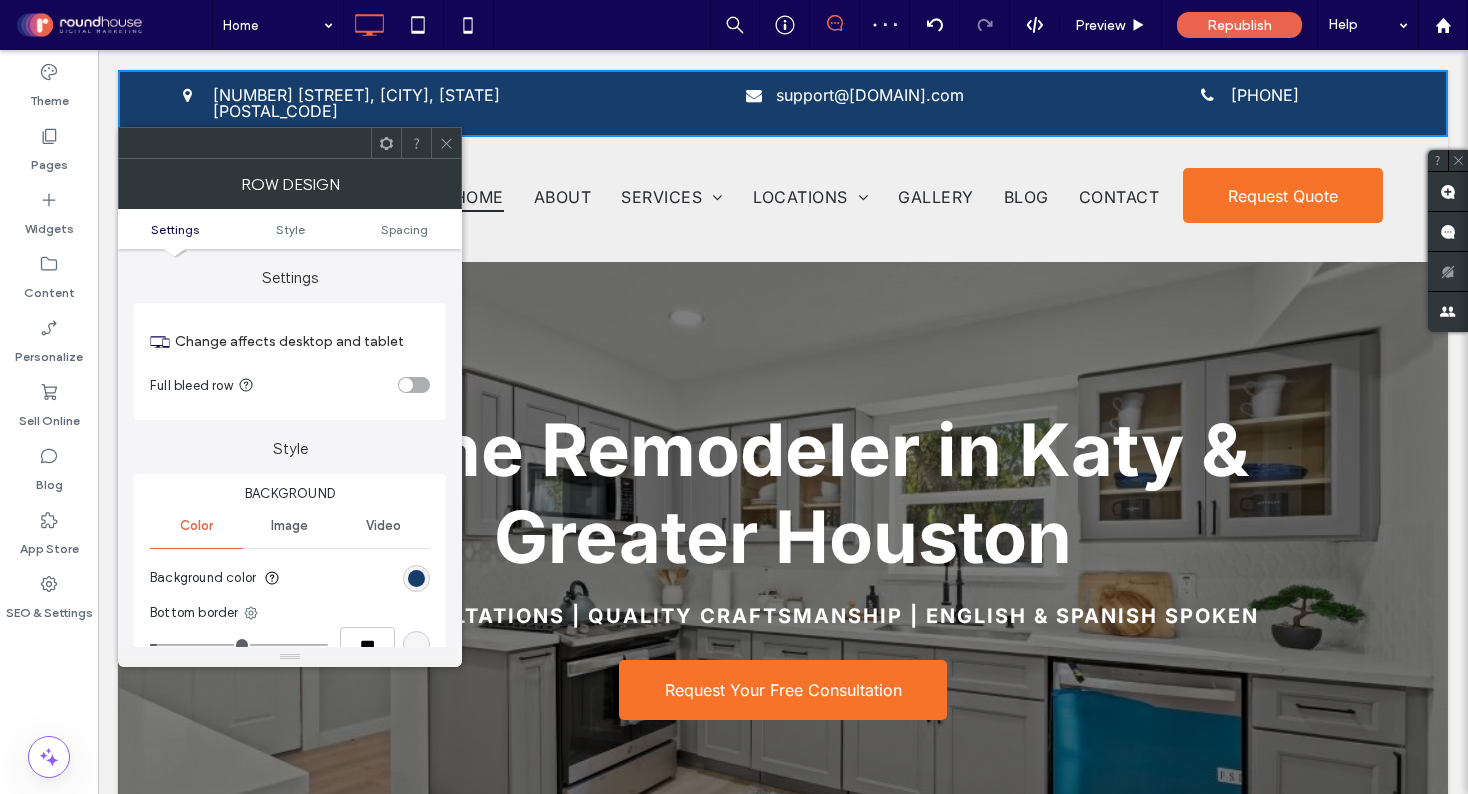 click 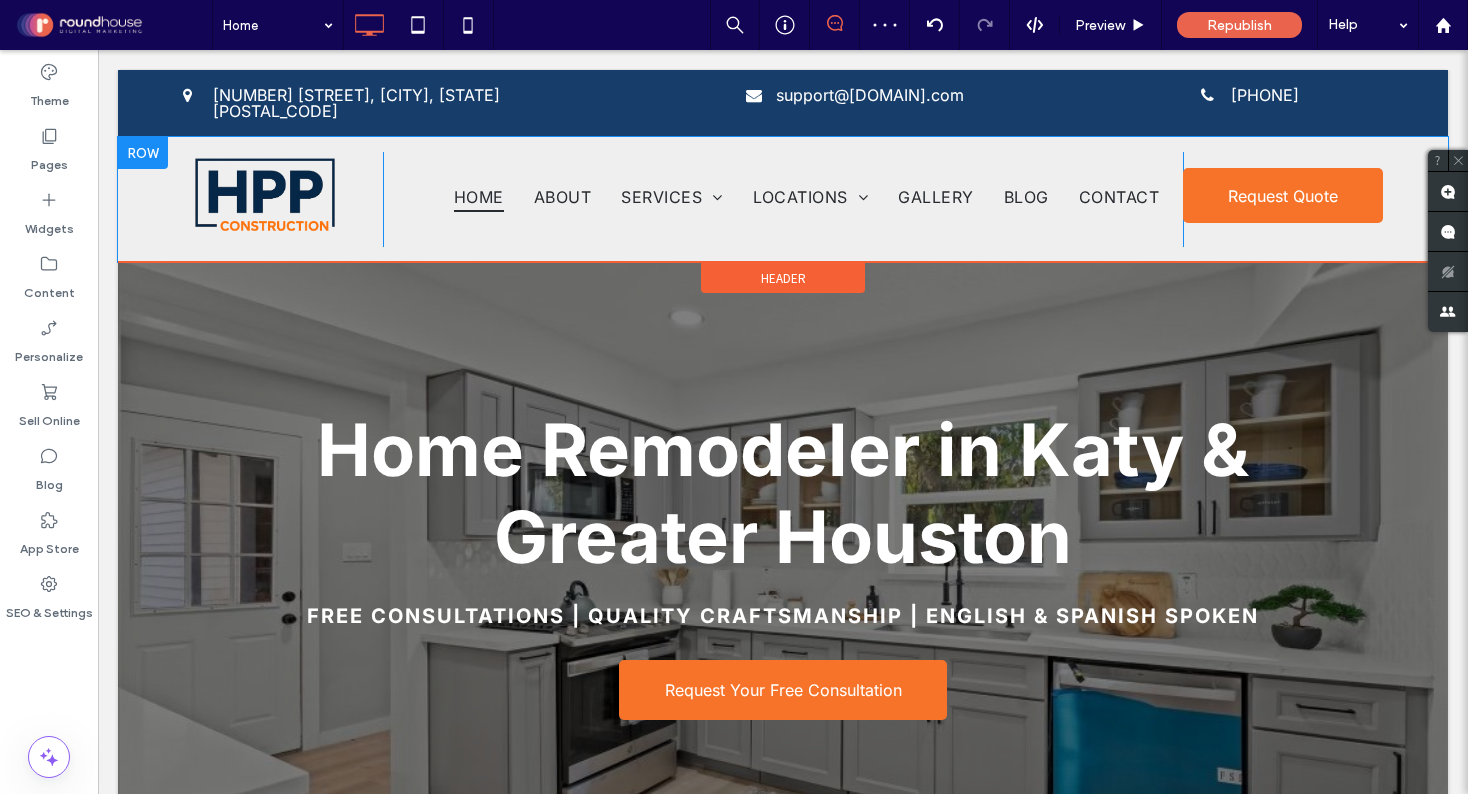 click at bounding box center (143, 153) 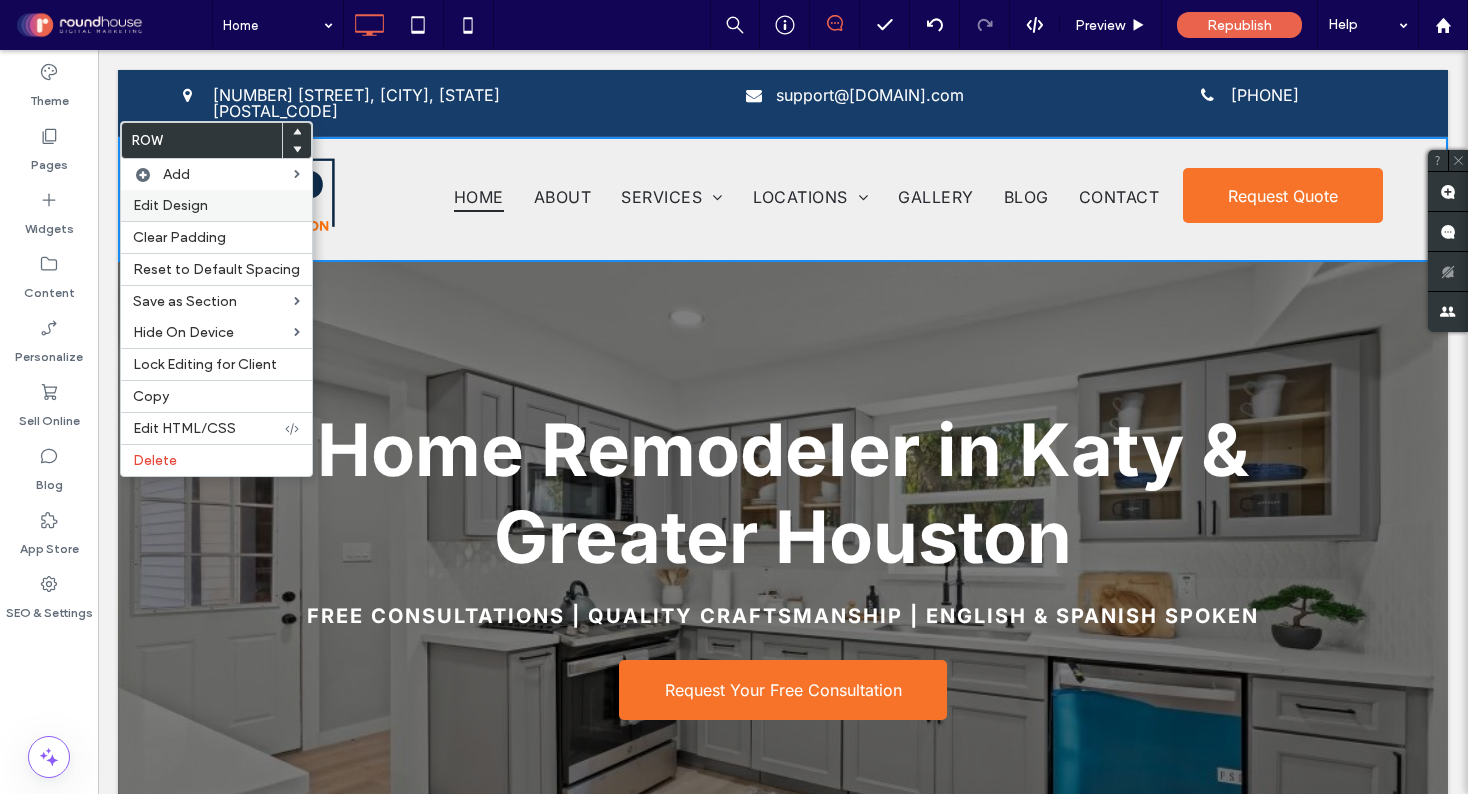 click on "Edit Design" at bounding box center (170, 205) 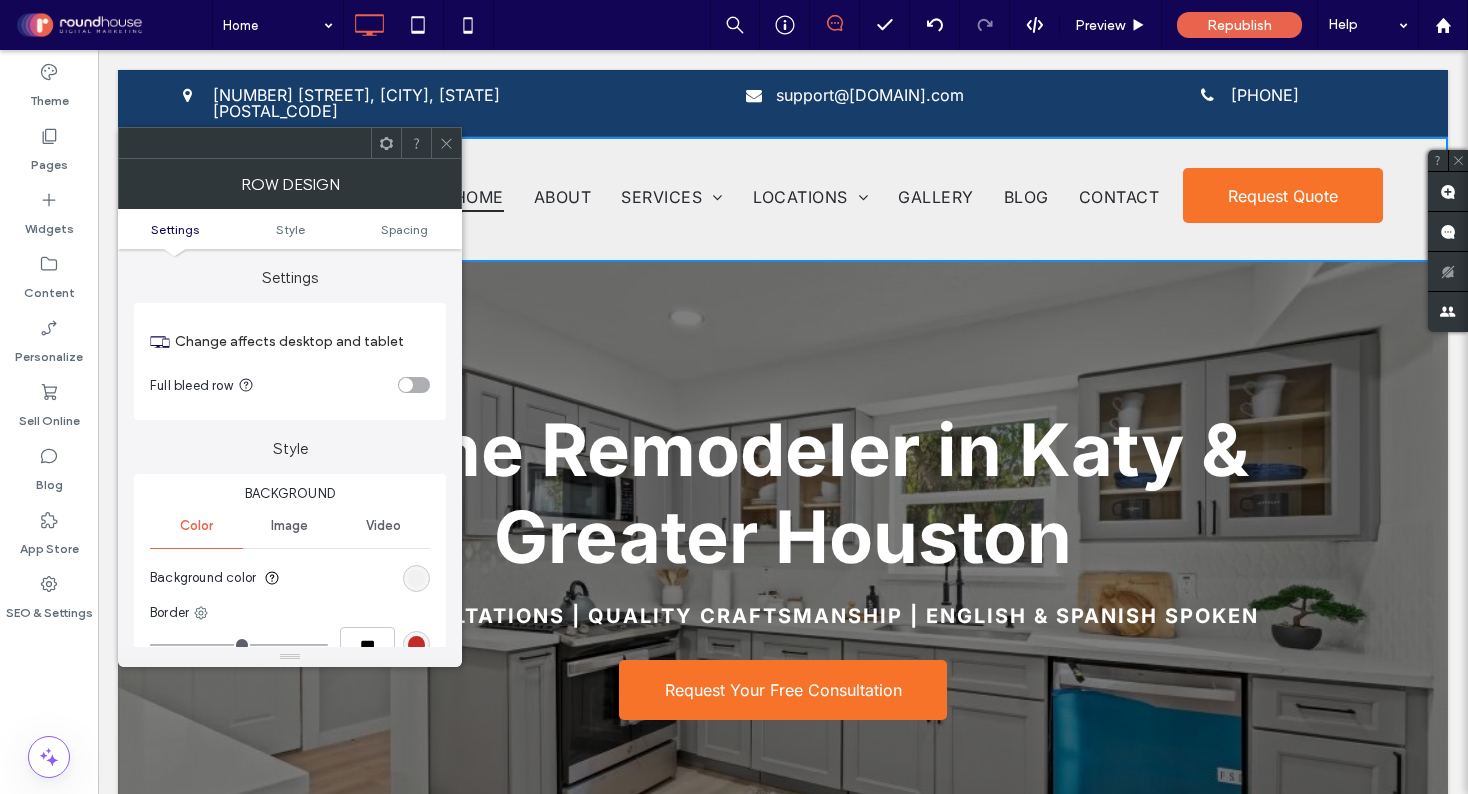 click at bounding box center (416, 578) 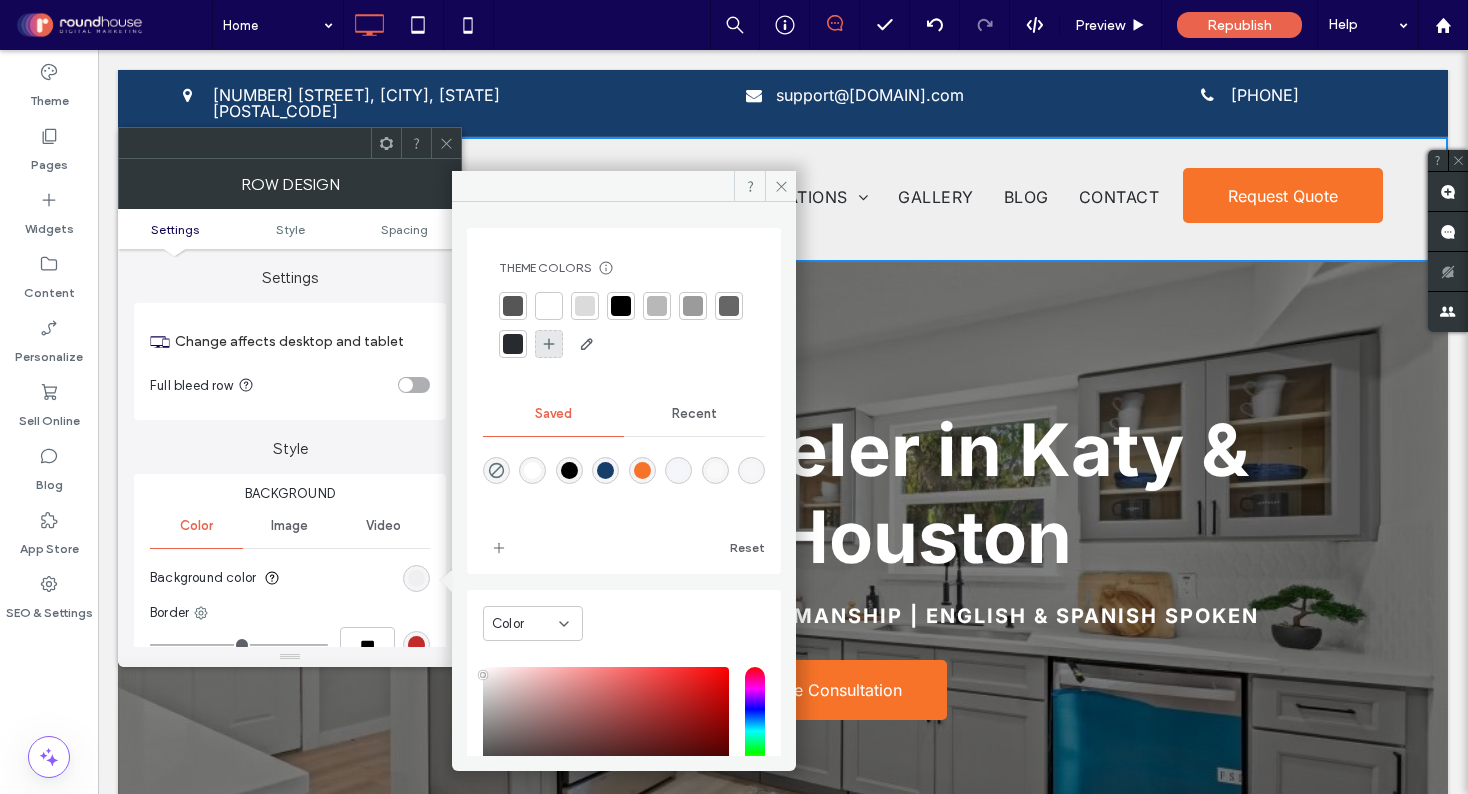 click 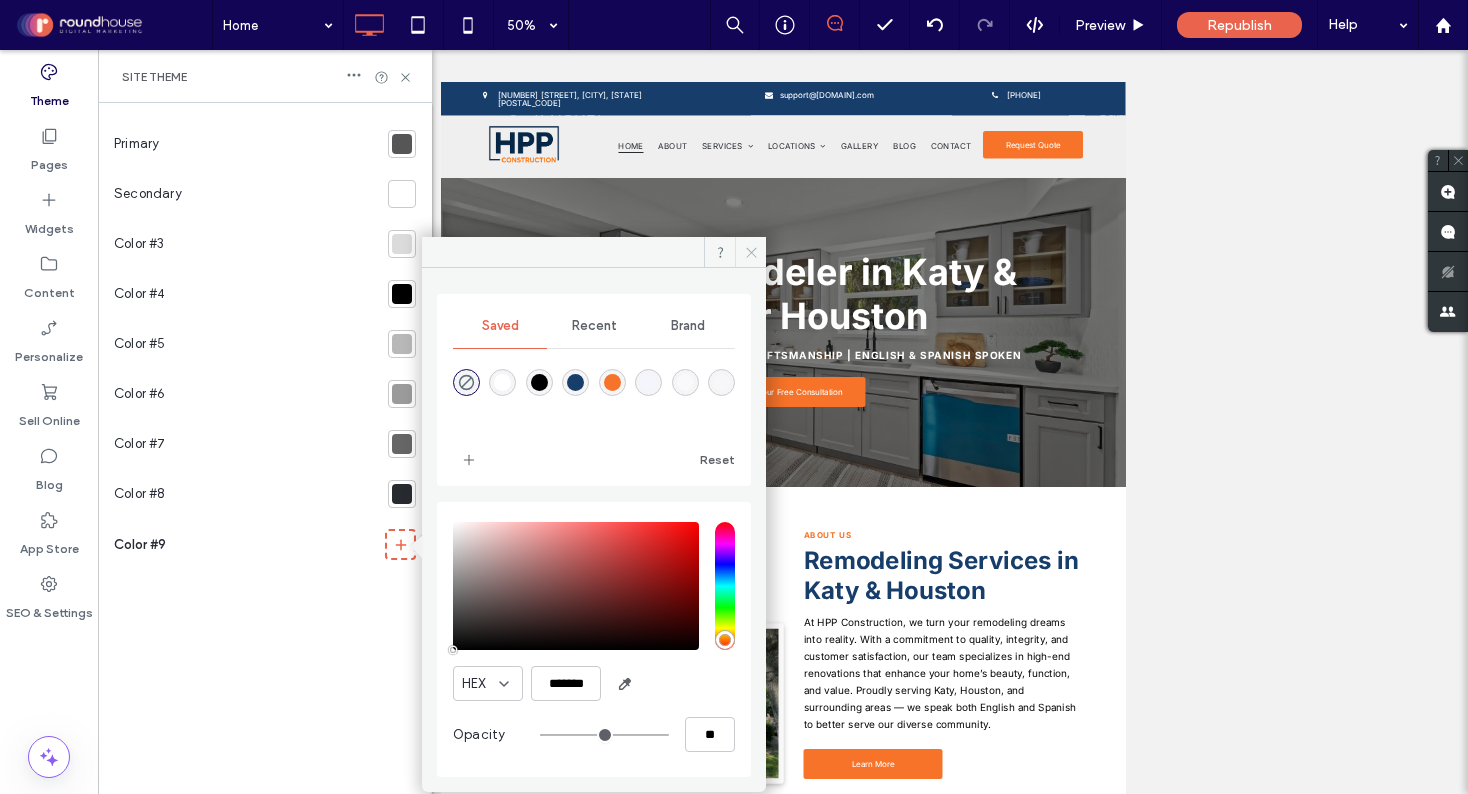 click 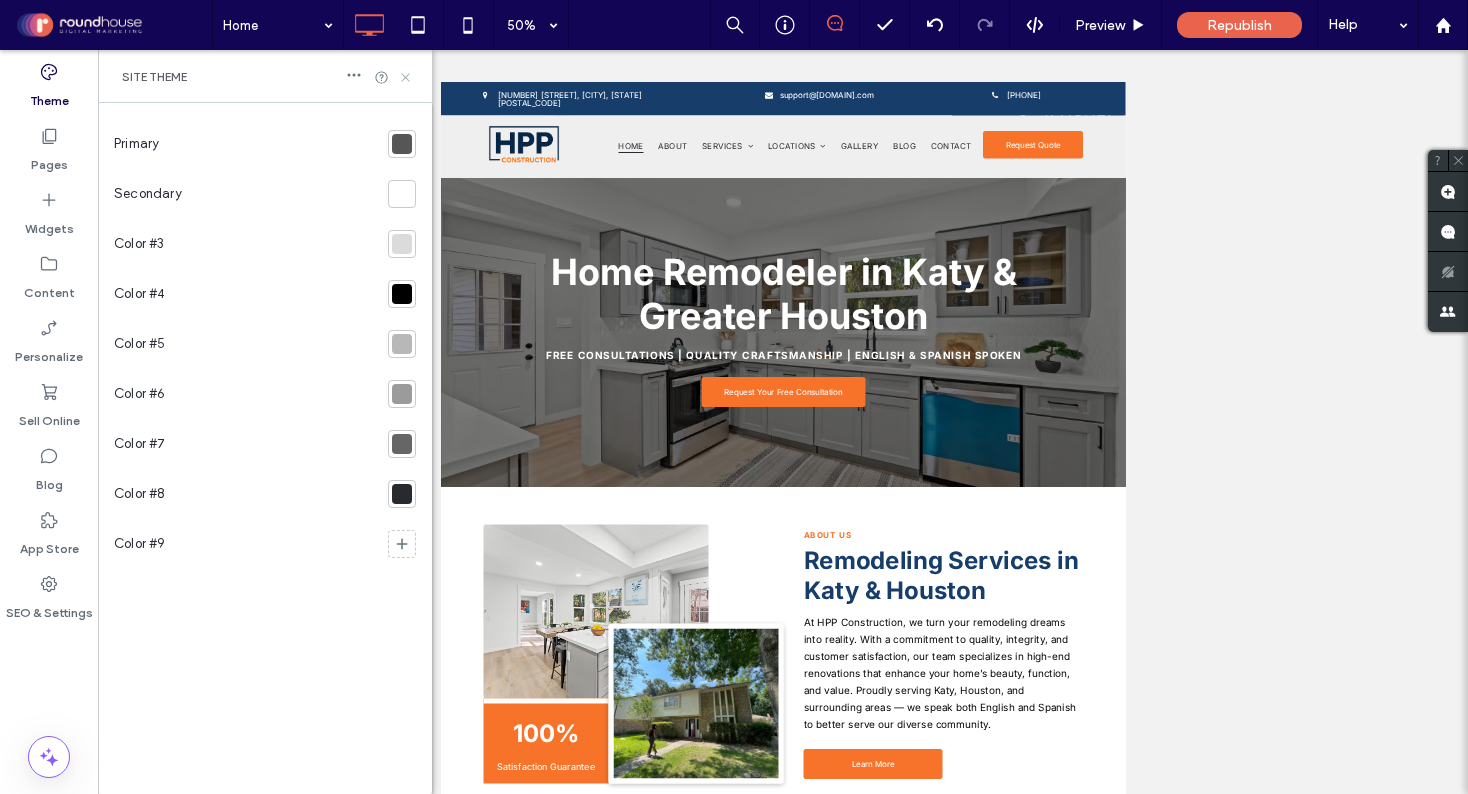click 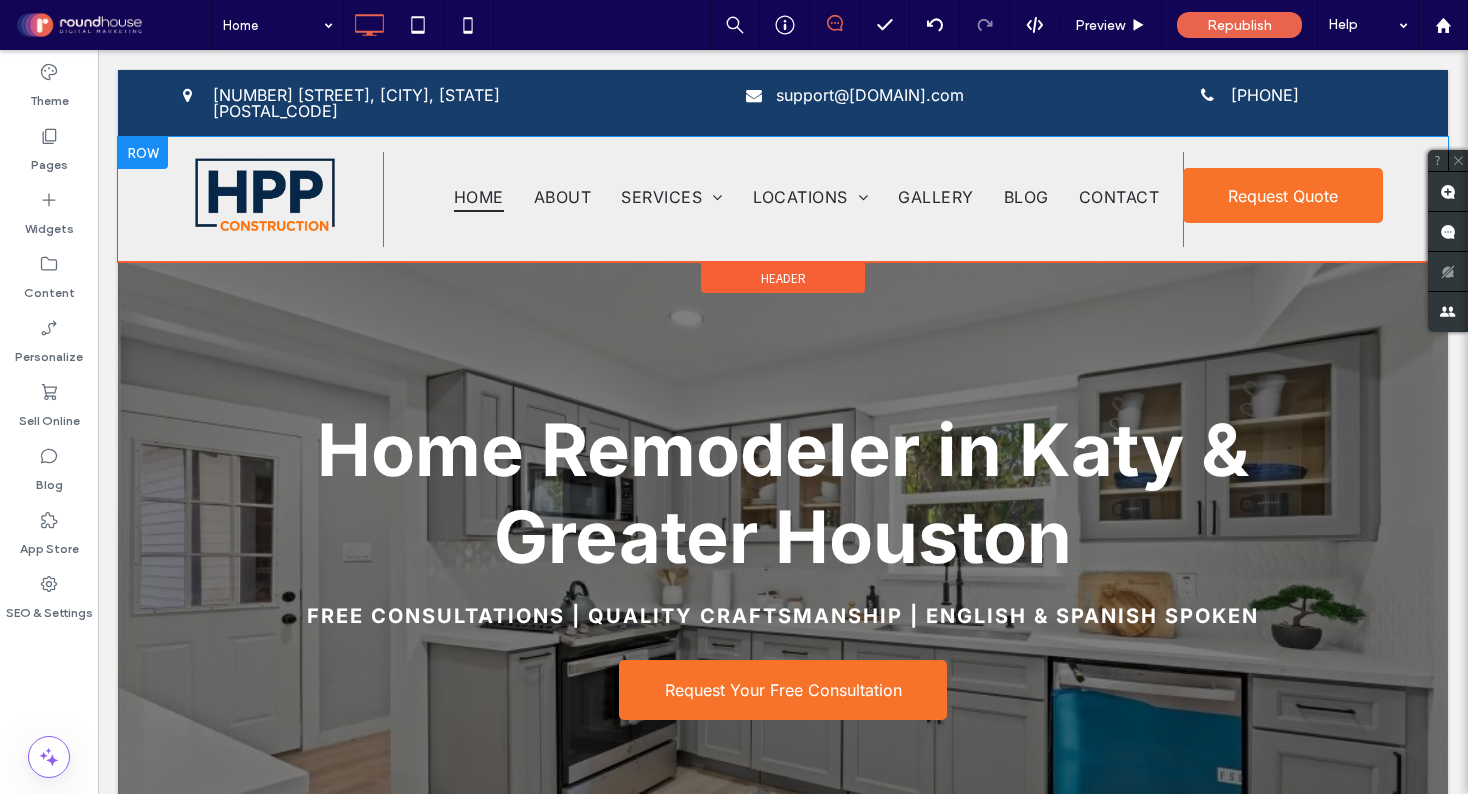 click at bounding box center (143, 153) 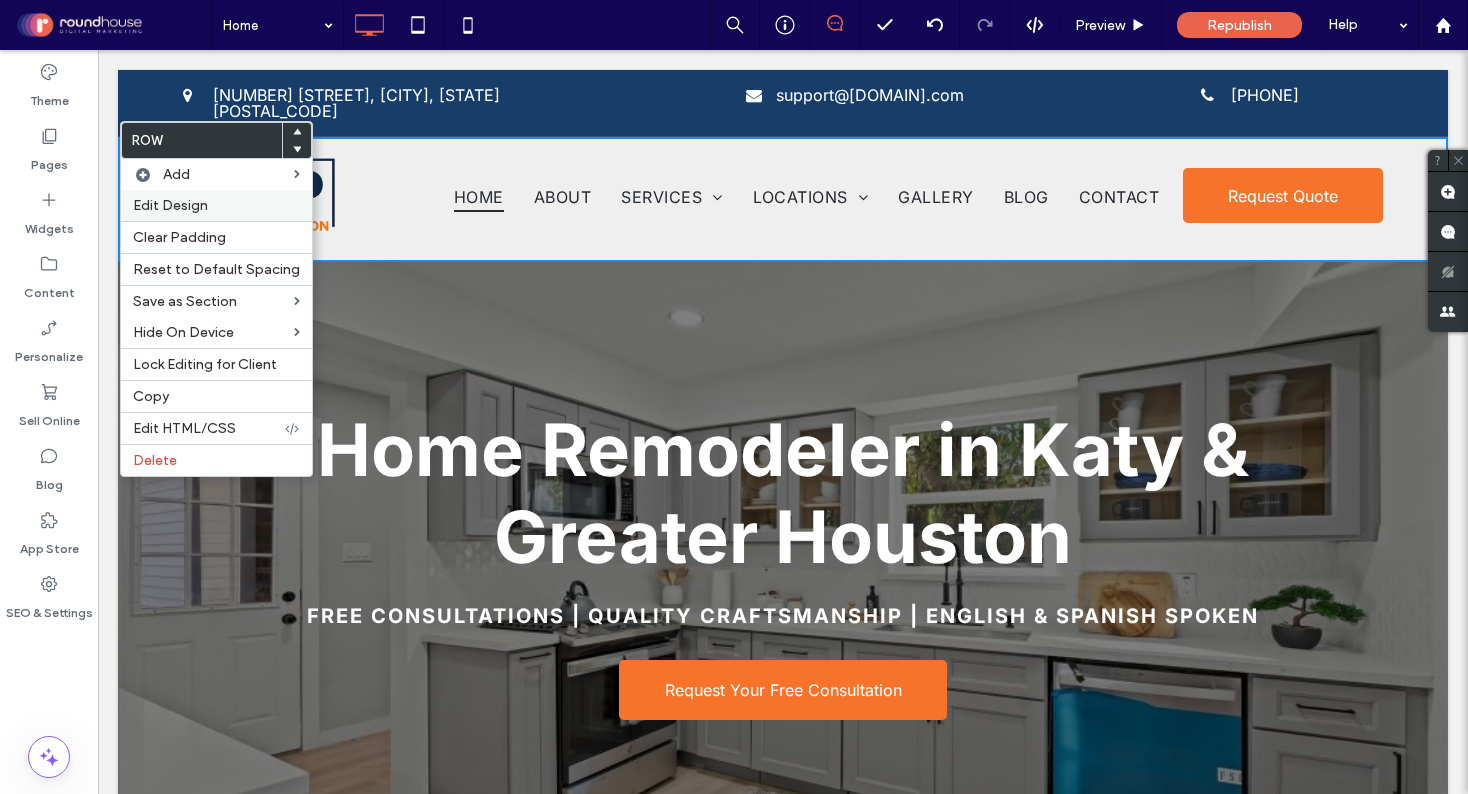 click on "Edit Design" at bounding box center [170, 205] 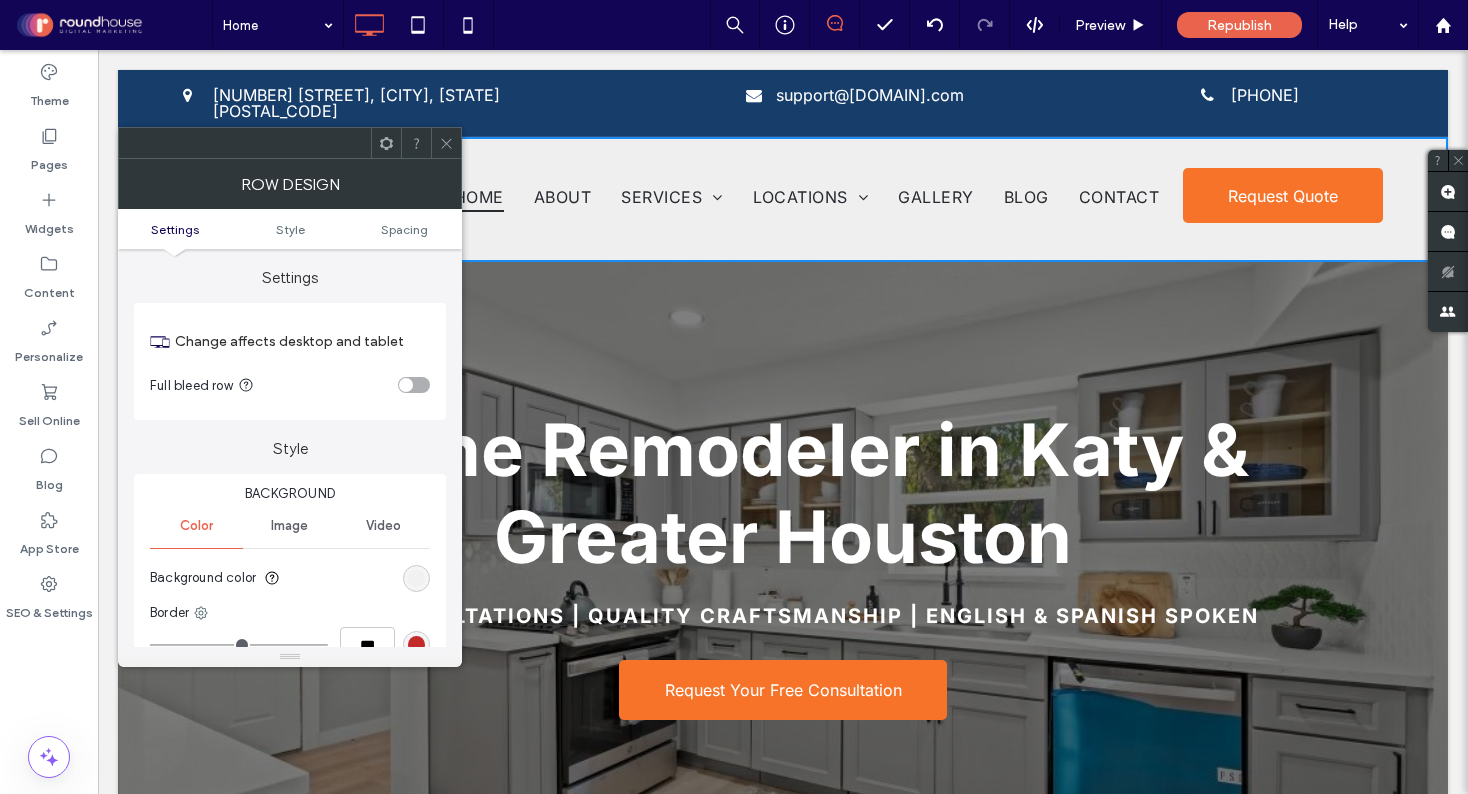 click at bounding box center (416, 578) 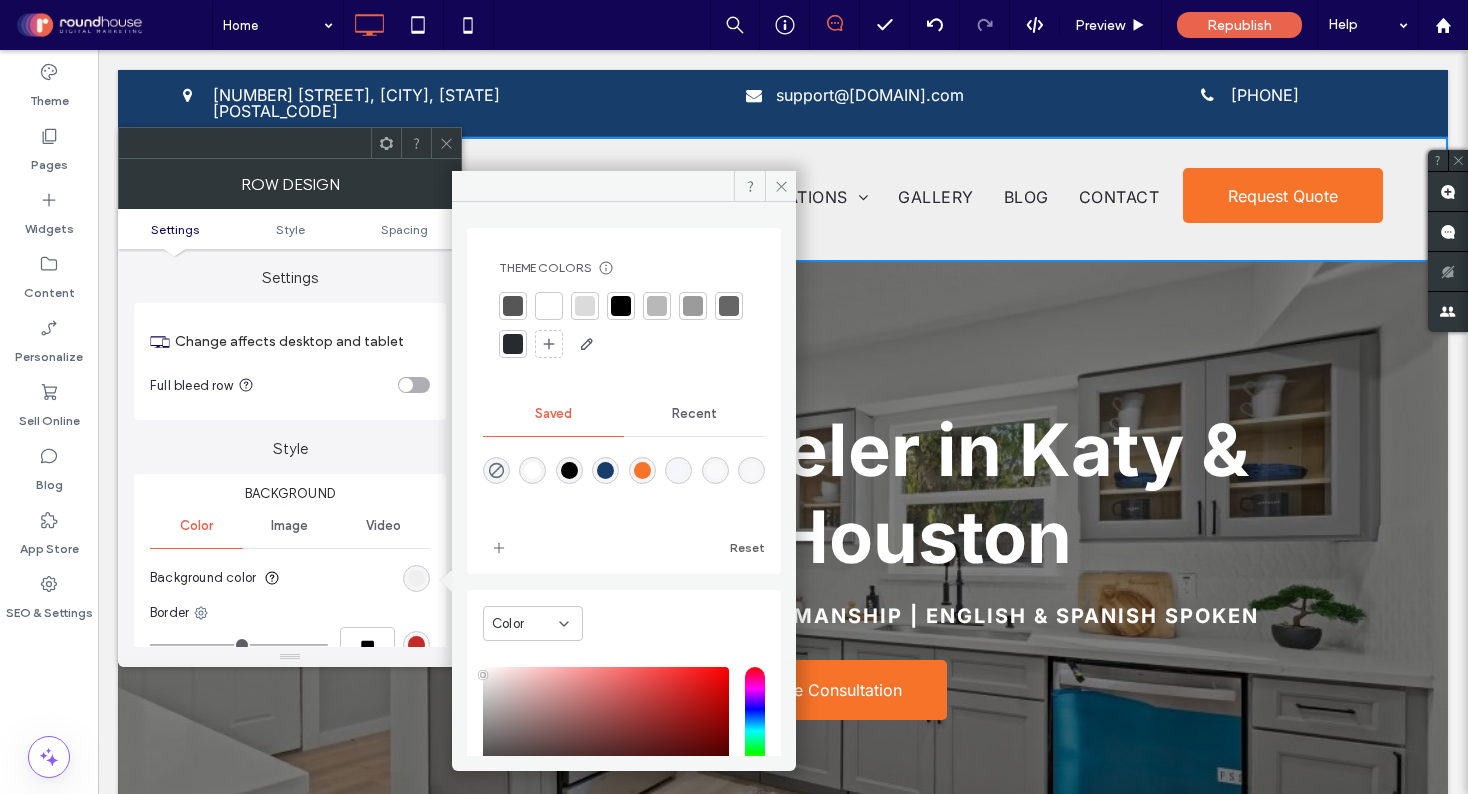 scroll, scrollTop: 166, scrollLeft: 0, axis: vertical 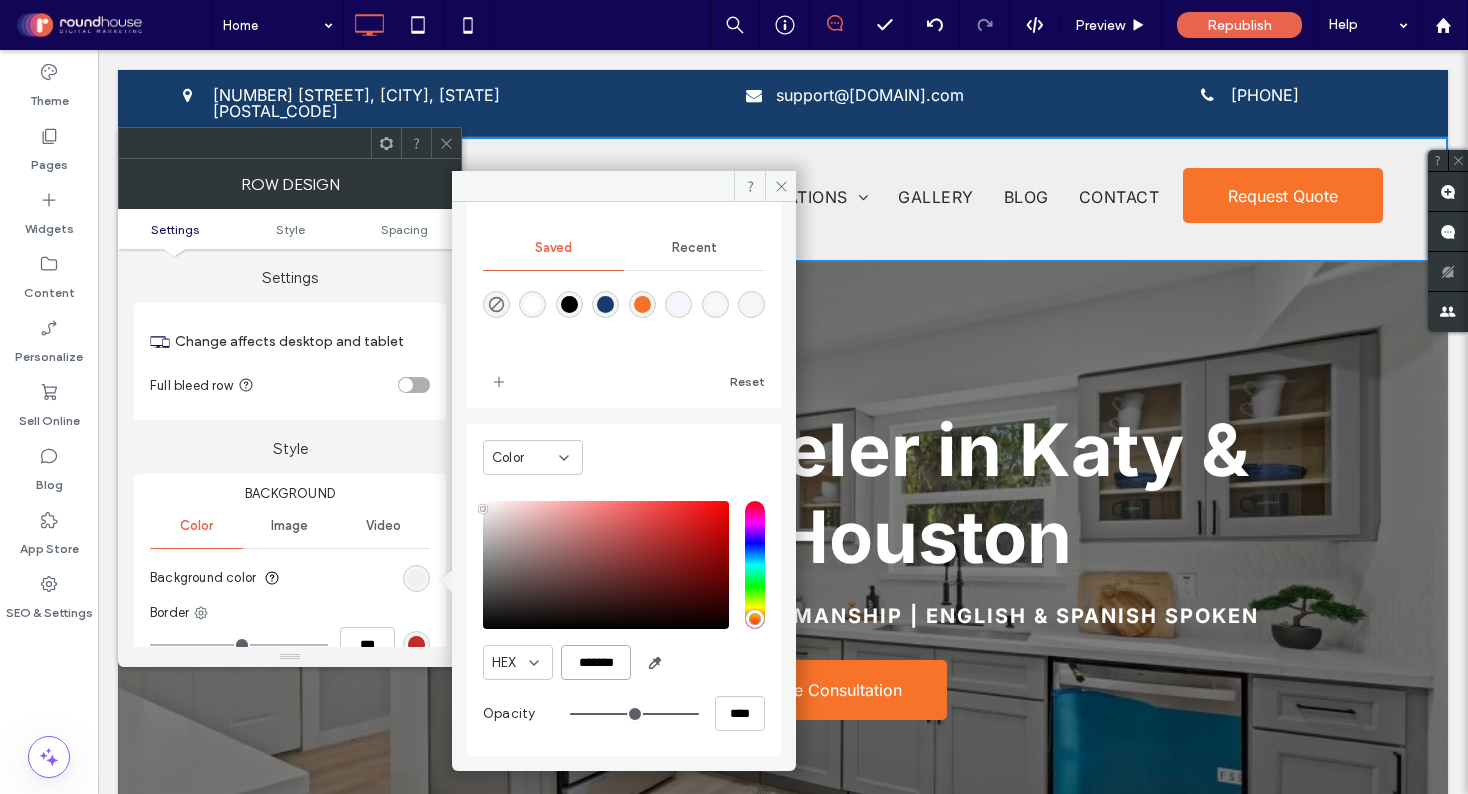 click on "*******" at bounding box center (596, 662) 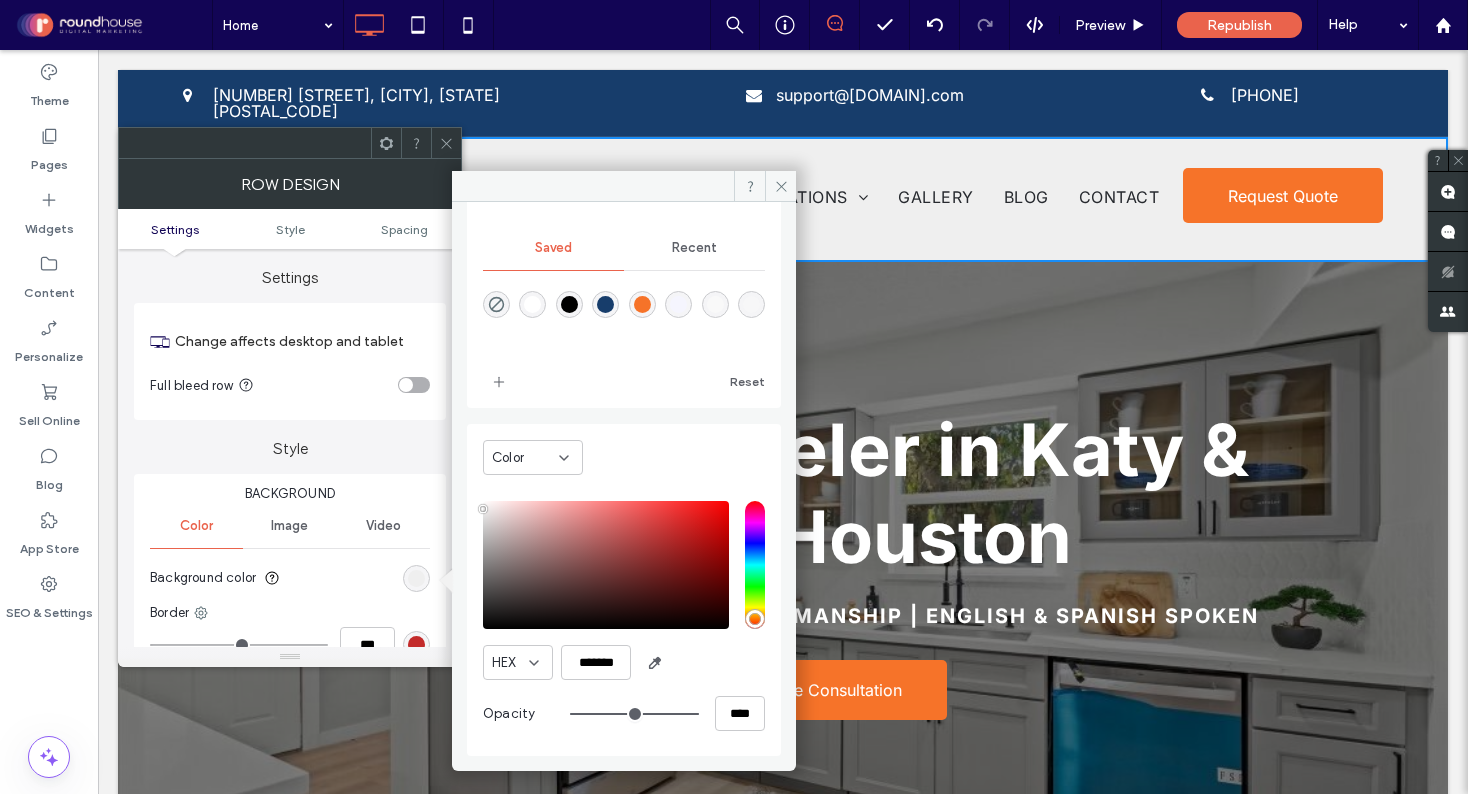 click 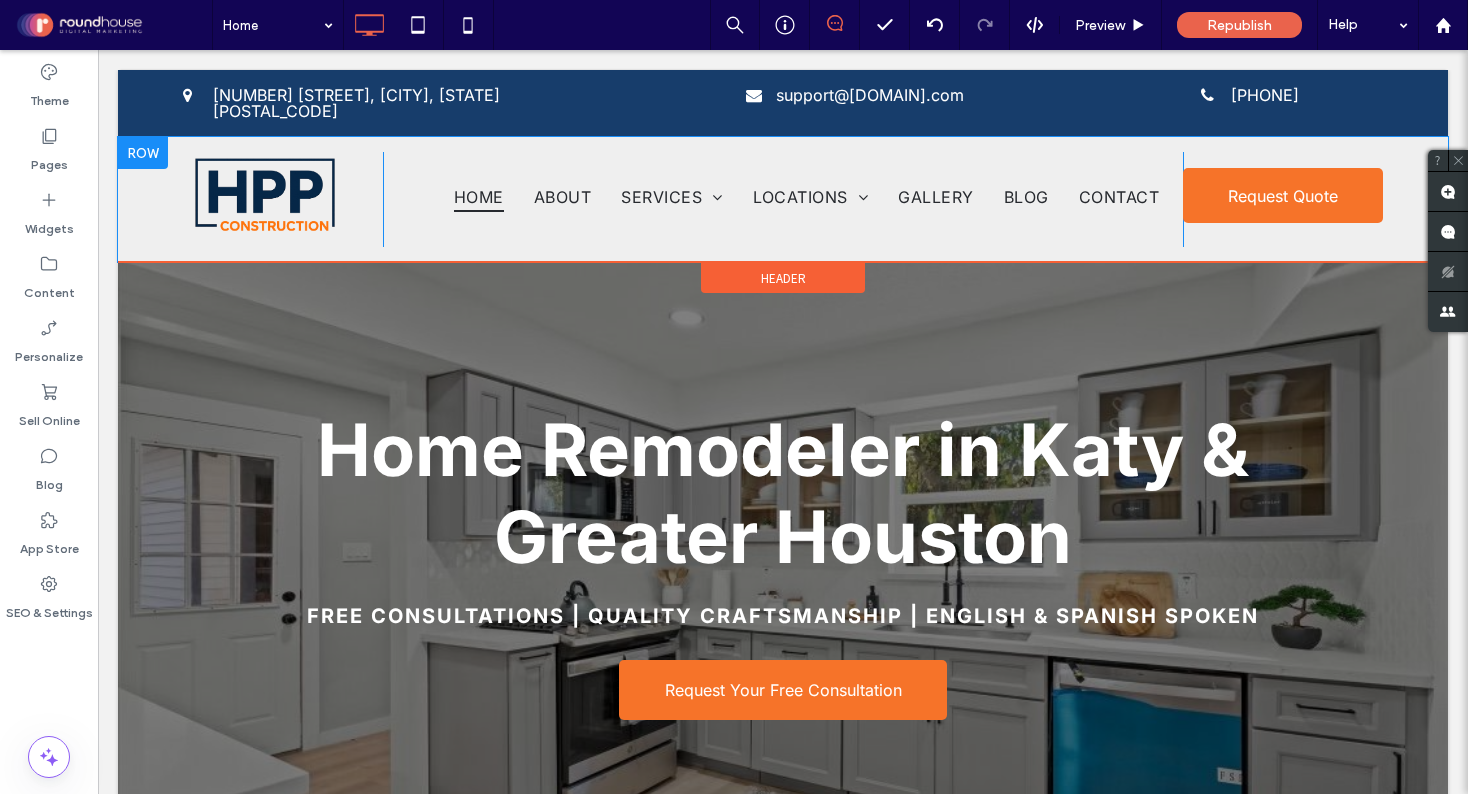 click at bounding box center (143, 153) 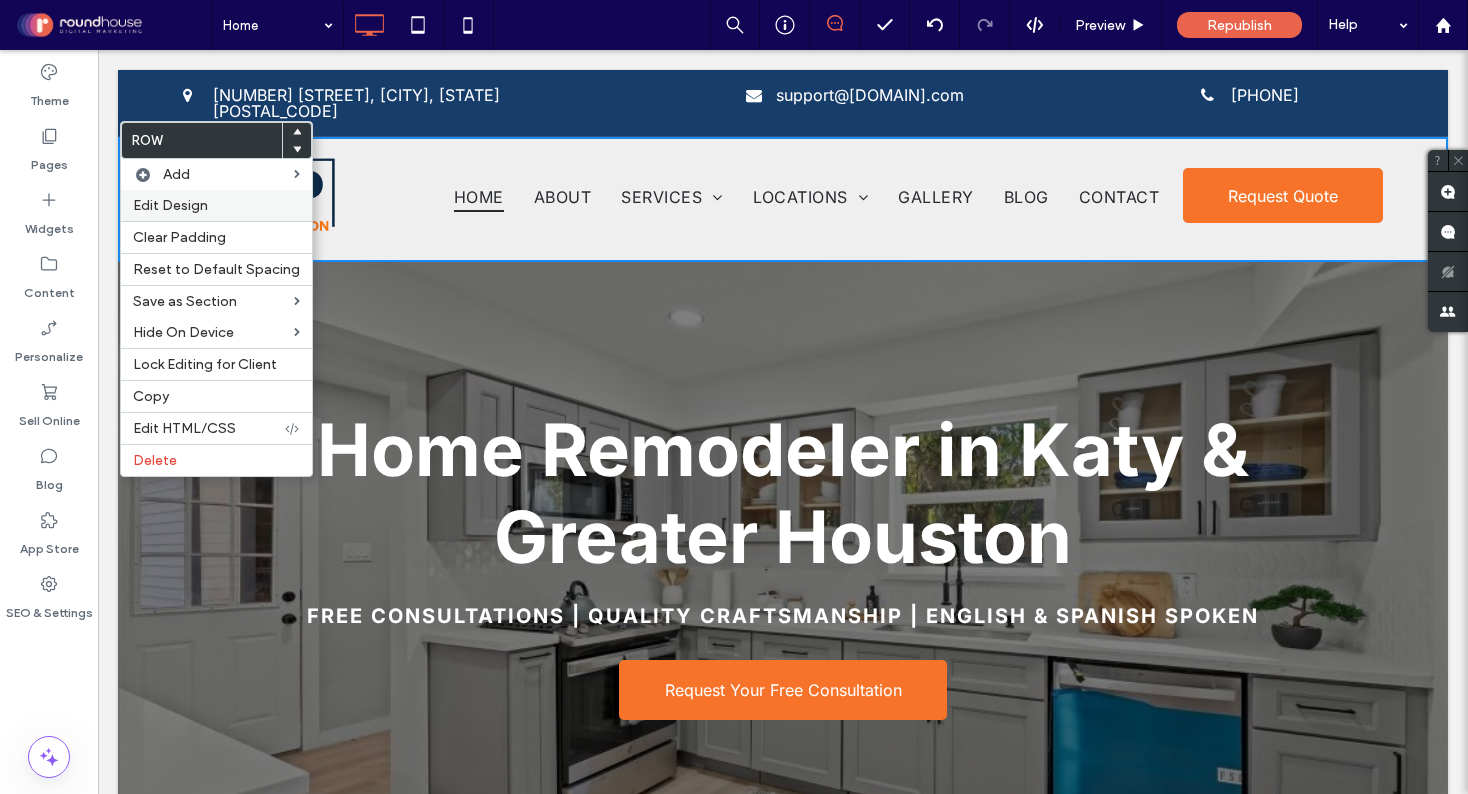 click on "Edit Design" at bounding box center [170, 205] 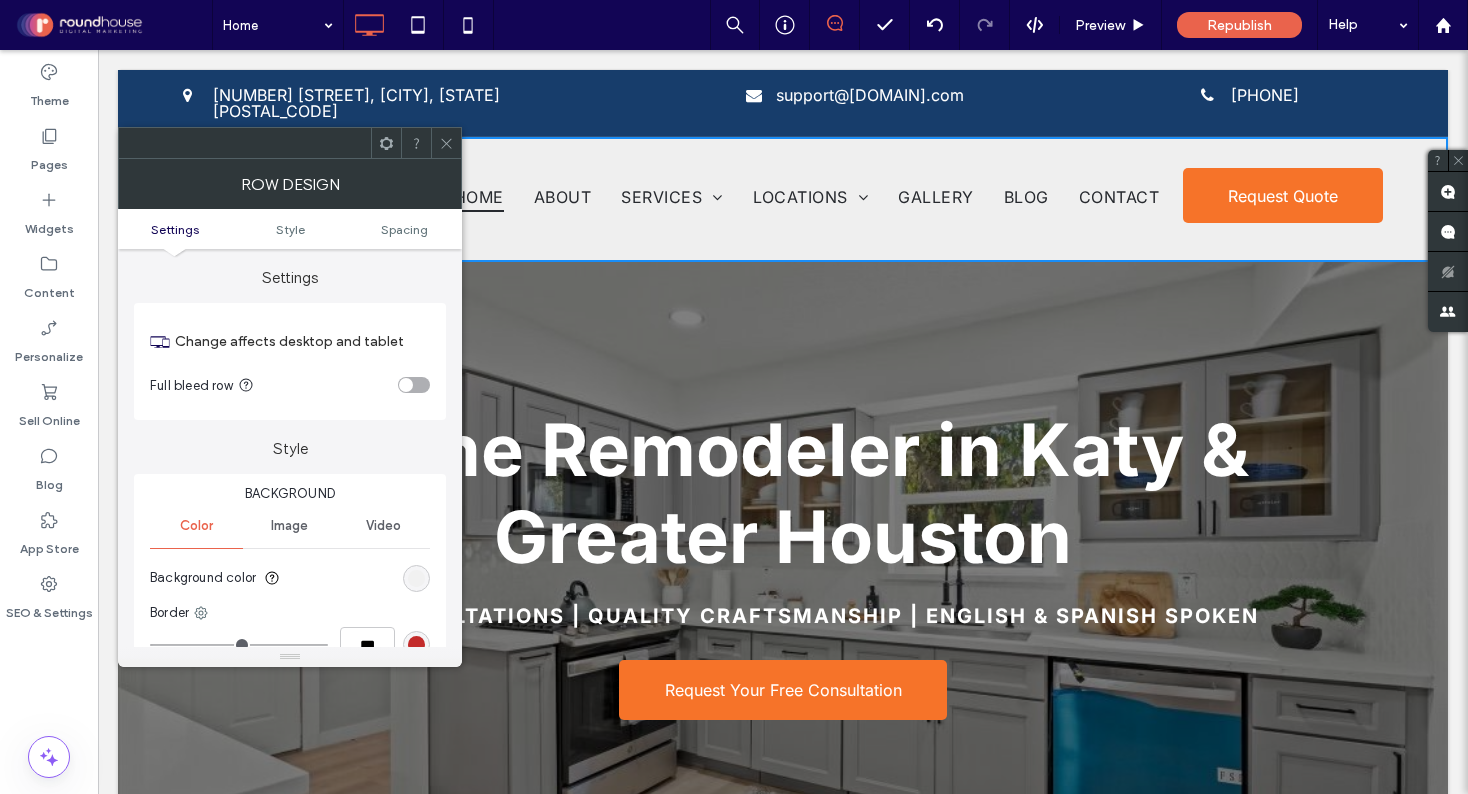 click at bounding box center (416, 578) 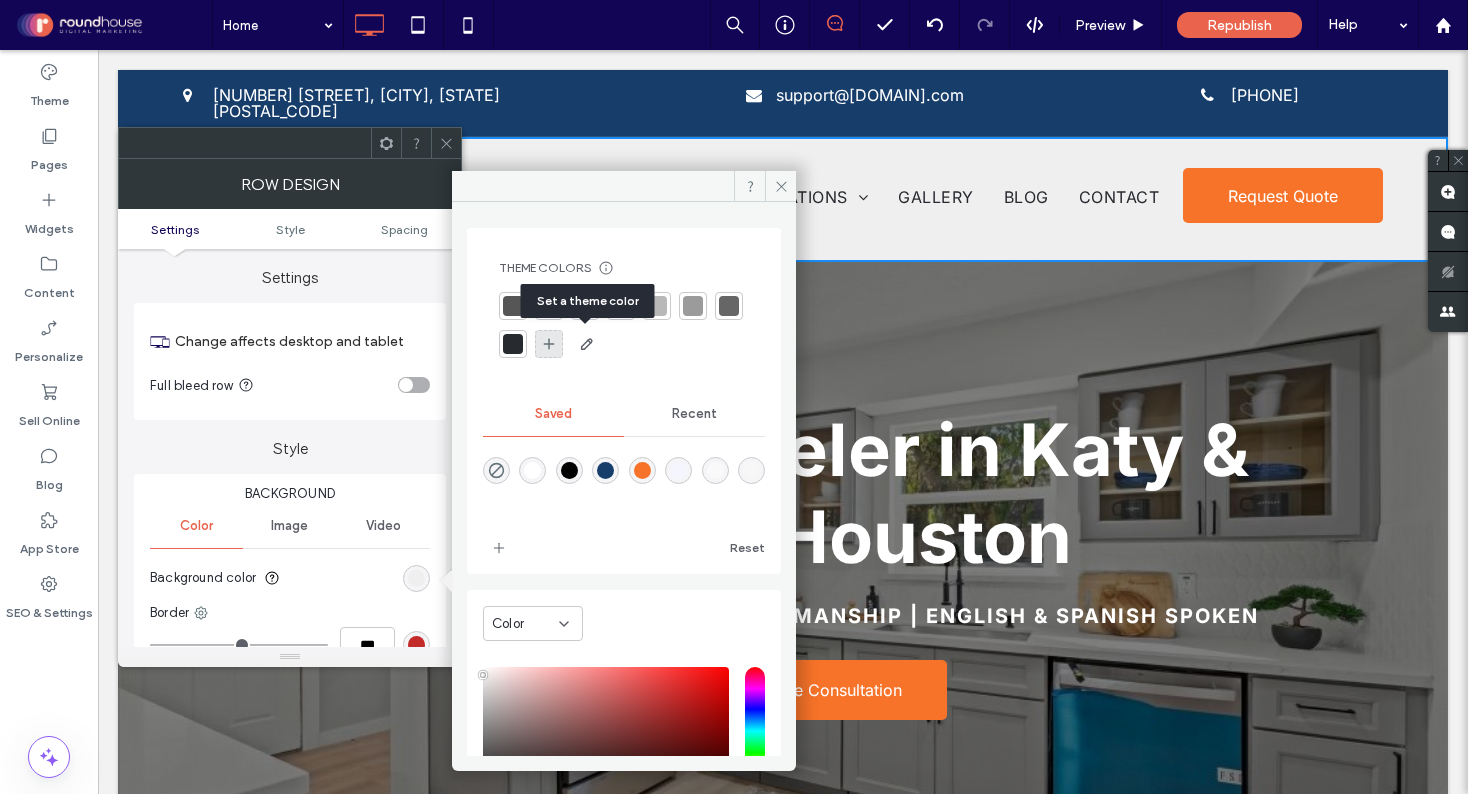 click 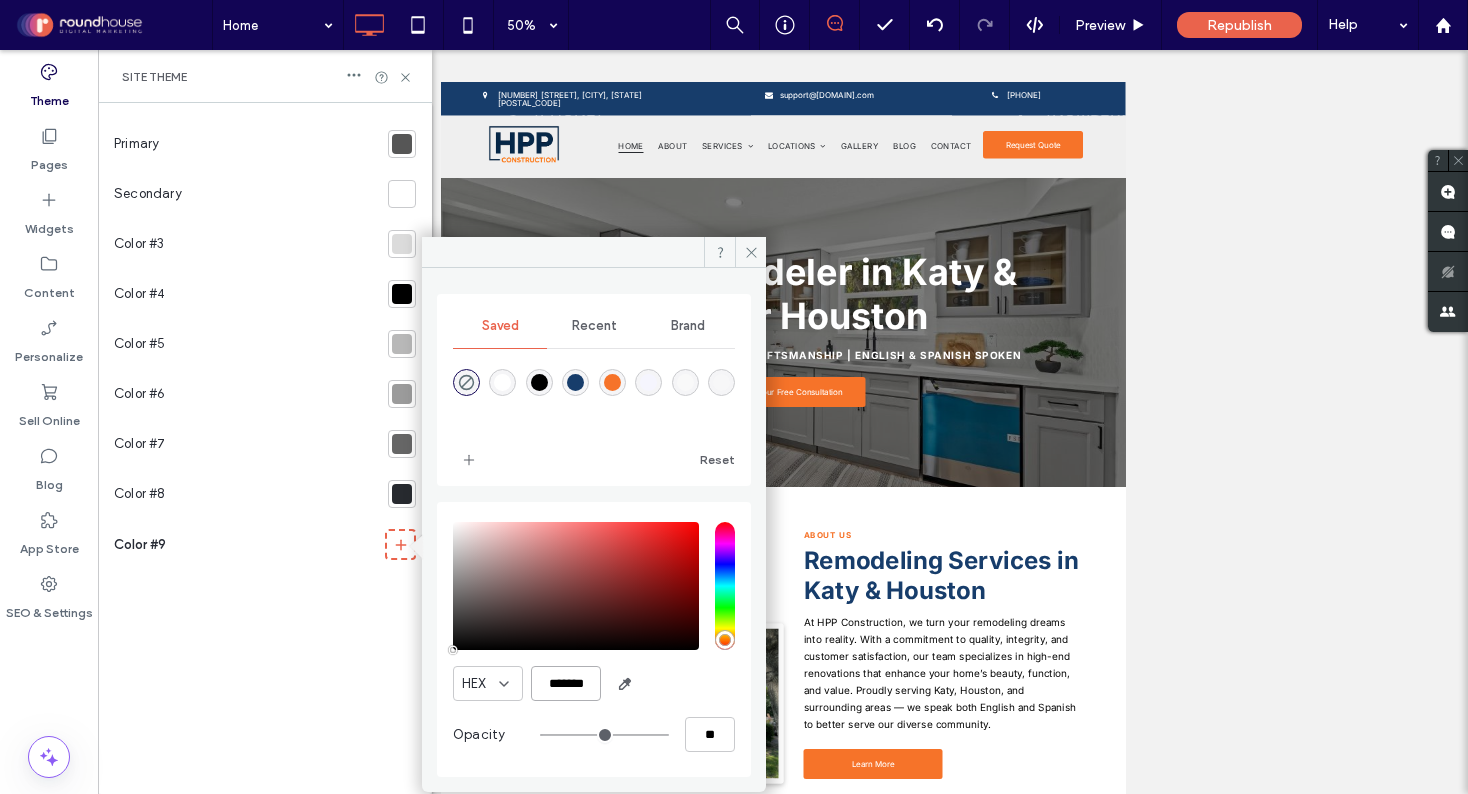 click on "*******" at bounding box center (566, 683) 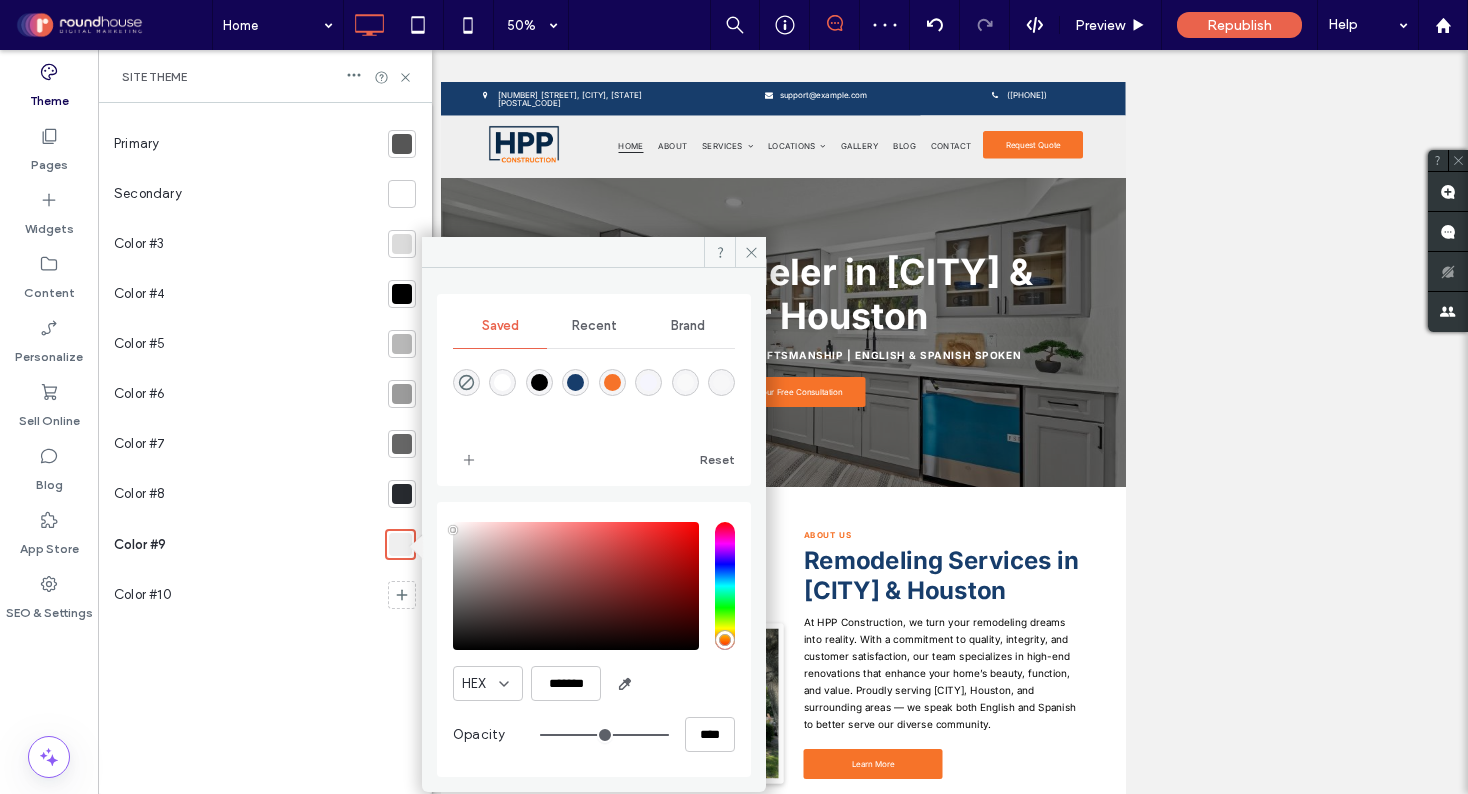 scroll, scrollTop: 0, scrollLeft: 0, axis: both 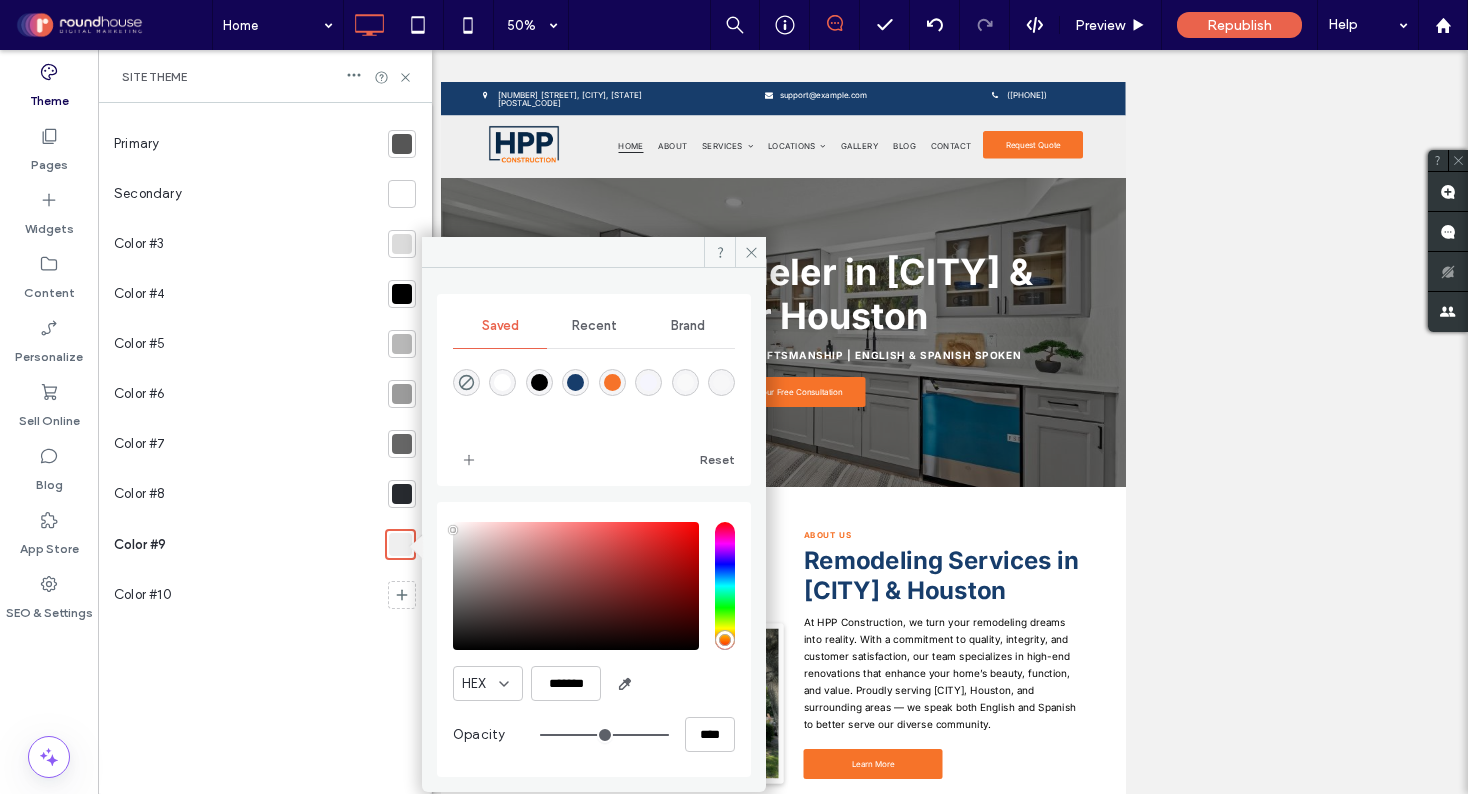 type on "*******" 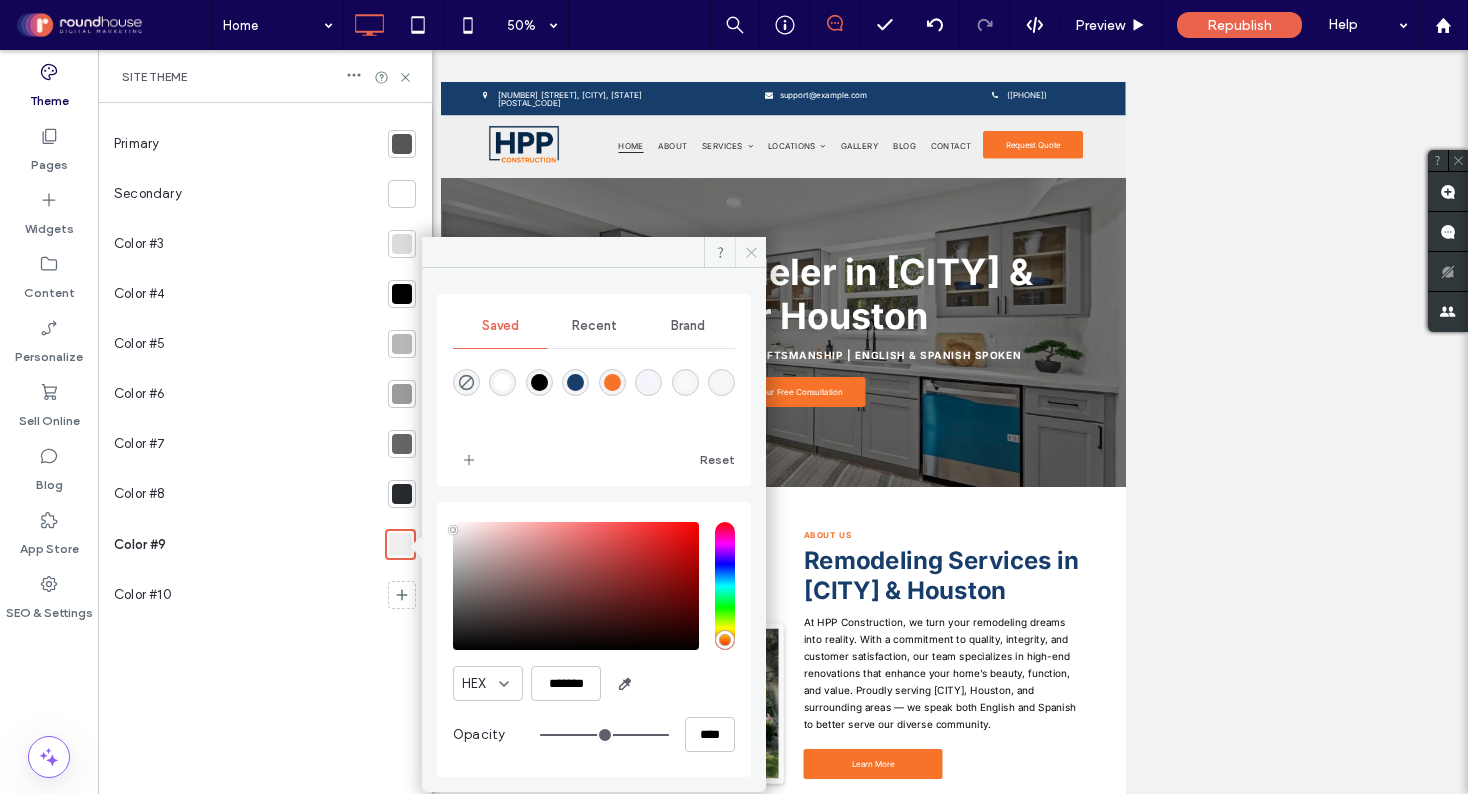 click 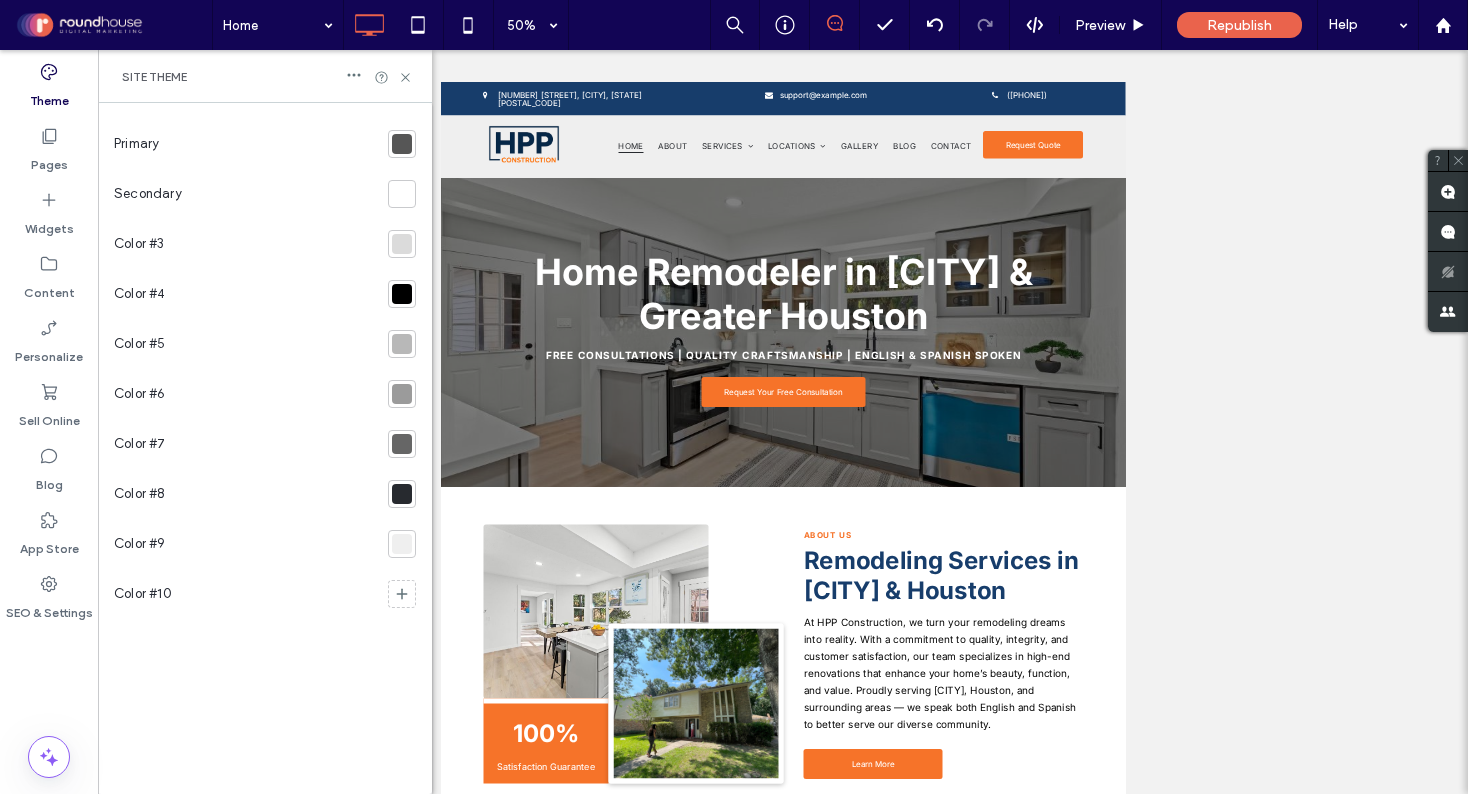 click at bounding box center (402, 494) 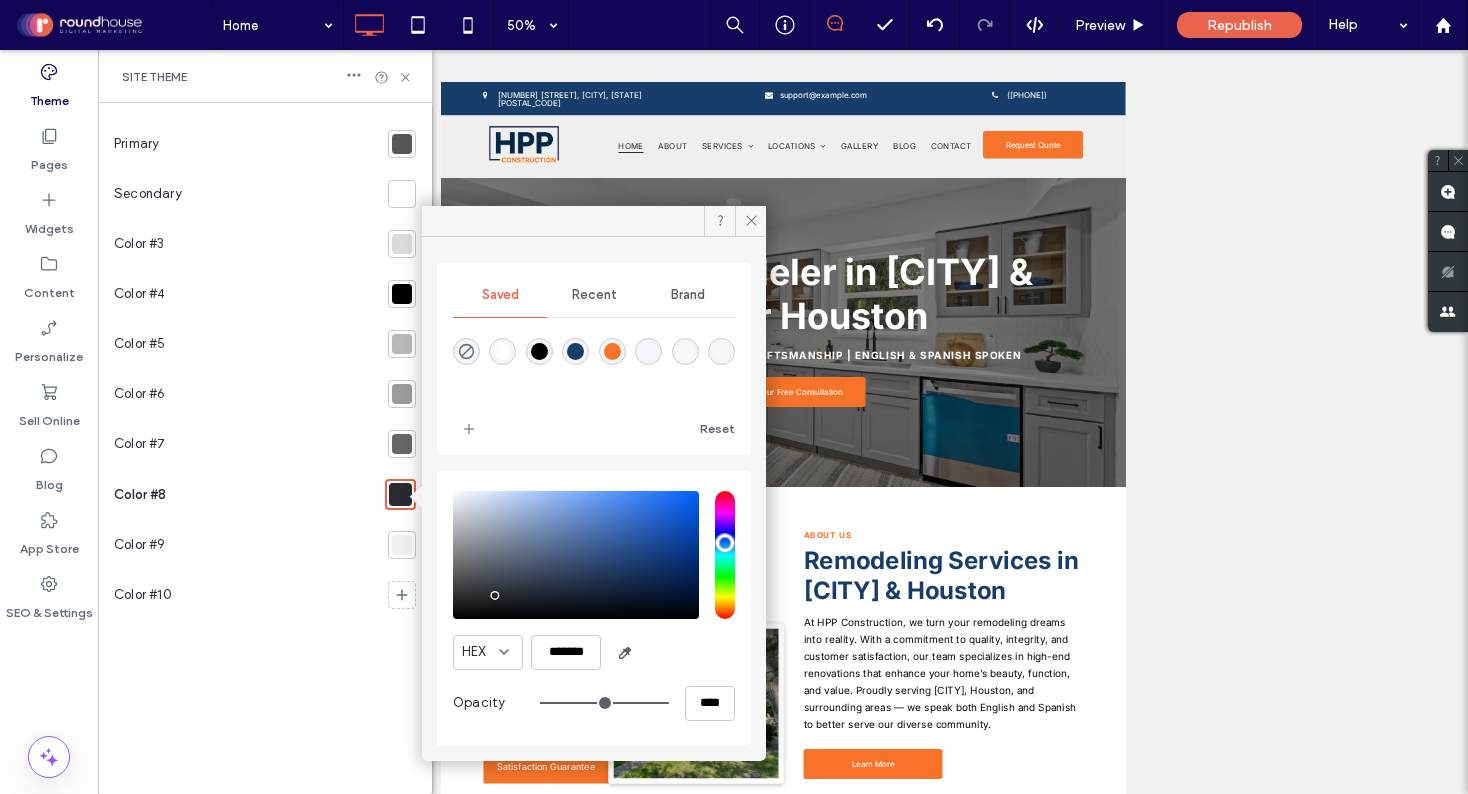click at bounding box center [402, 545] 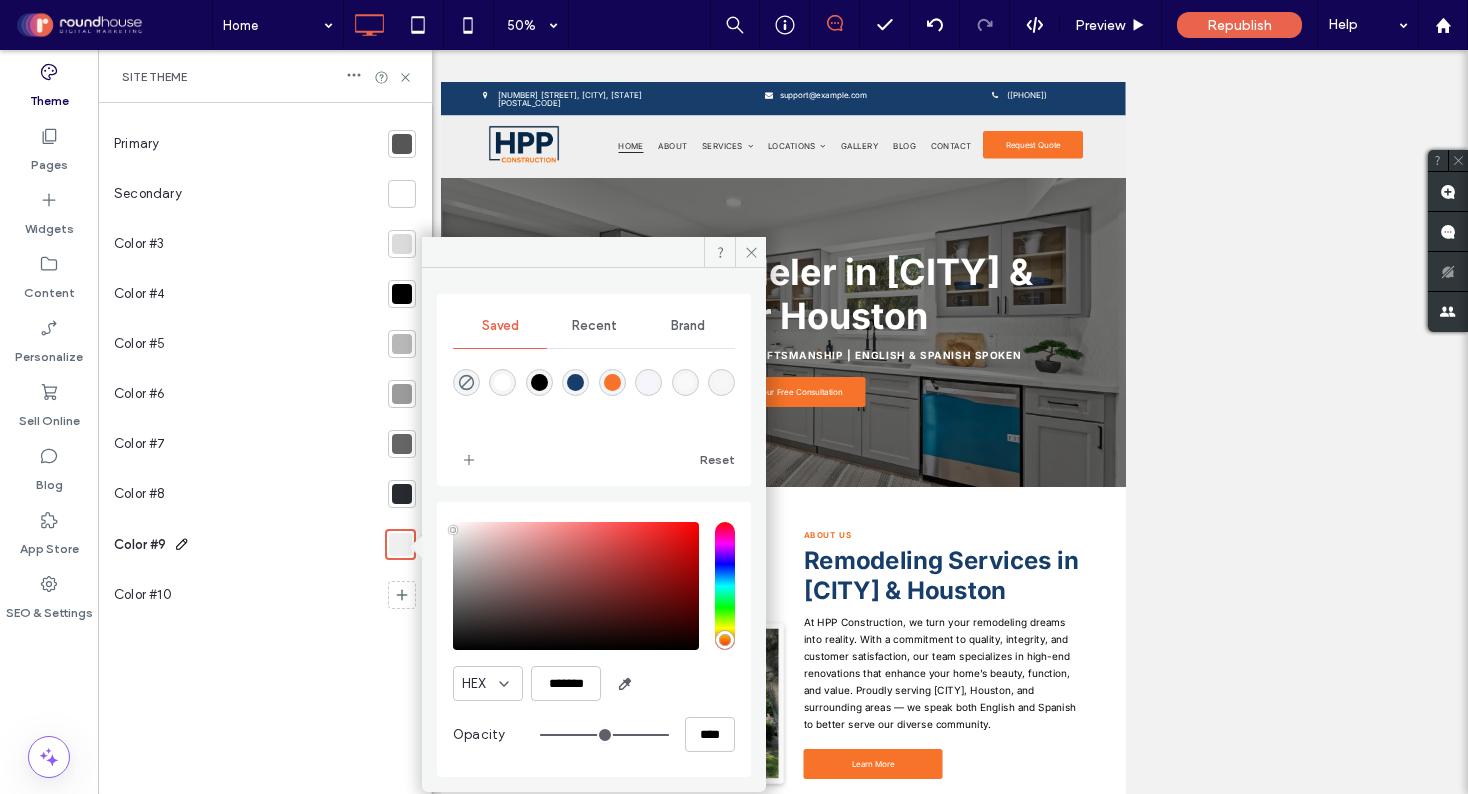 click on "Color #9" at bounding box center (140, 545) 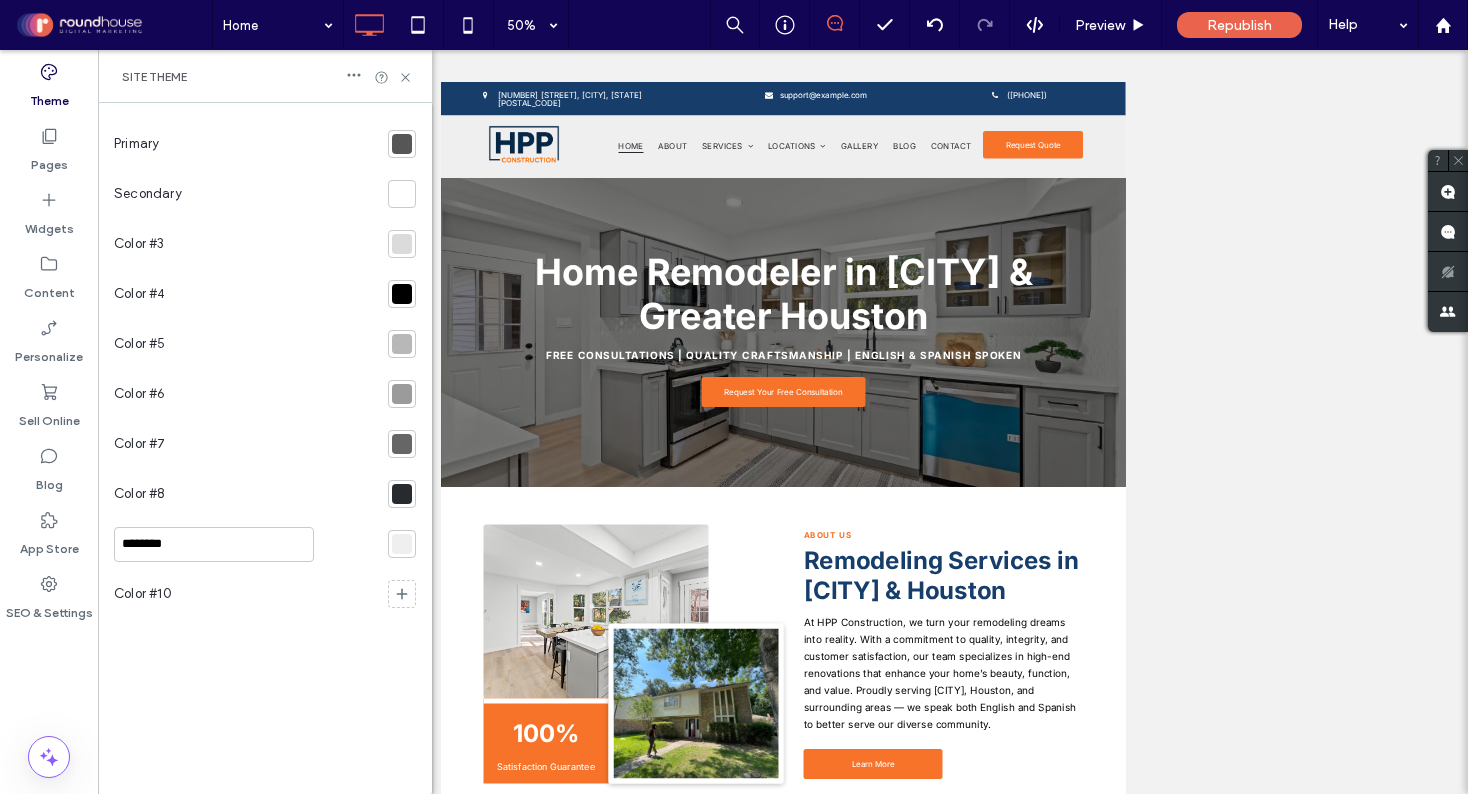 click on "********" at bounding box center [214, 544] 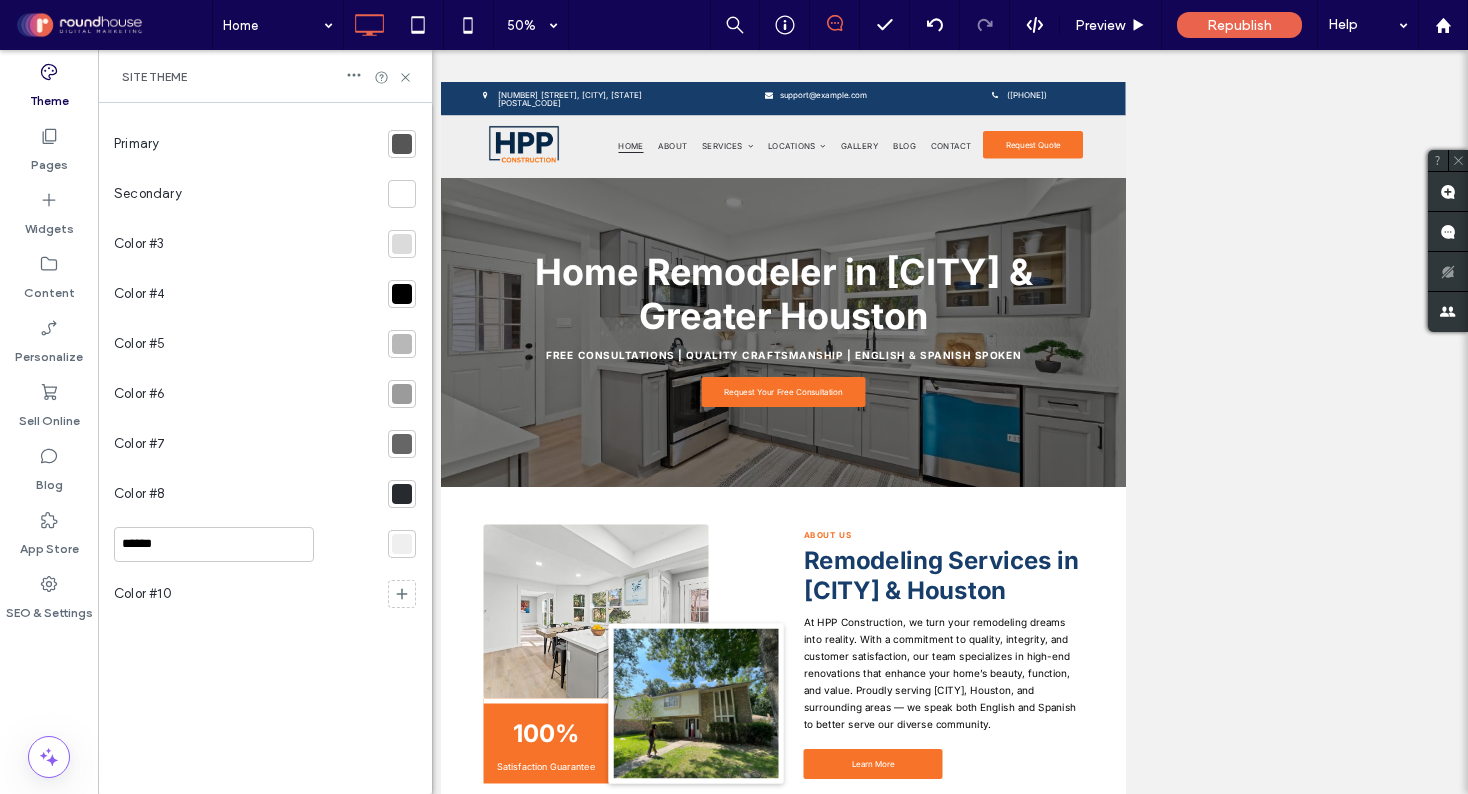 type on "******" 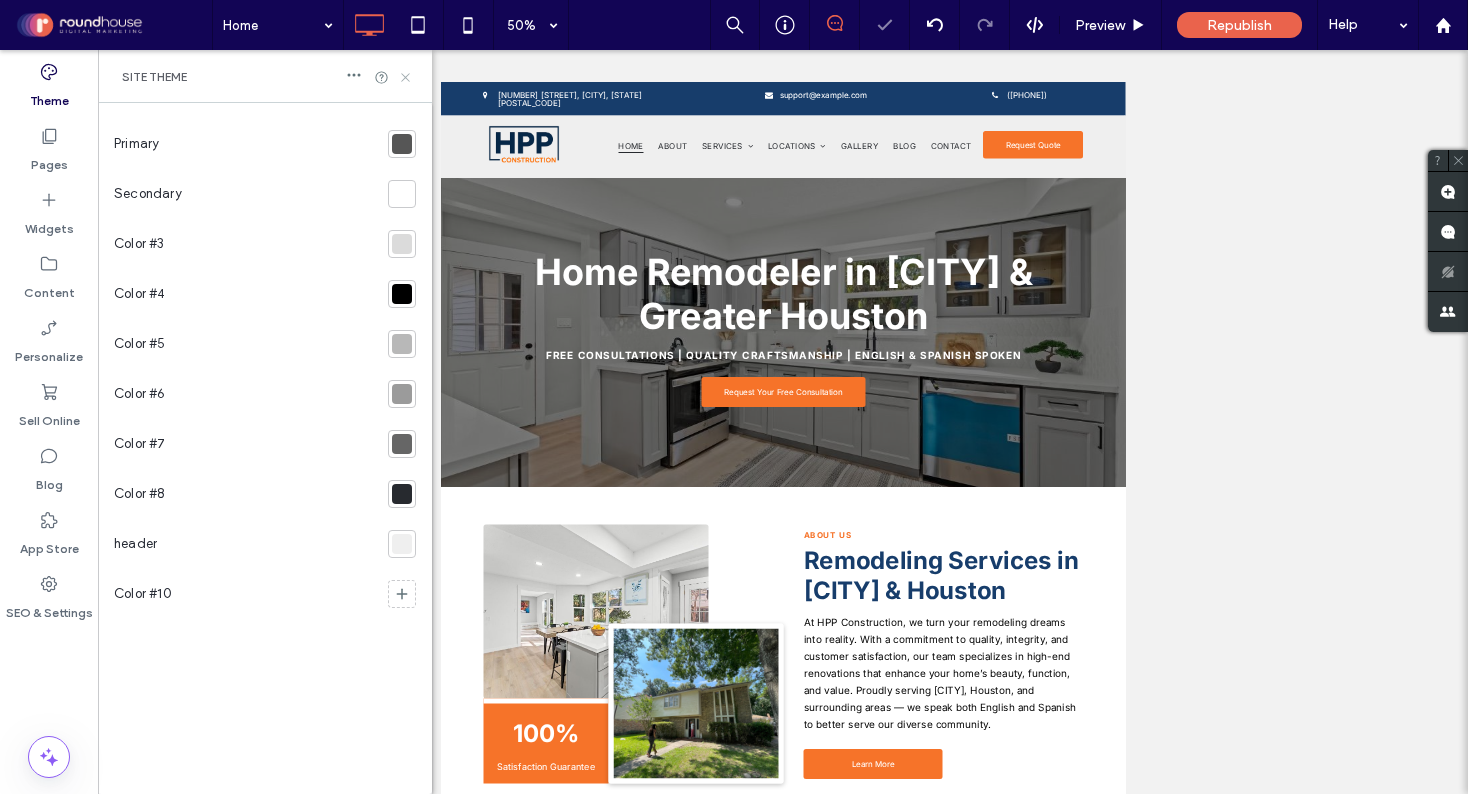 click 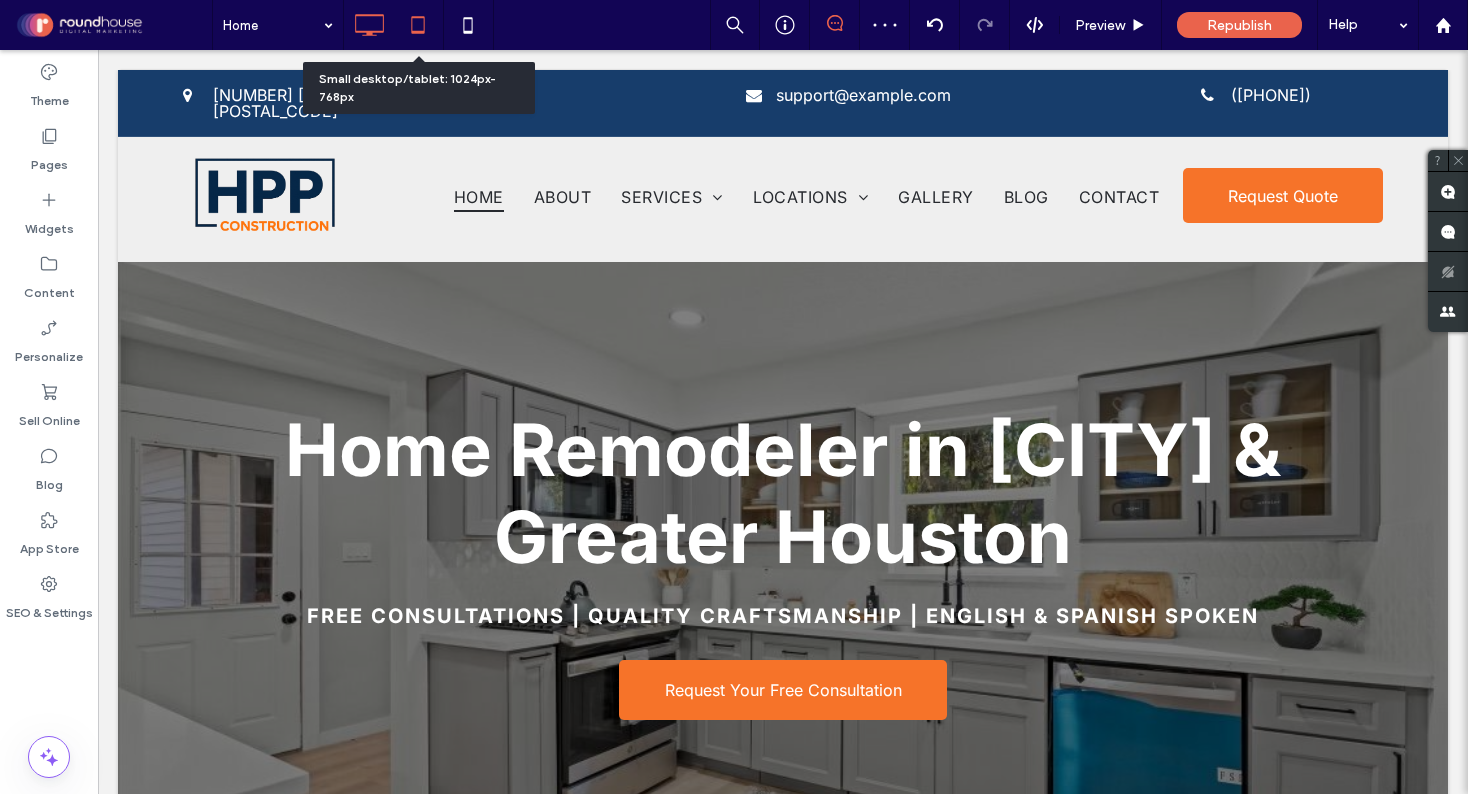click 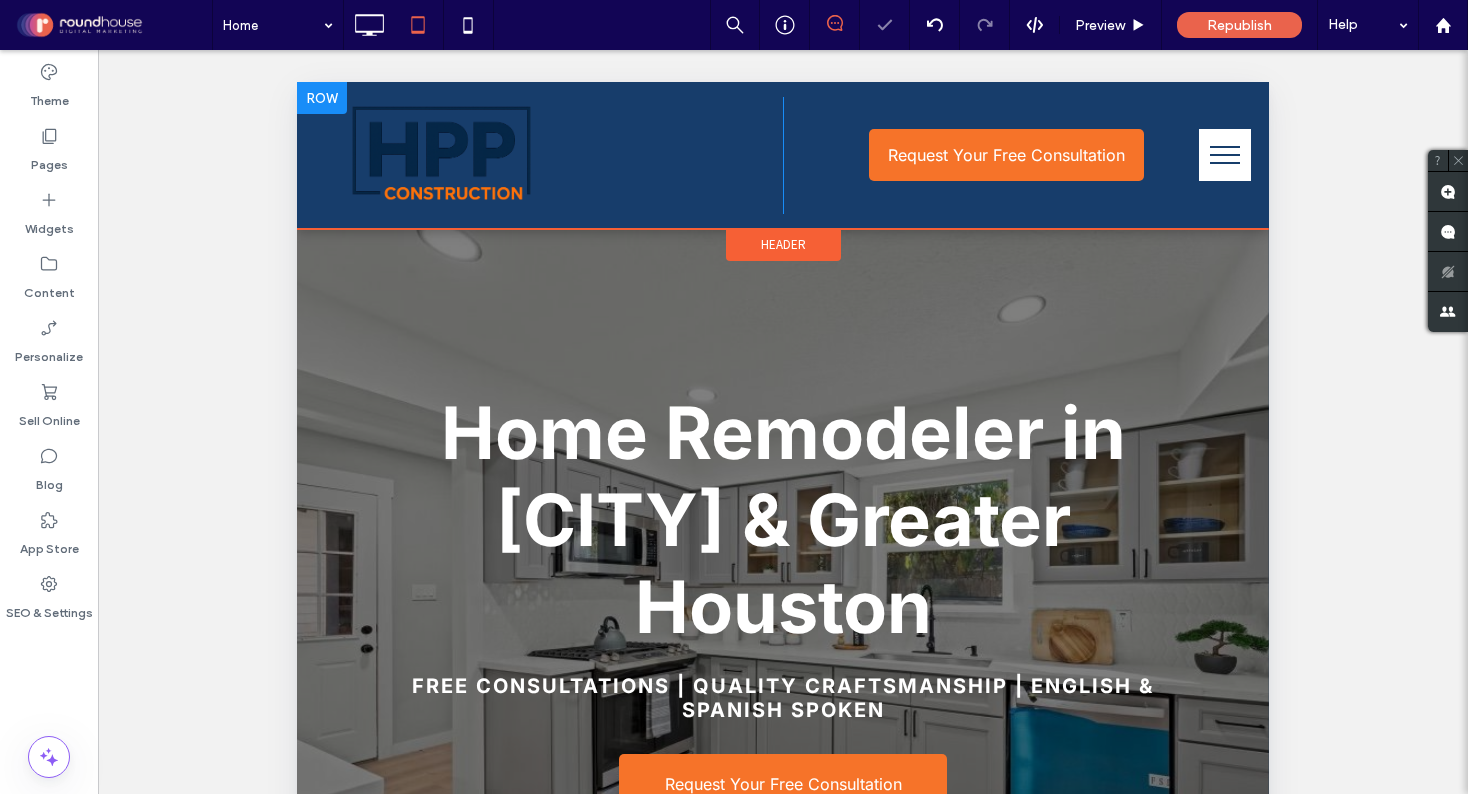 click on "Click To Paste
Request Your Free Consultation
Click To Paste" at bounding box center [783, 155] 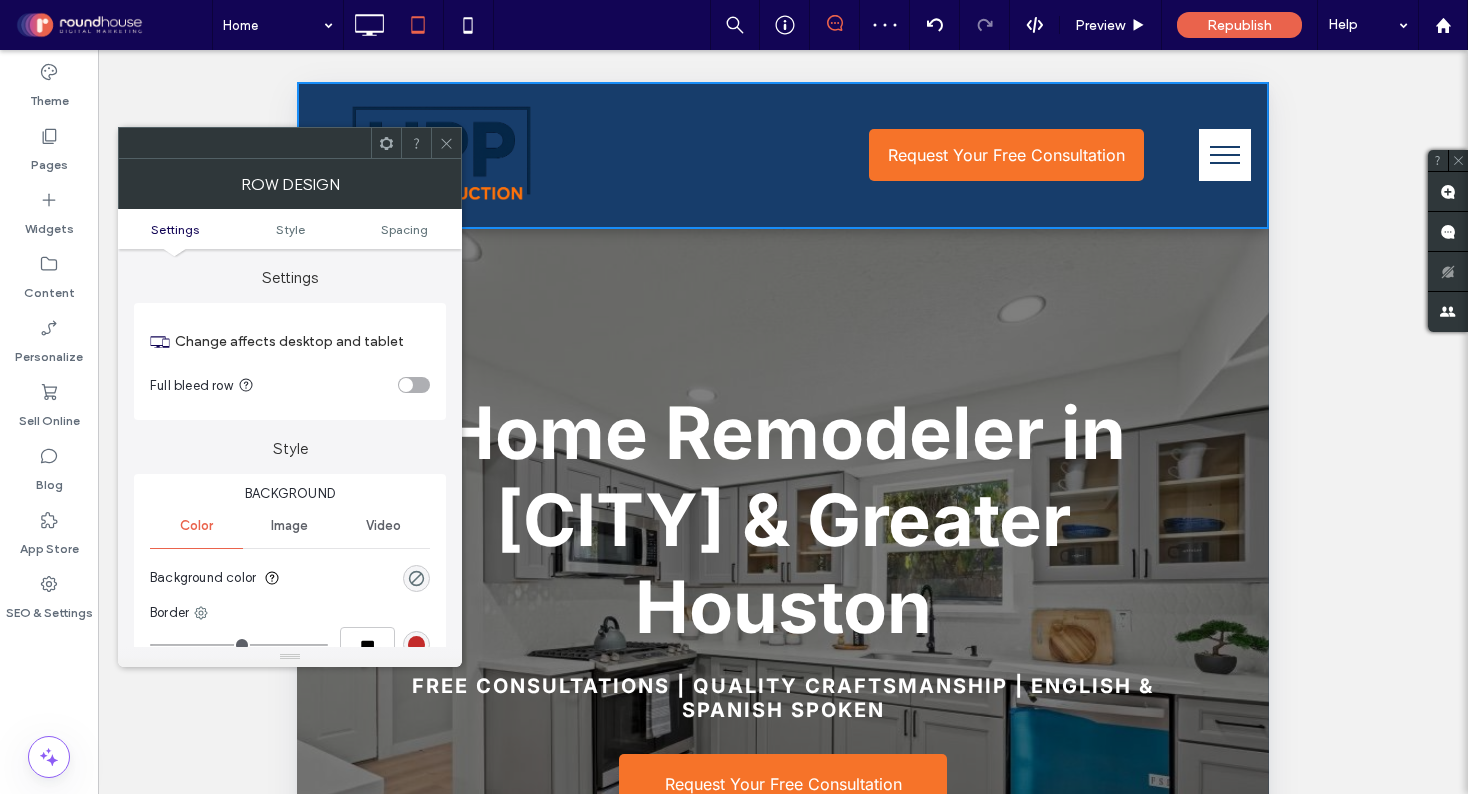 click 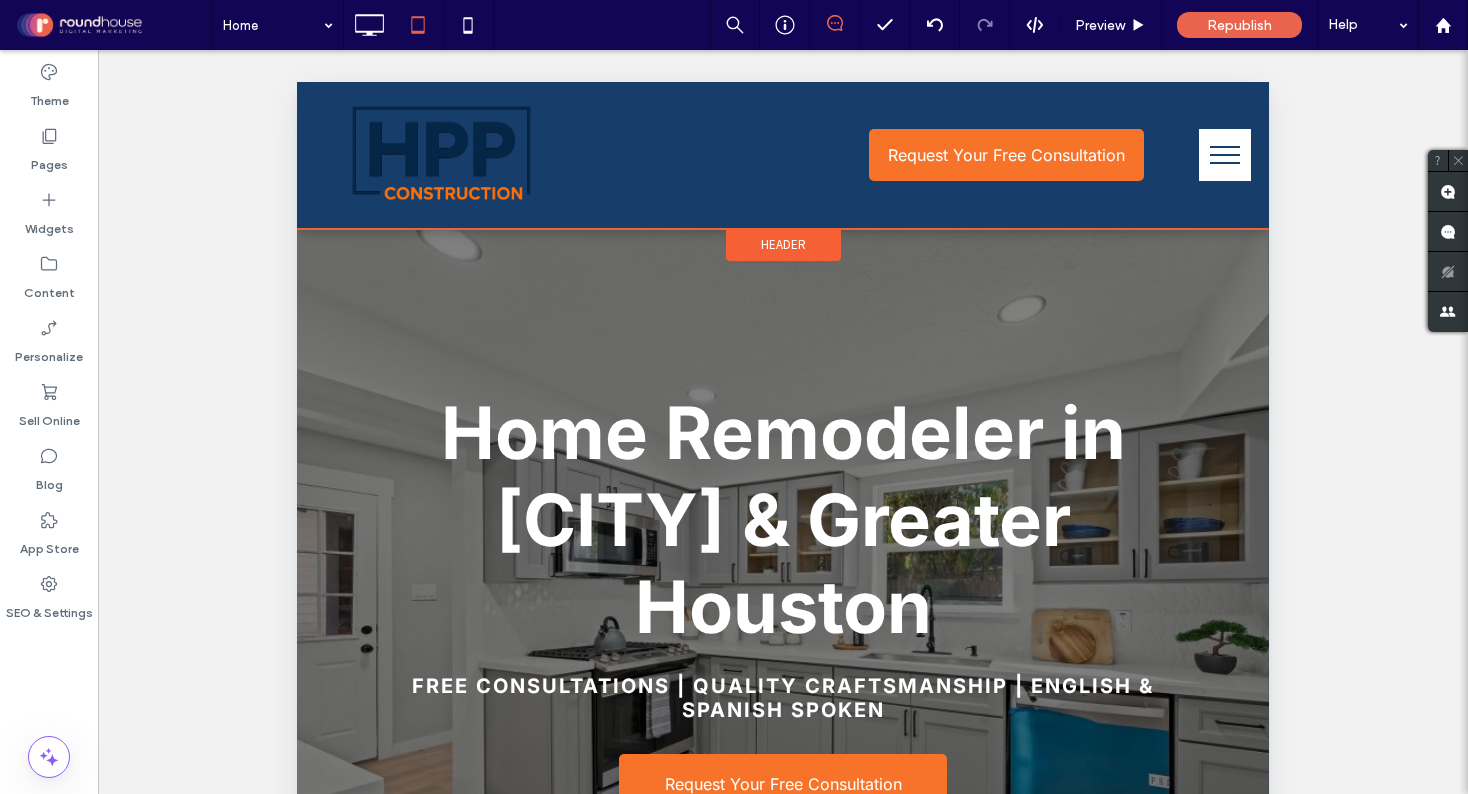click on "Header" at bounding box center (783, 244) 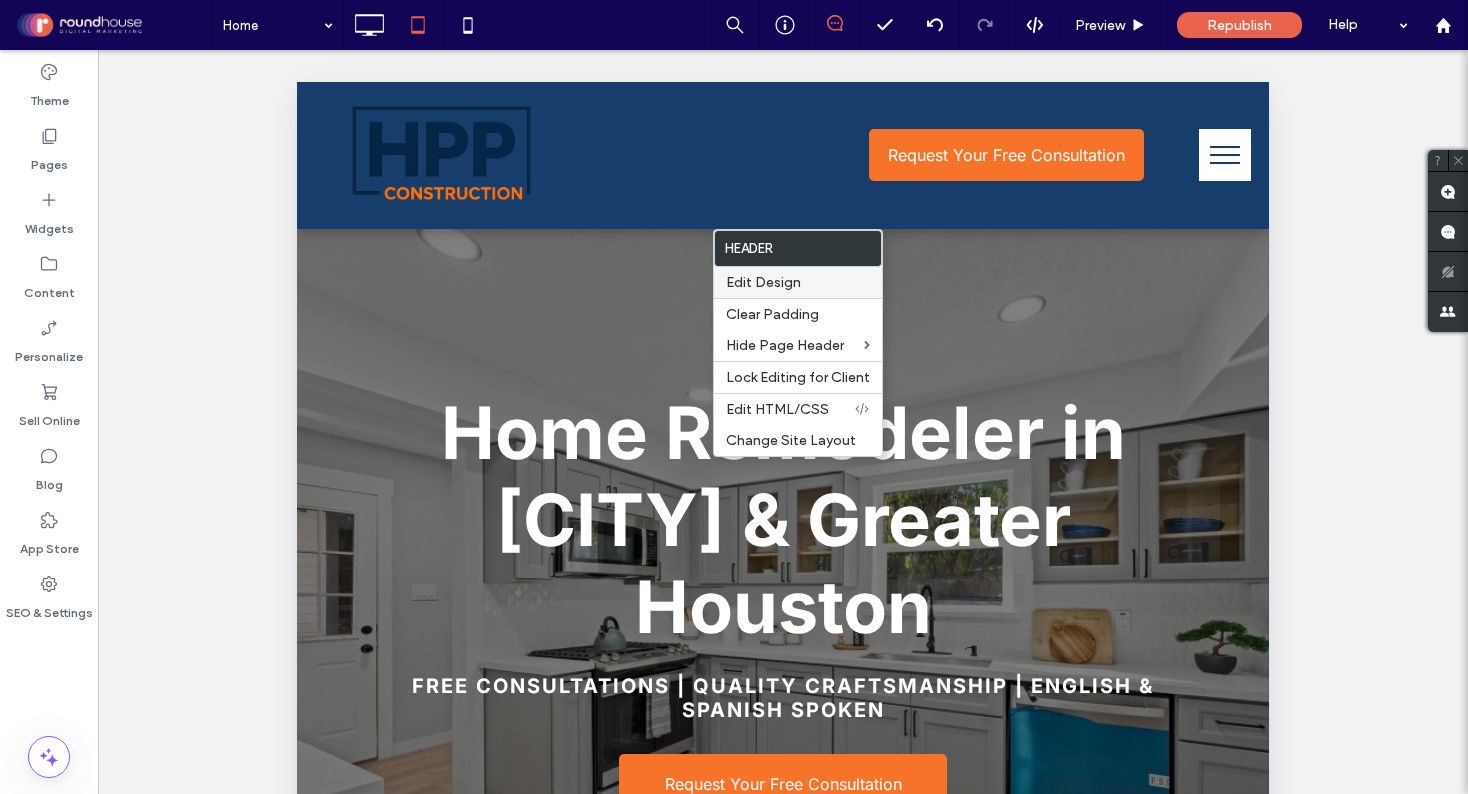 click on "Edit Design" at bounding box center [763, 282] 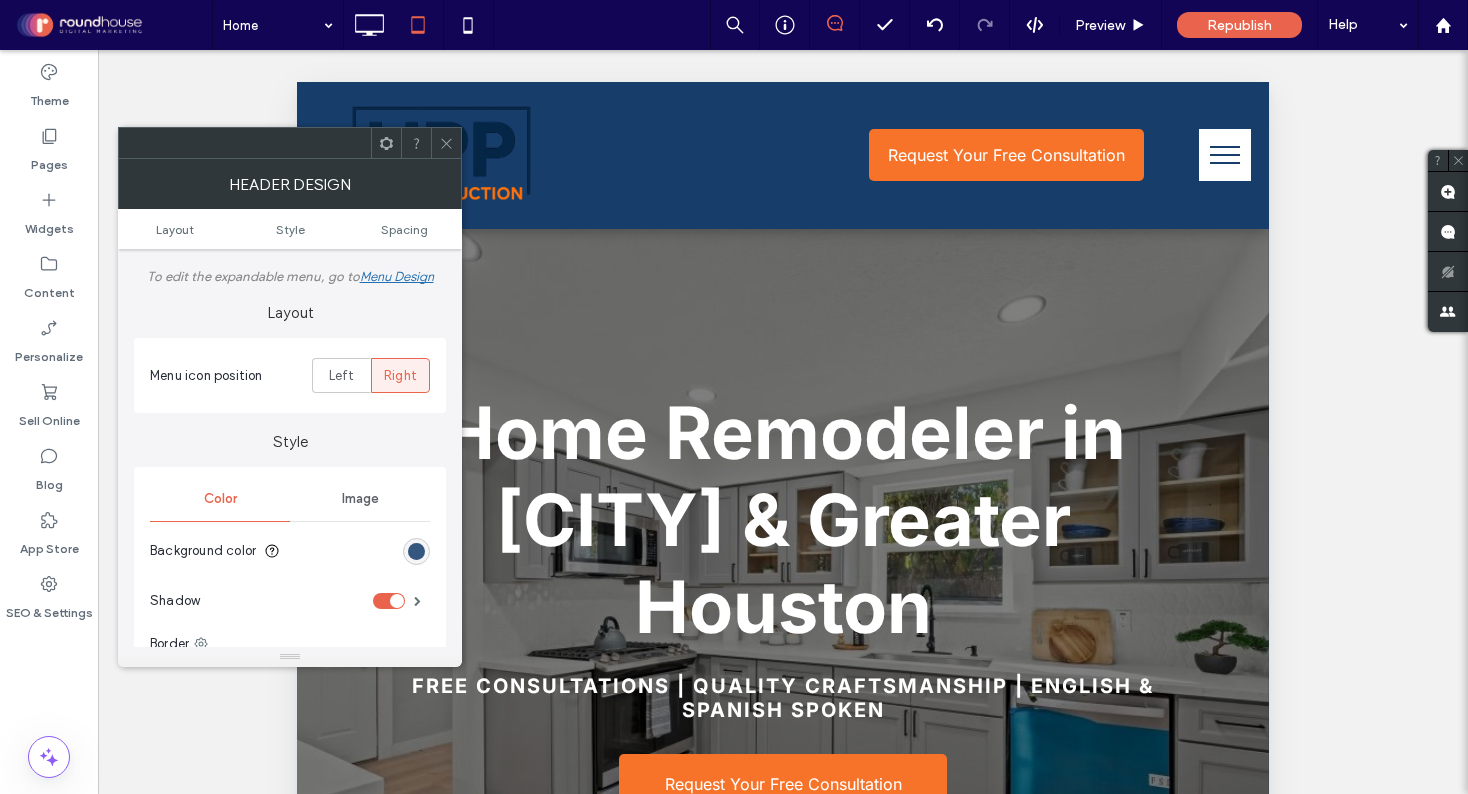 click at bounding box center (416, 551) 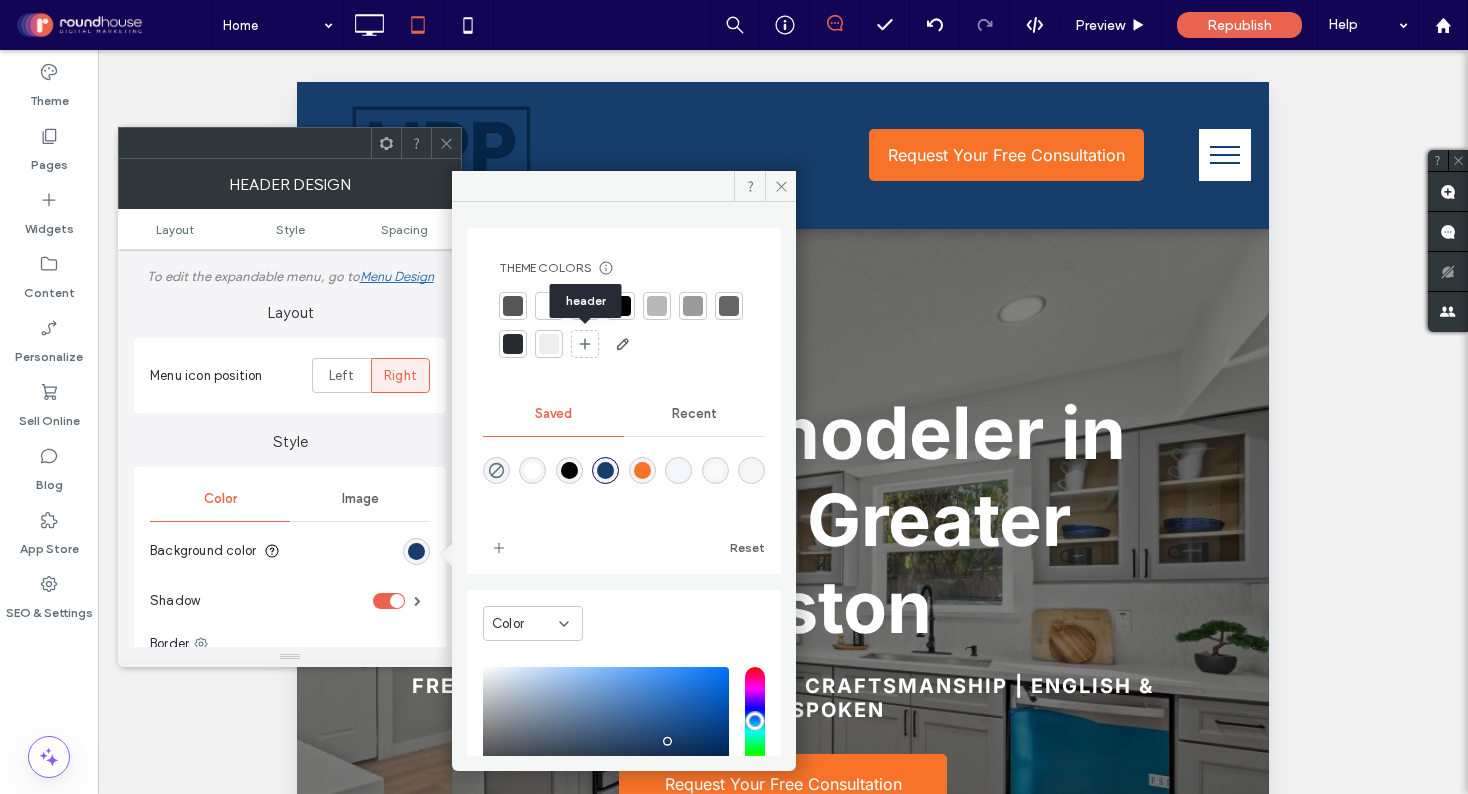 click at bounding box center (549, 344) 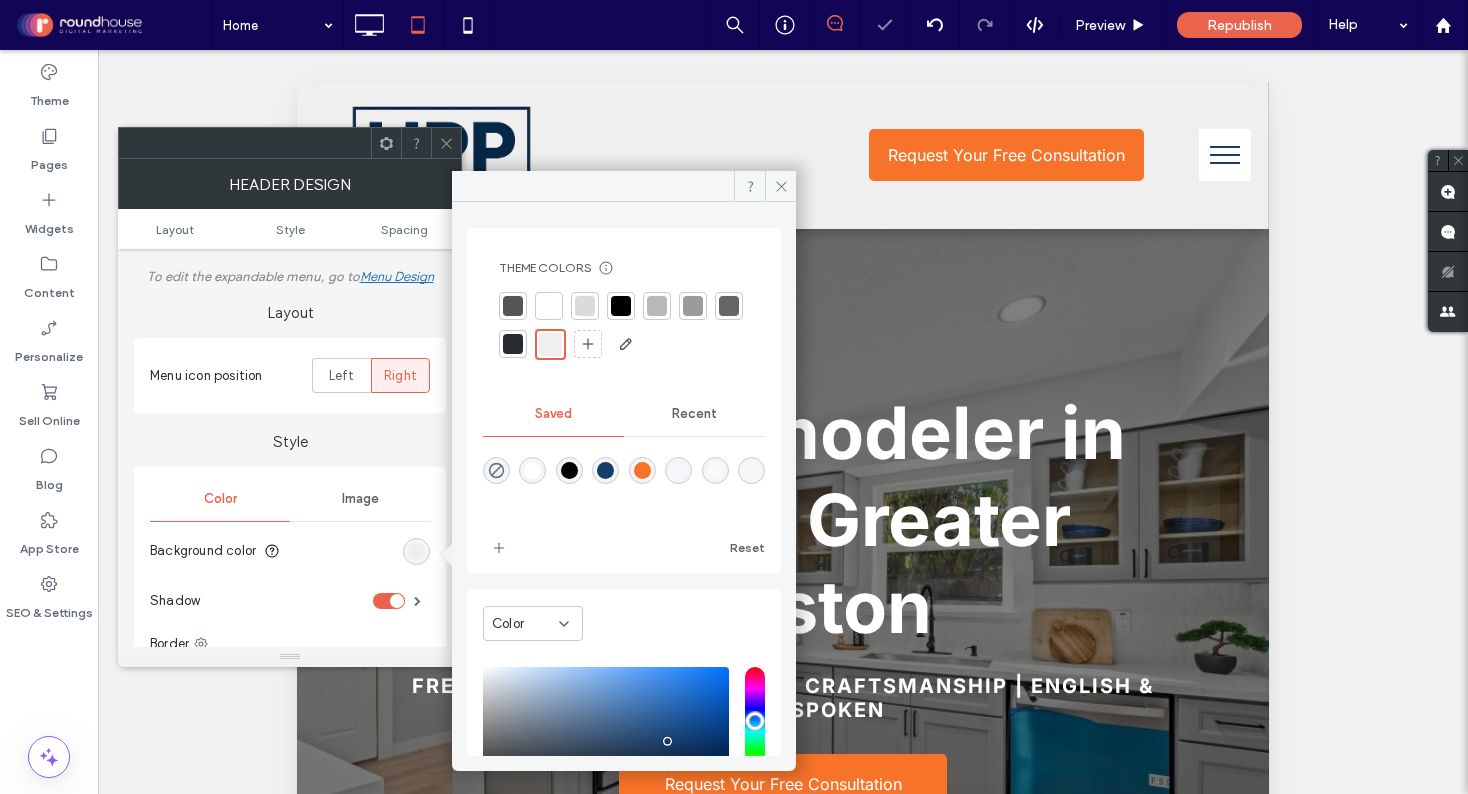 click 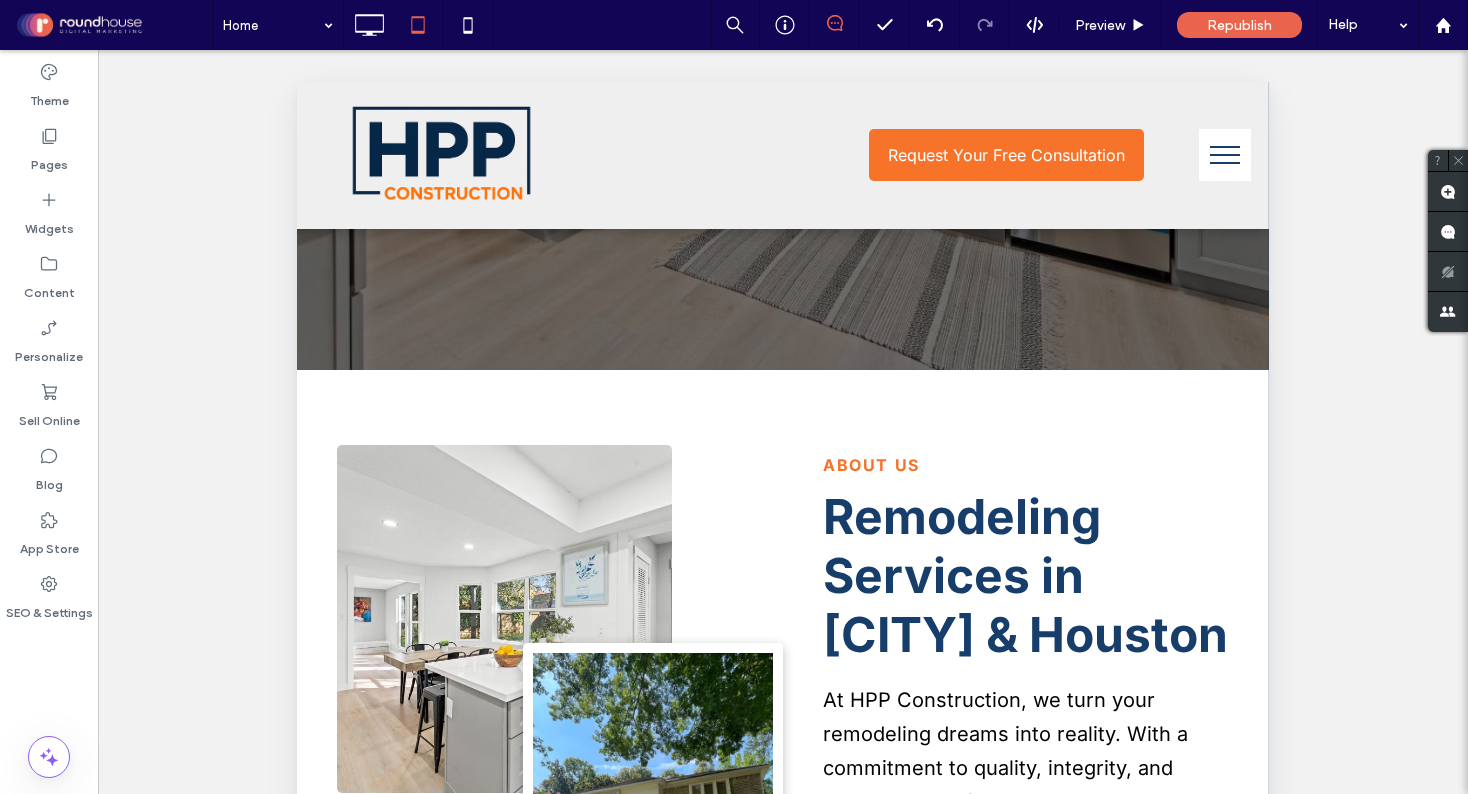 scroll, scrollTop: 605, scrollLeft: 0, axis: vertical 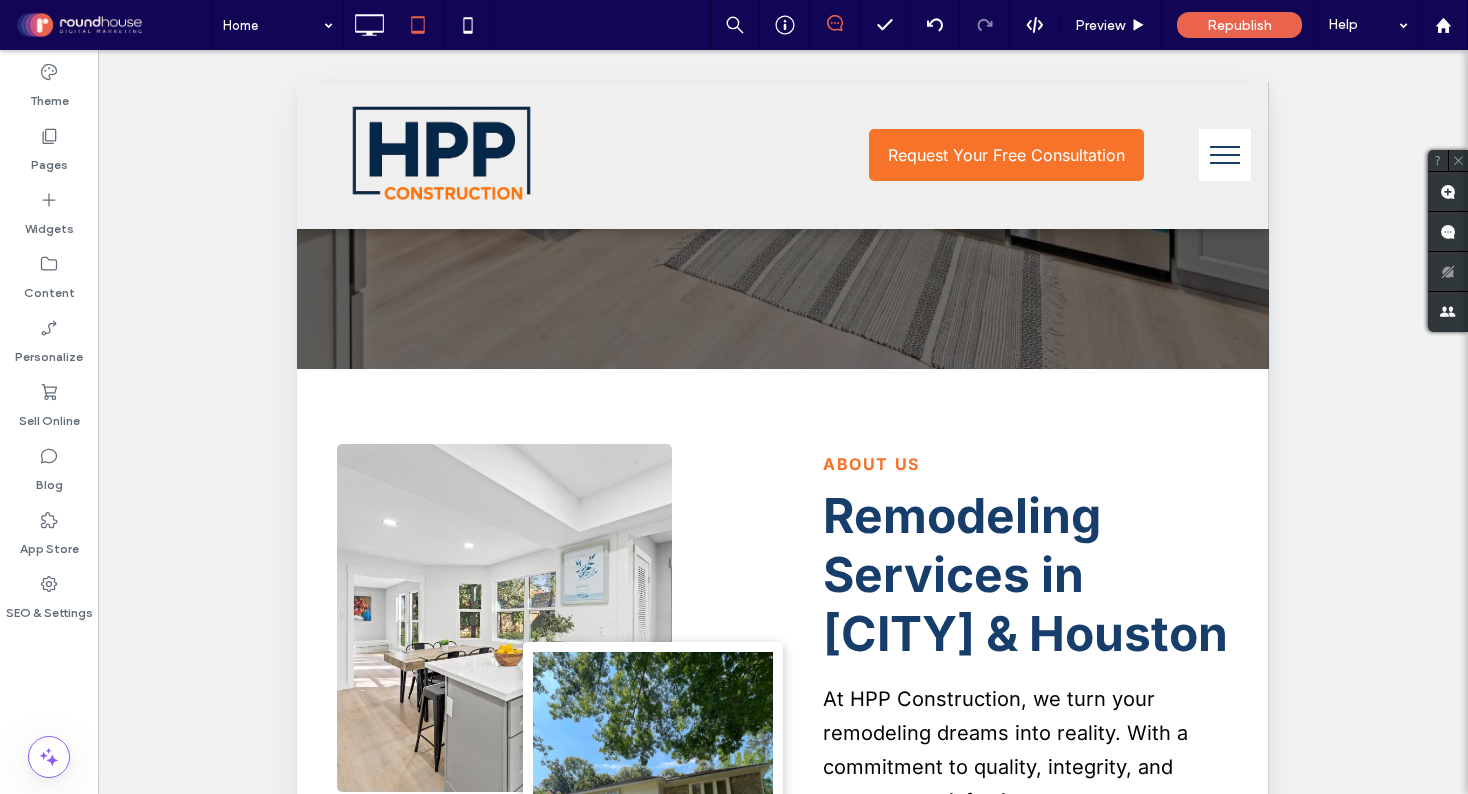 click at bounding box center (1225, 155) 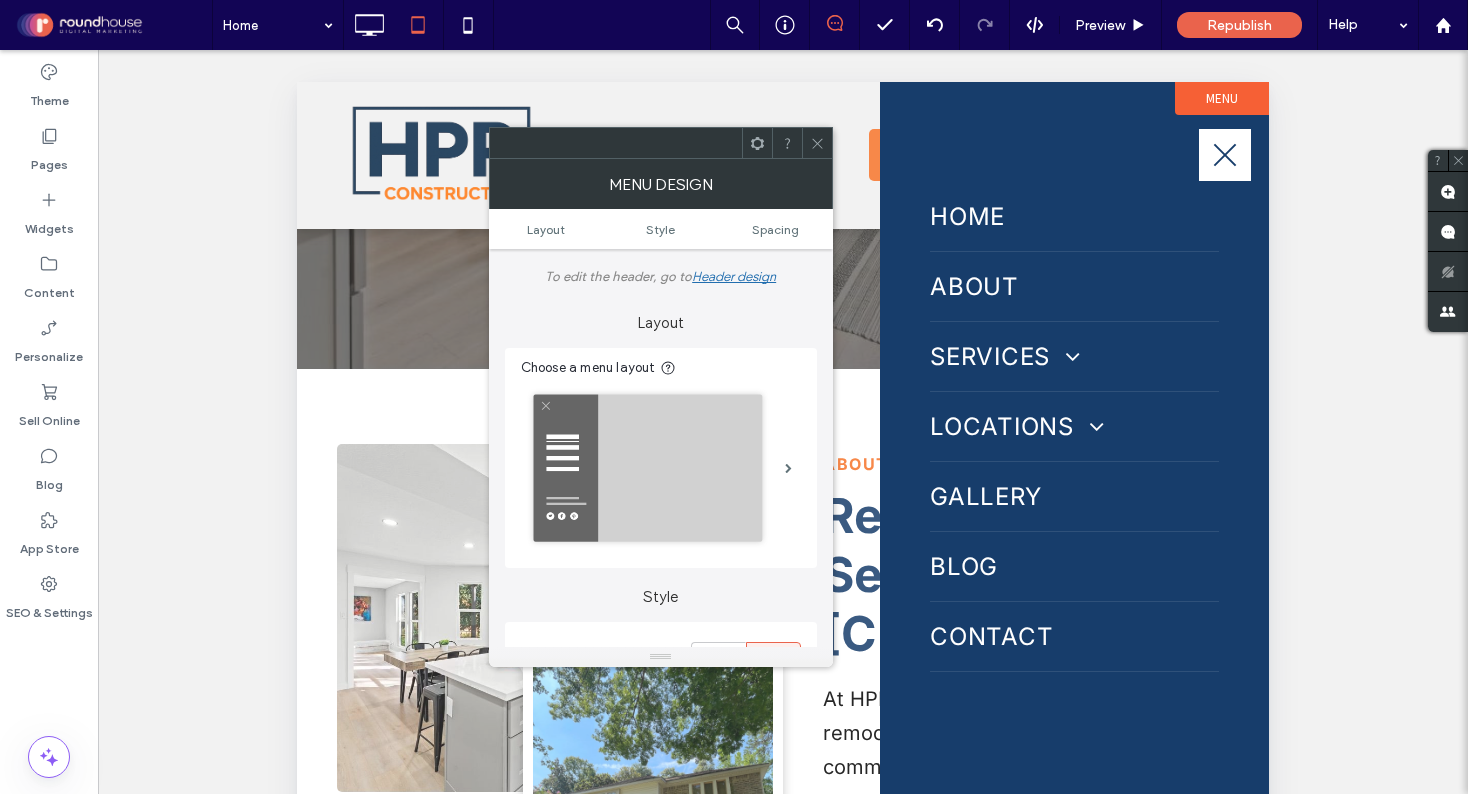 click at bounding box center [1225, 155] 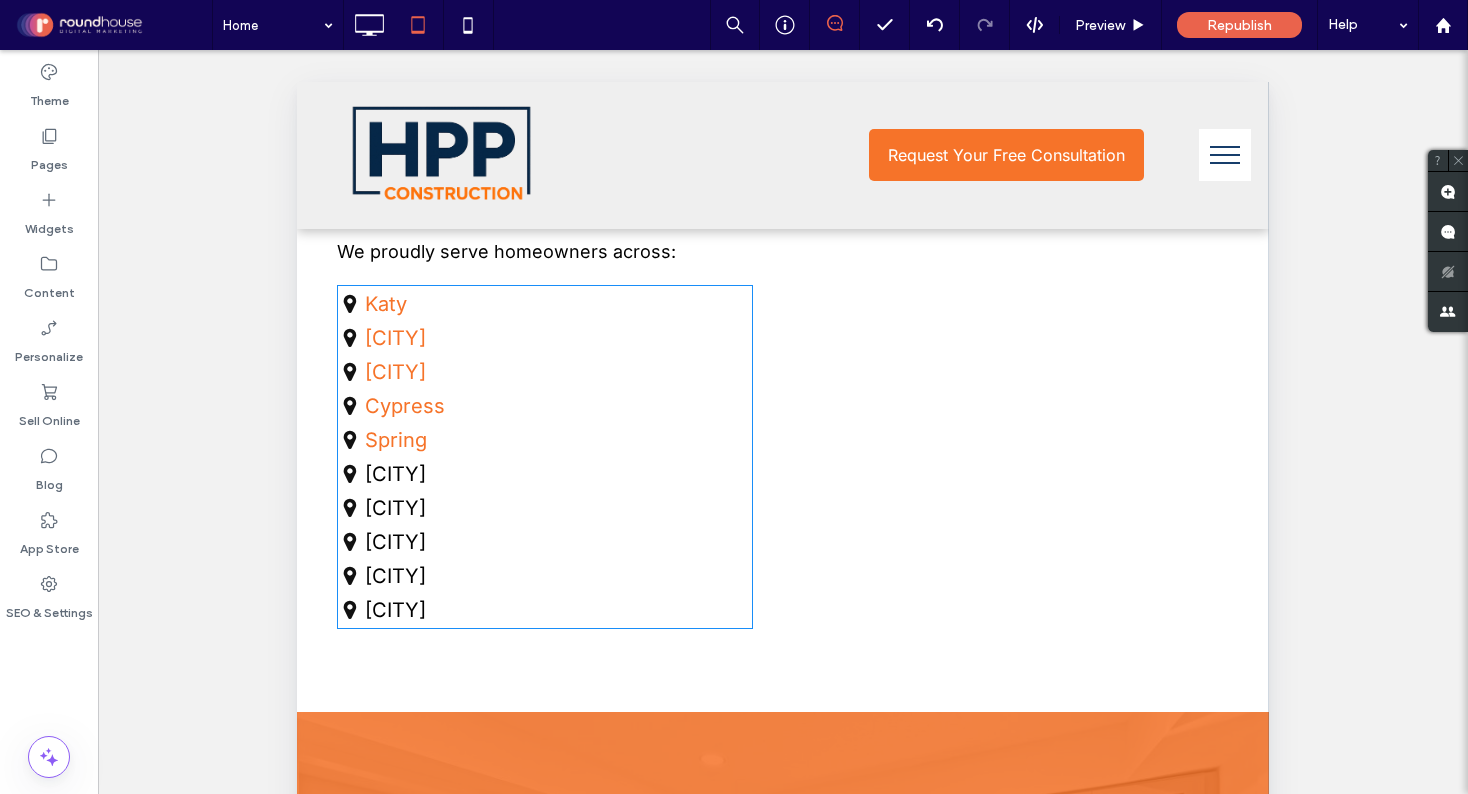 scroll, scrollTop: 4737, scrollLeft: 0, axis: vertical 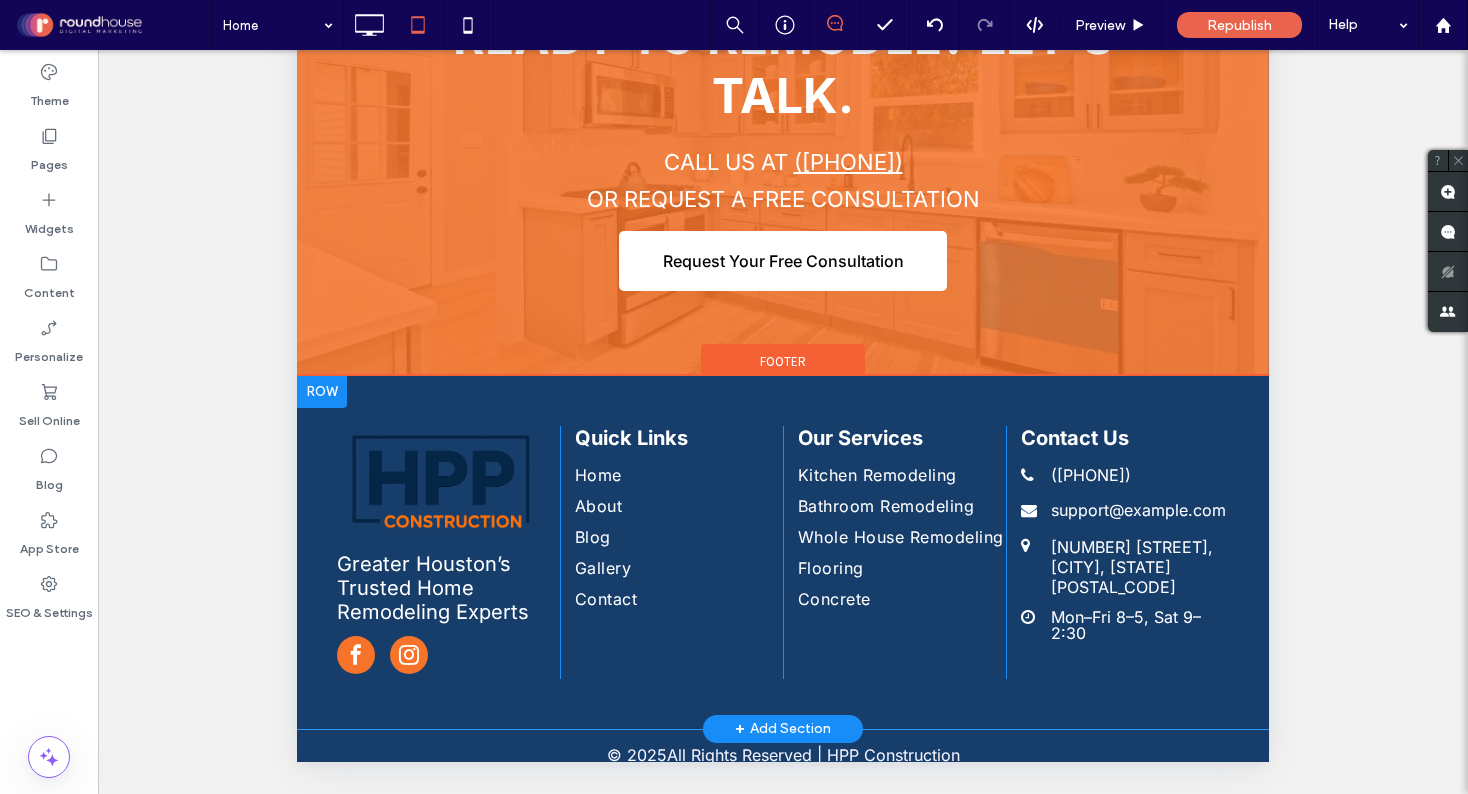 click at bounding box center [322, 392] 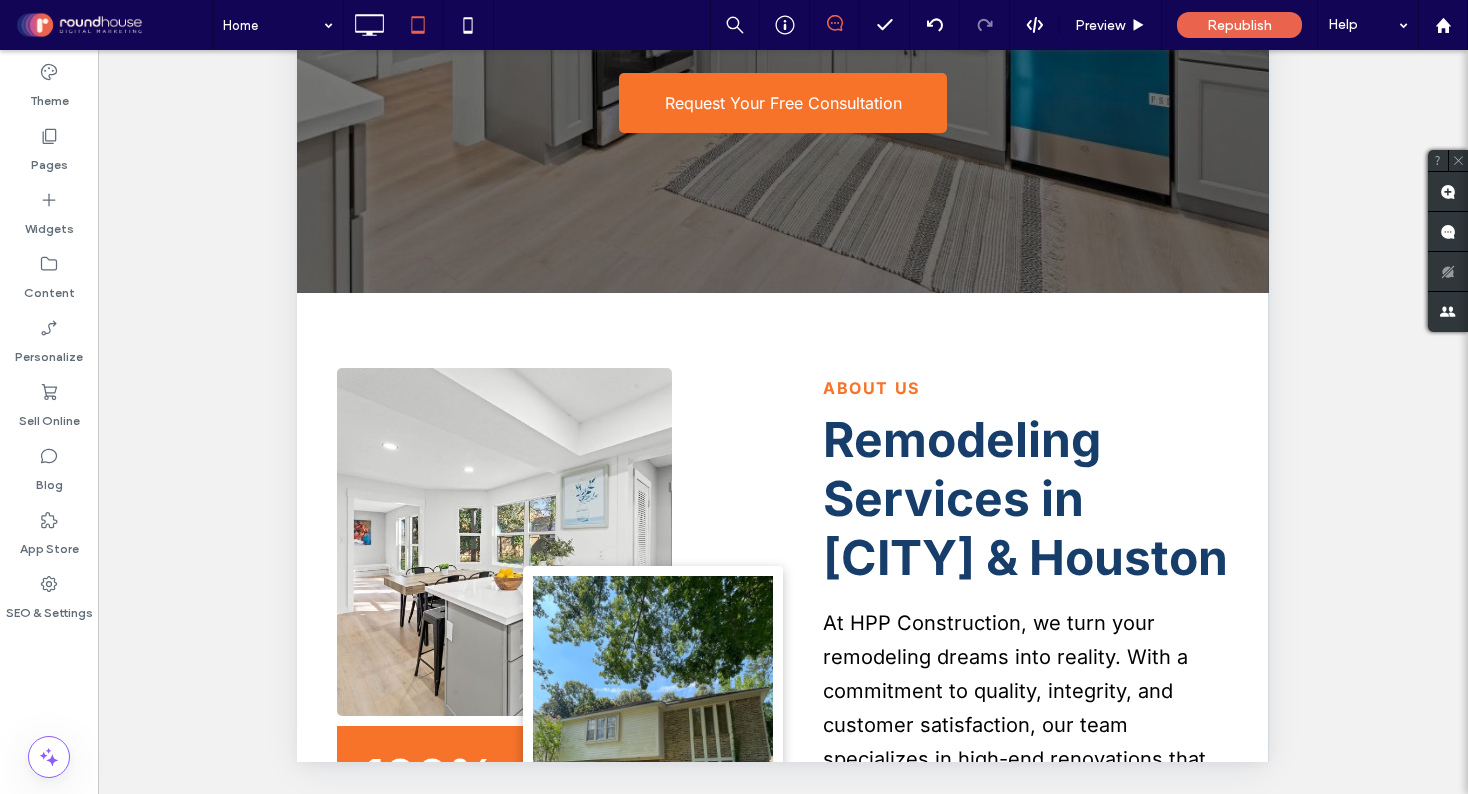 scroll, scrollTop: 0, scrollLeft: 0, axis: both 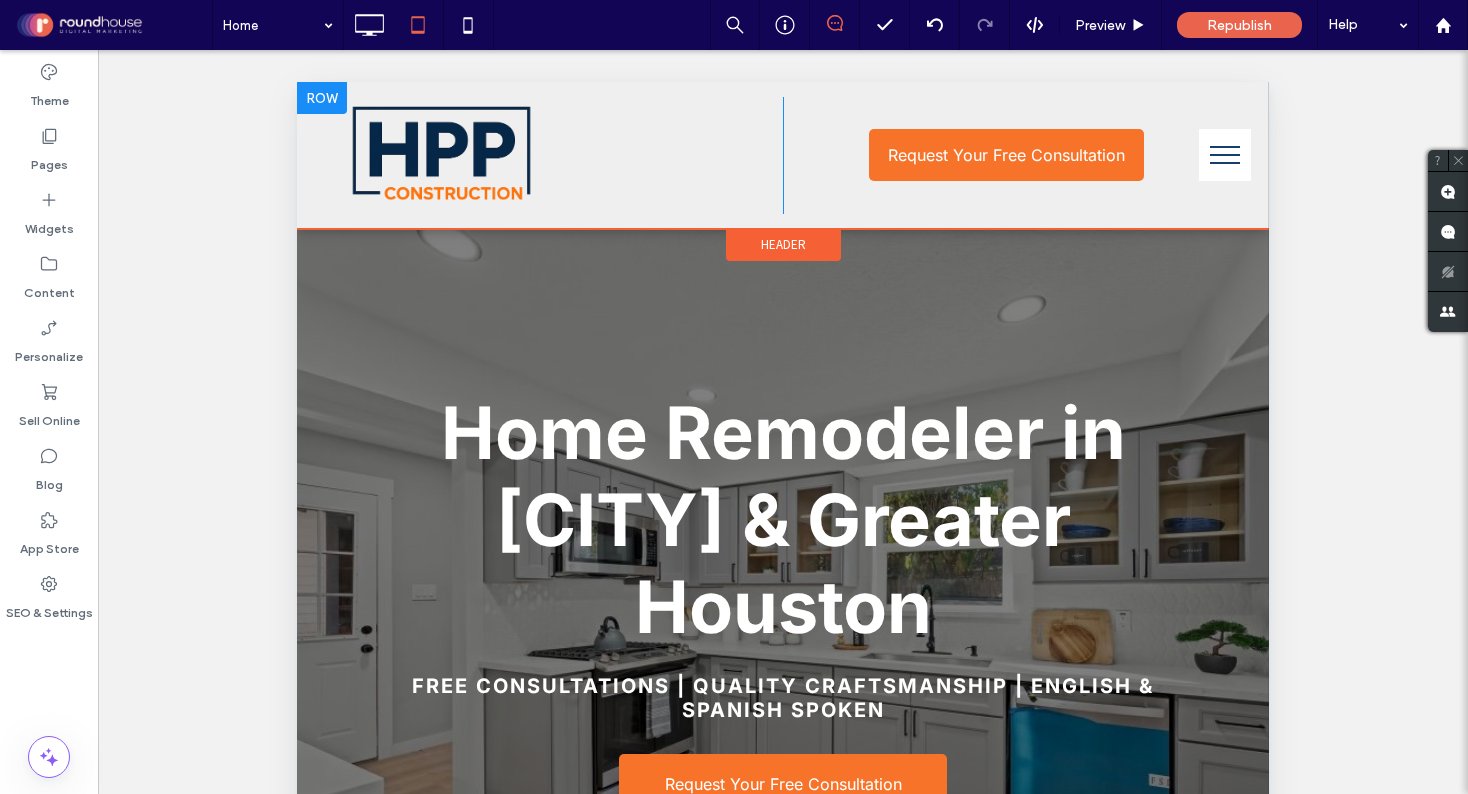 click on "Click To Paste" at bounding box center (560, 155) 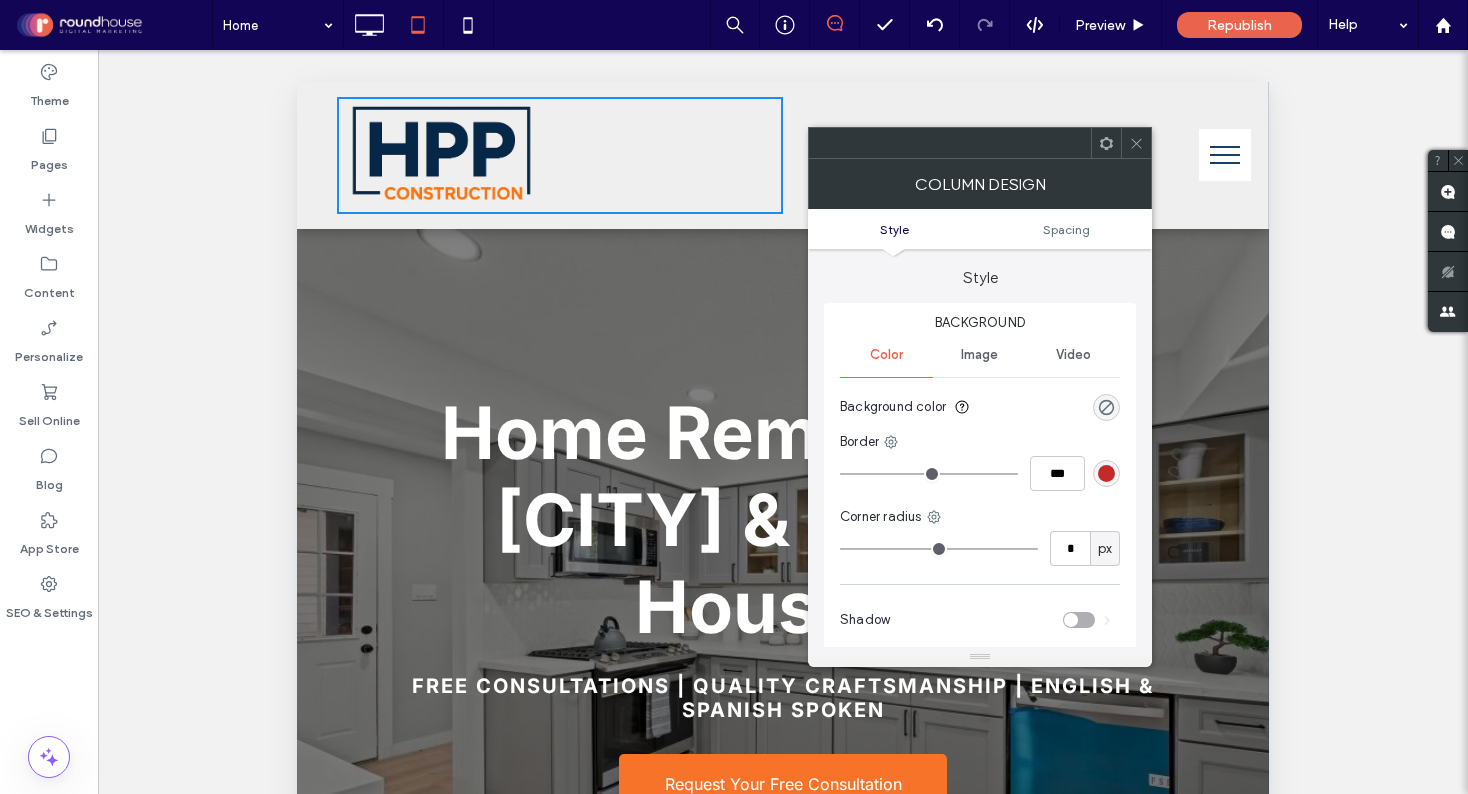 click 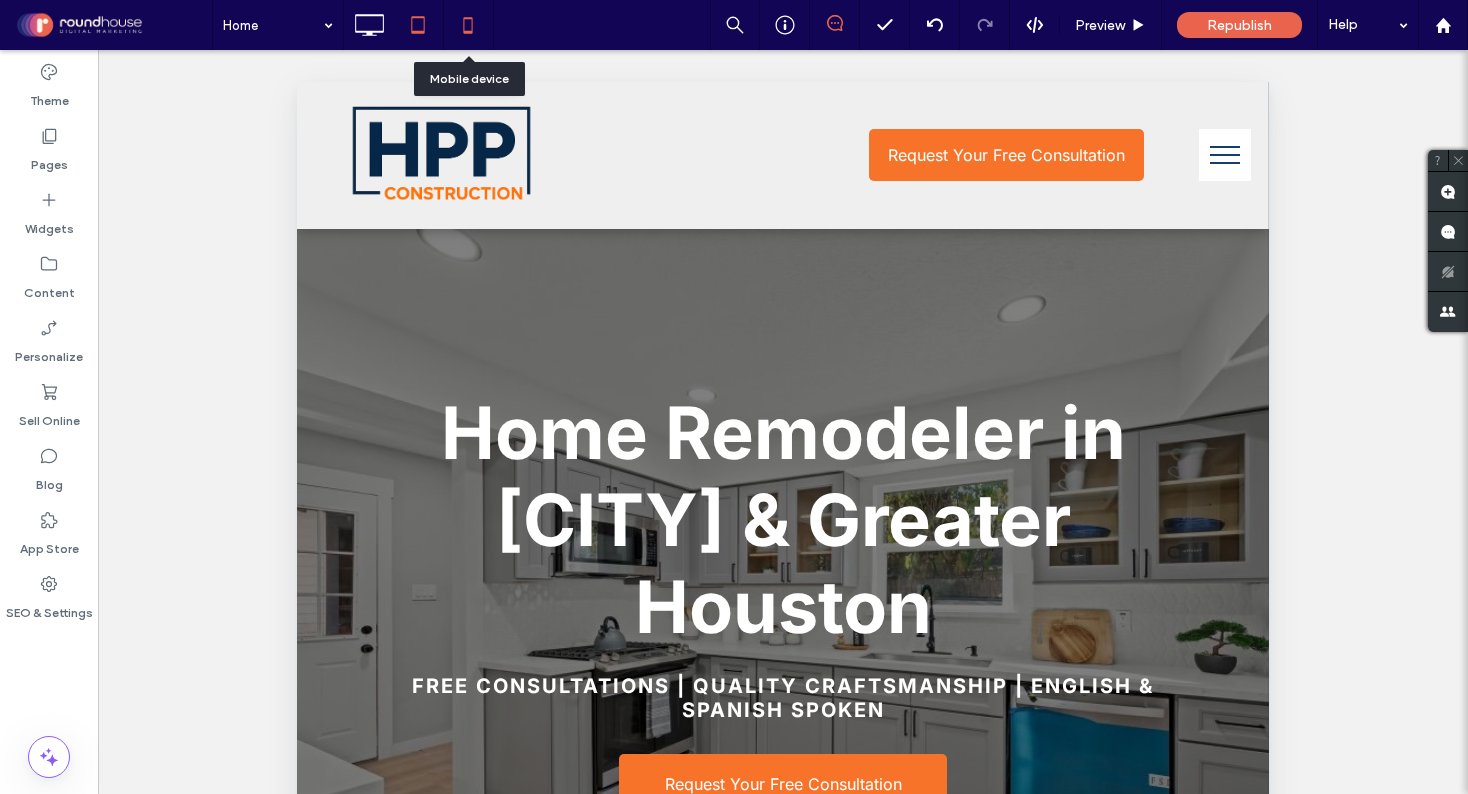 click 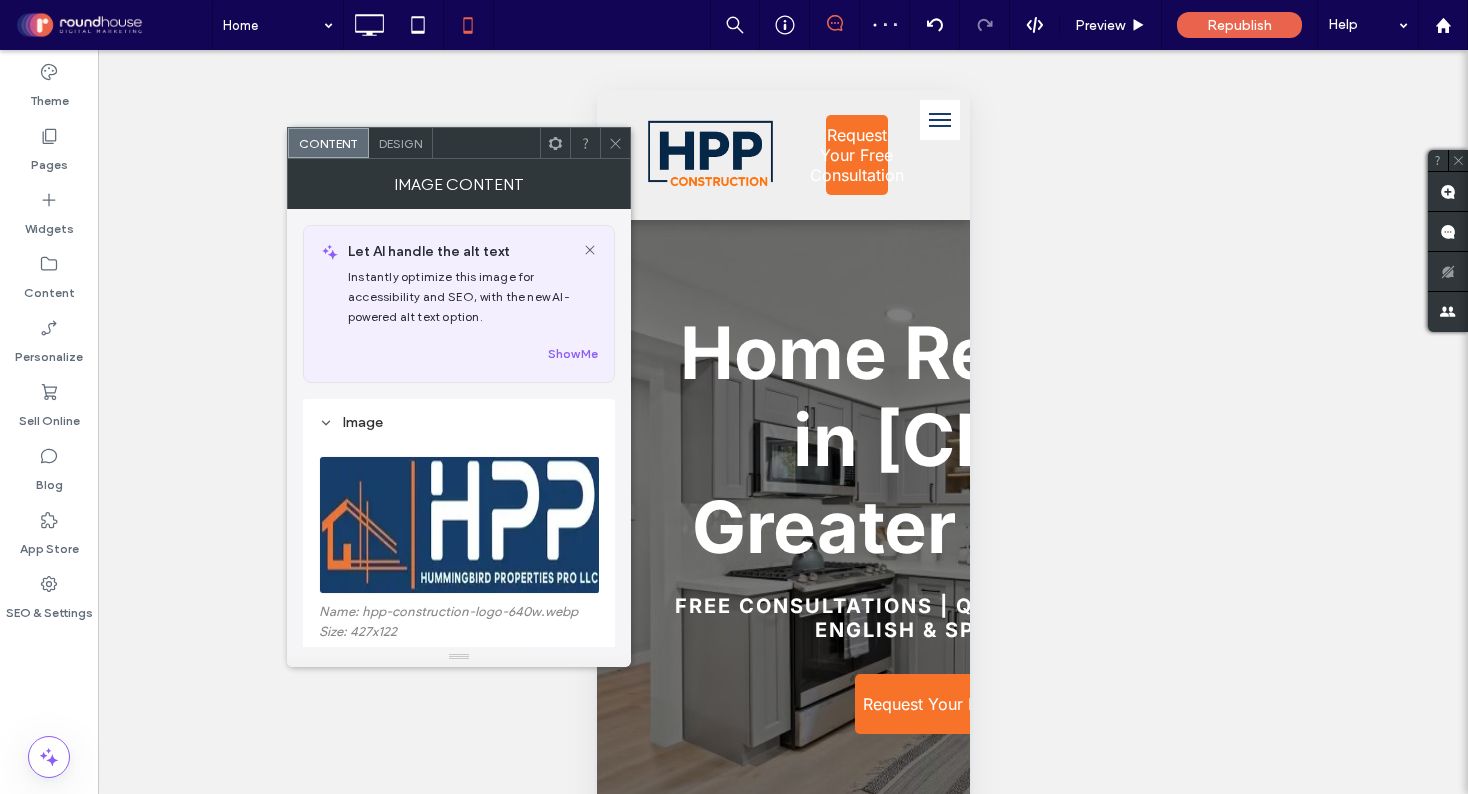 click at bounding box center (460, 525) 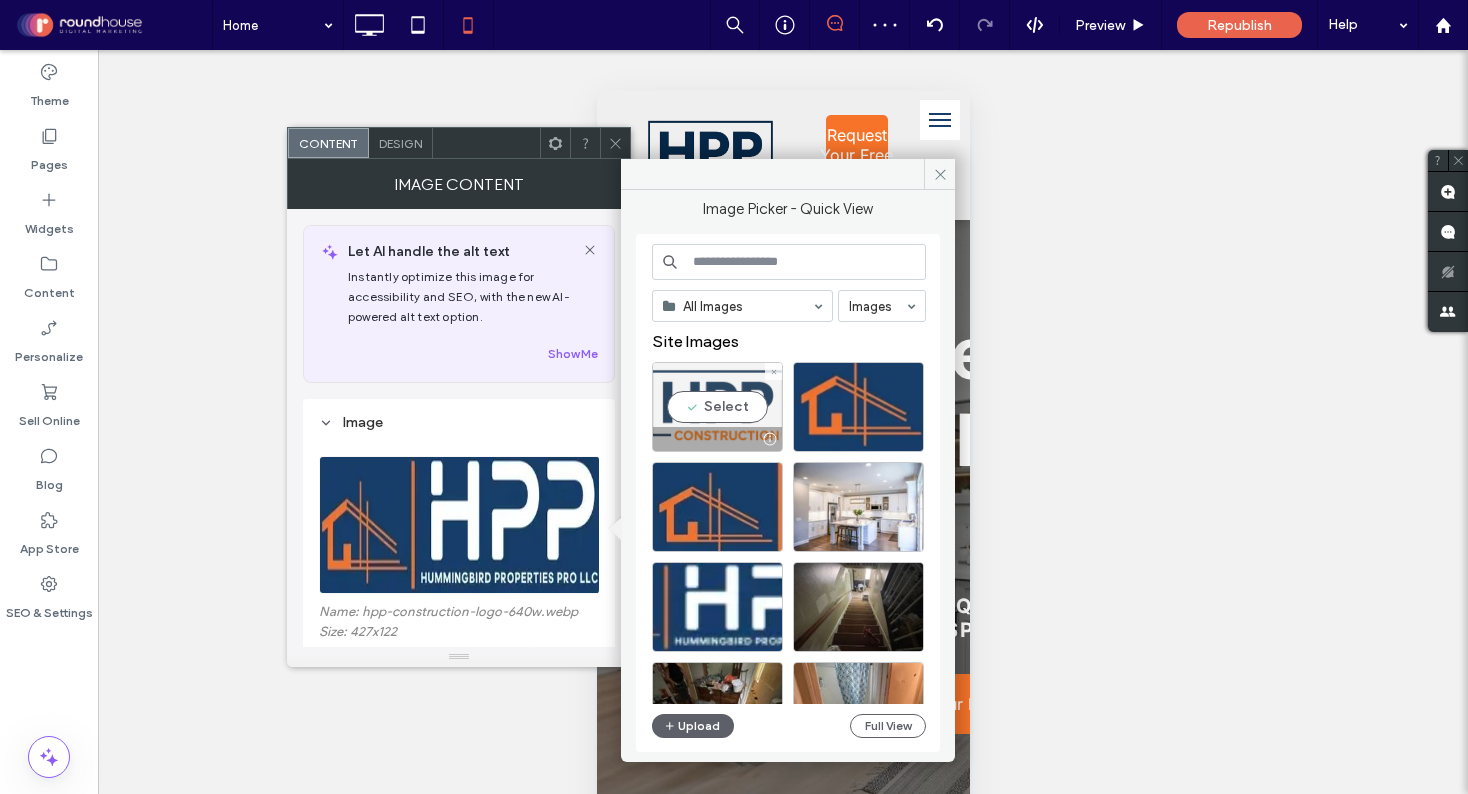 click on "Select" at bounding box center (717, 407) 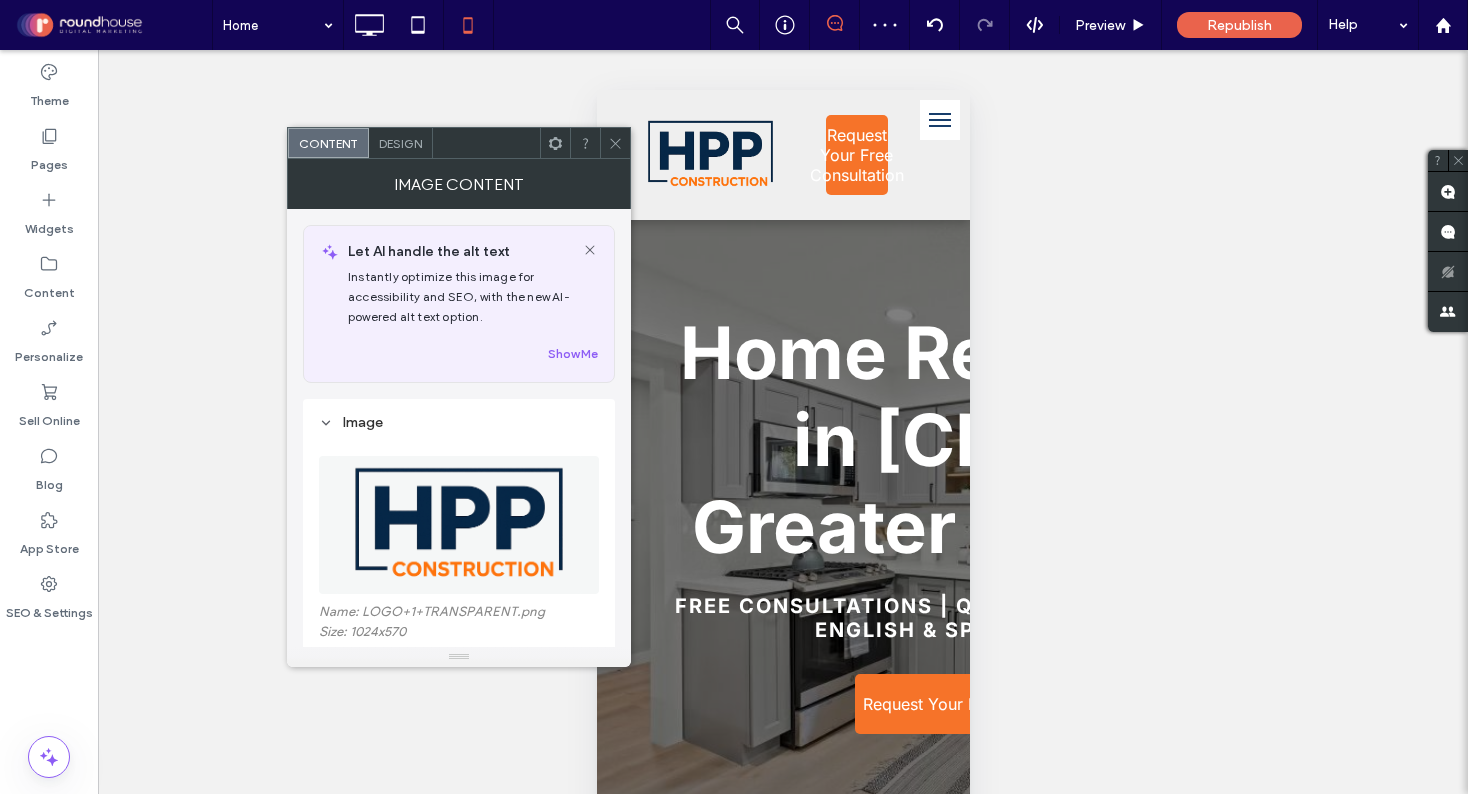click 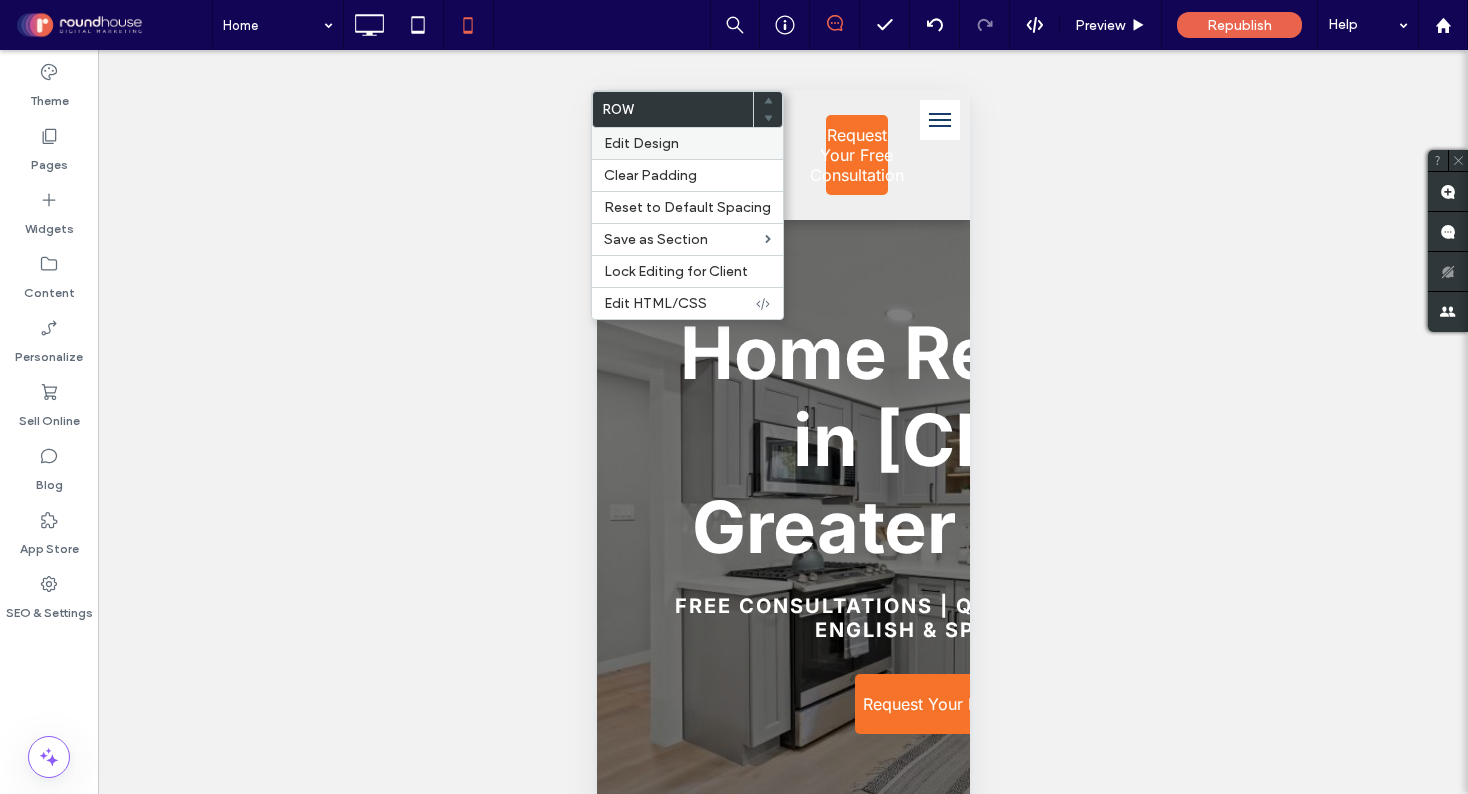 click on "Edit Design" at bounding box center [687, 143] 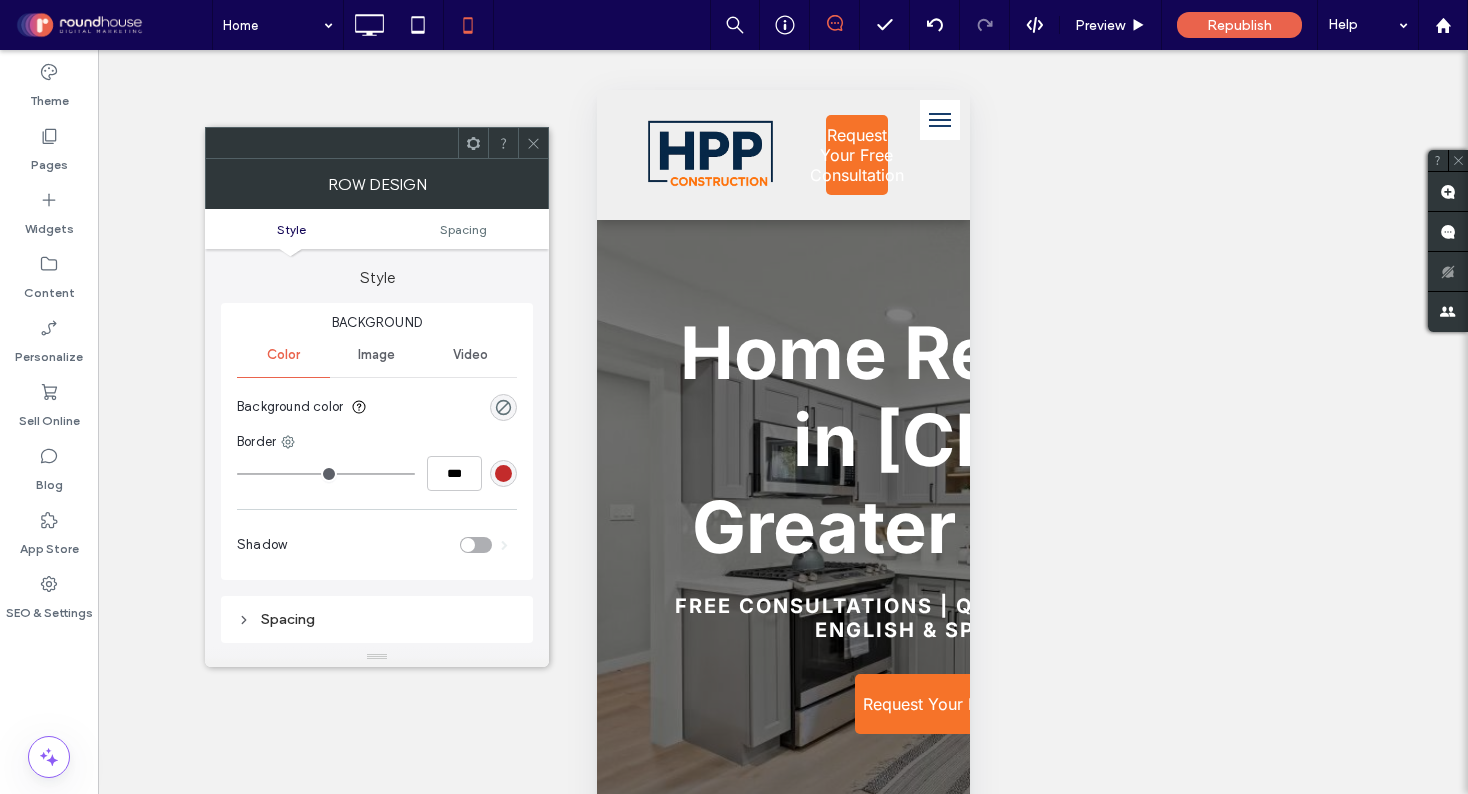 click 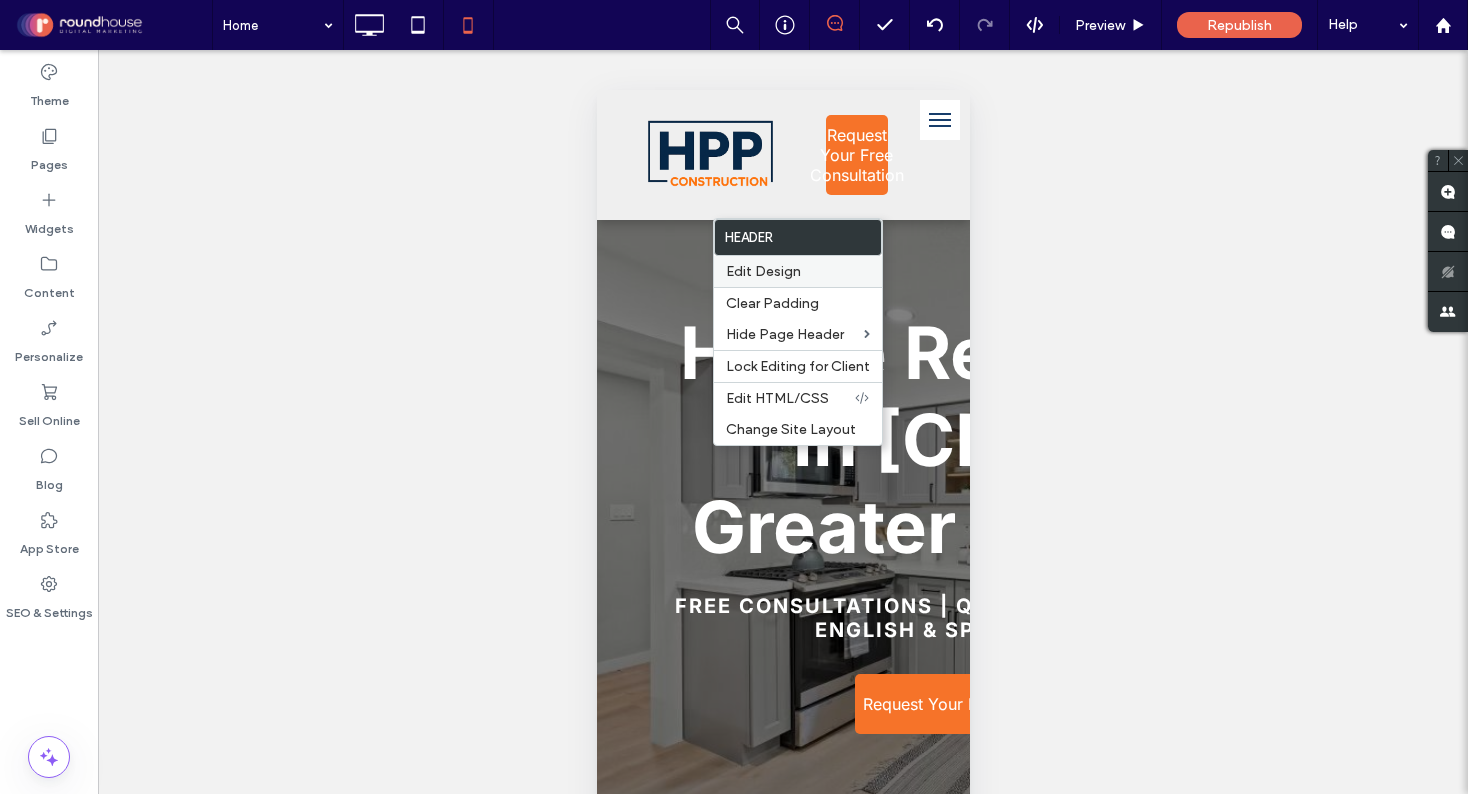click on "Edit Design" at bounding box center [763, 271] 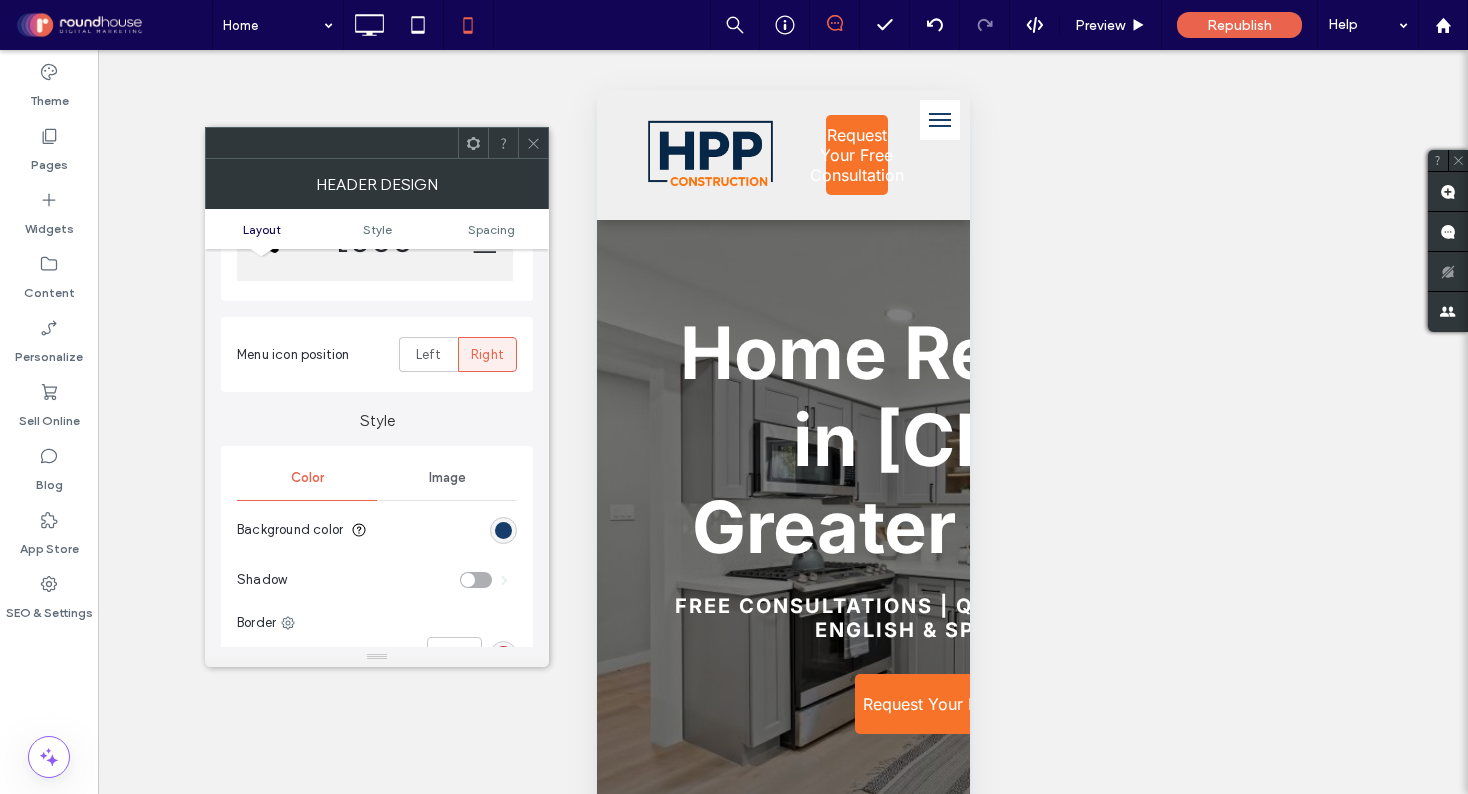 scroll, scrollTop: 180, scrollLeft: 0, axis: vertical 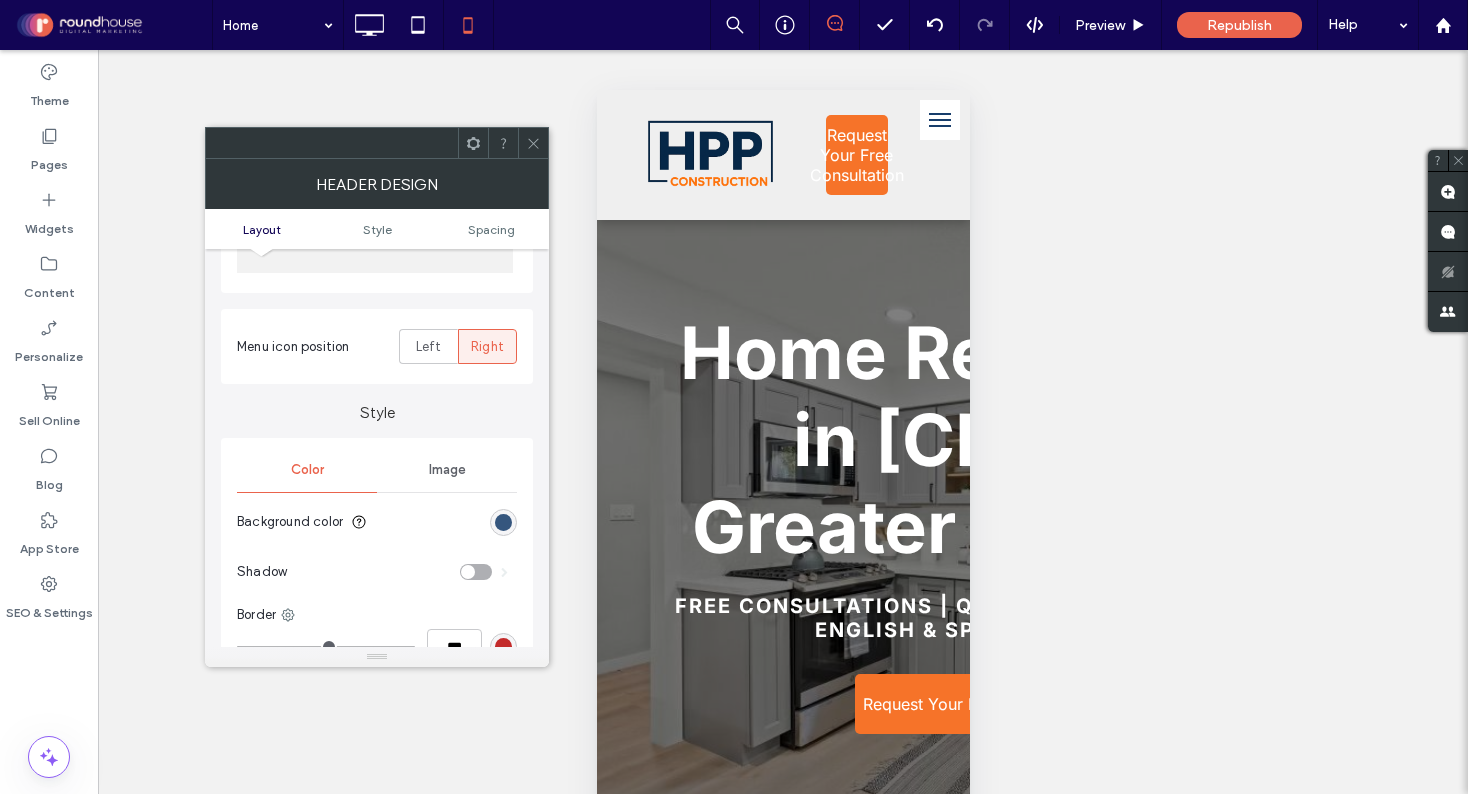 click at bounding box center (503, 522) 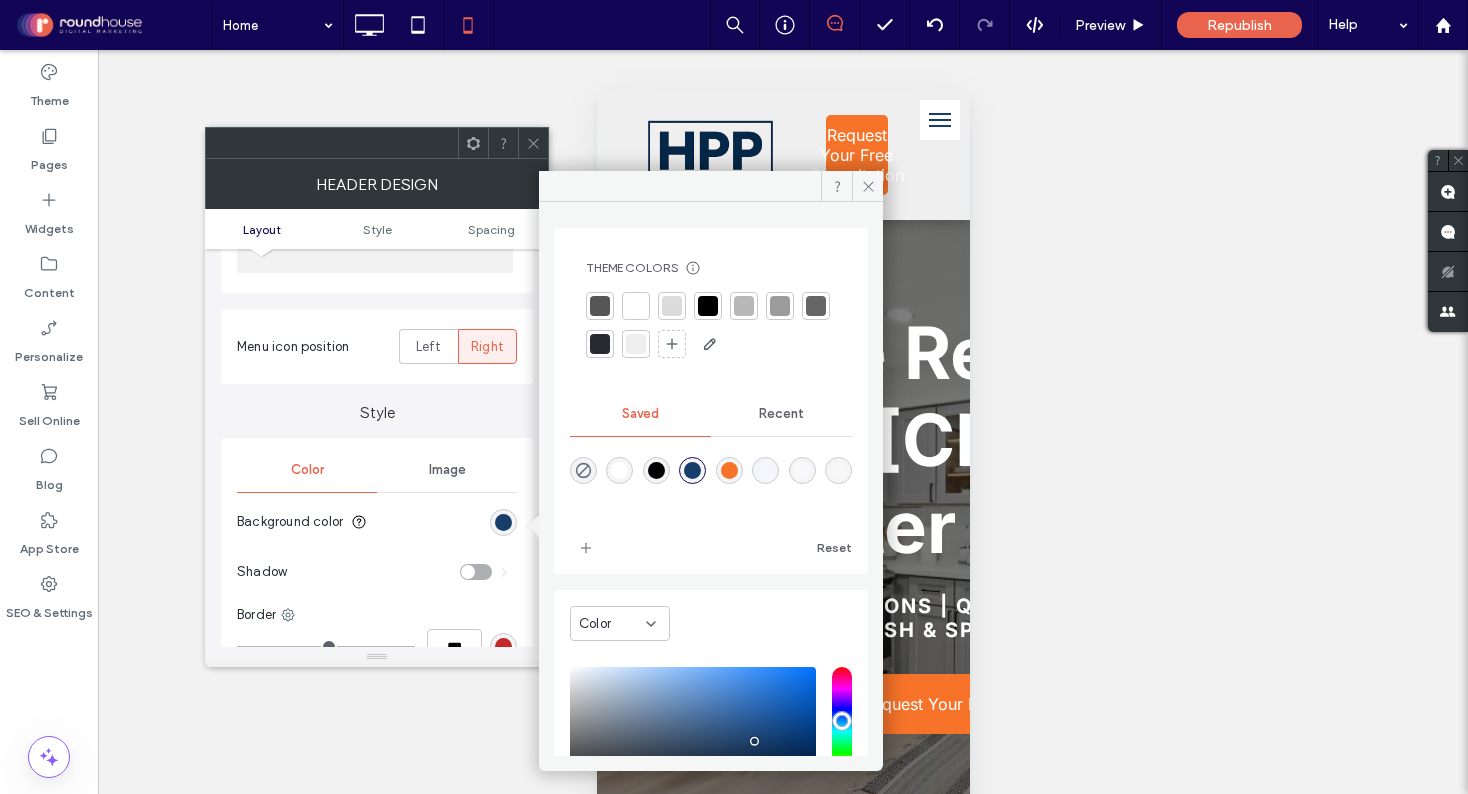 click at bounding box center (765, 470) 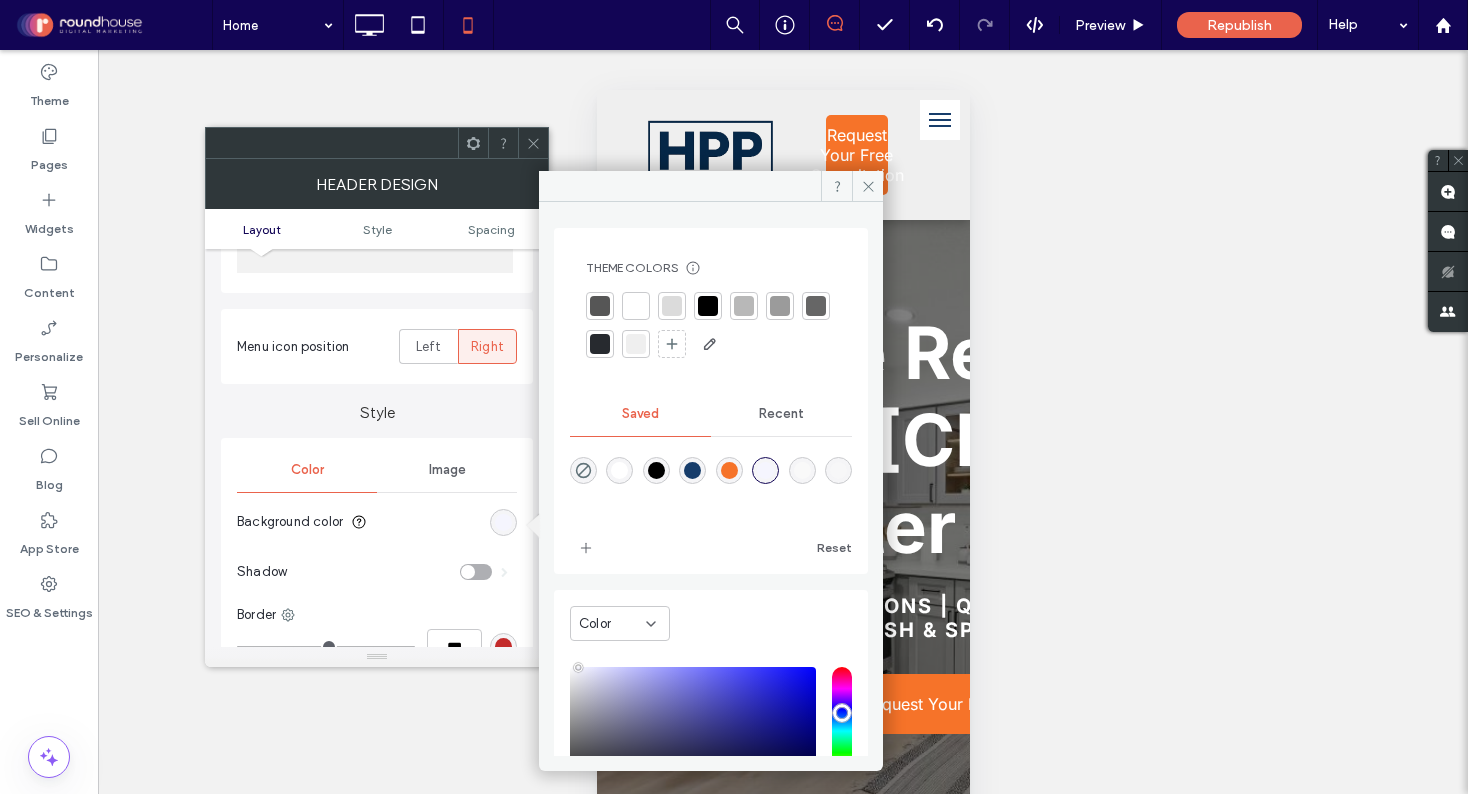 click at bounding box center (802, 470) 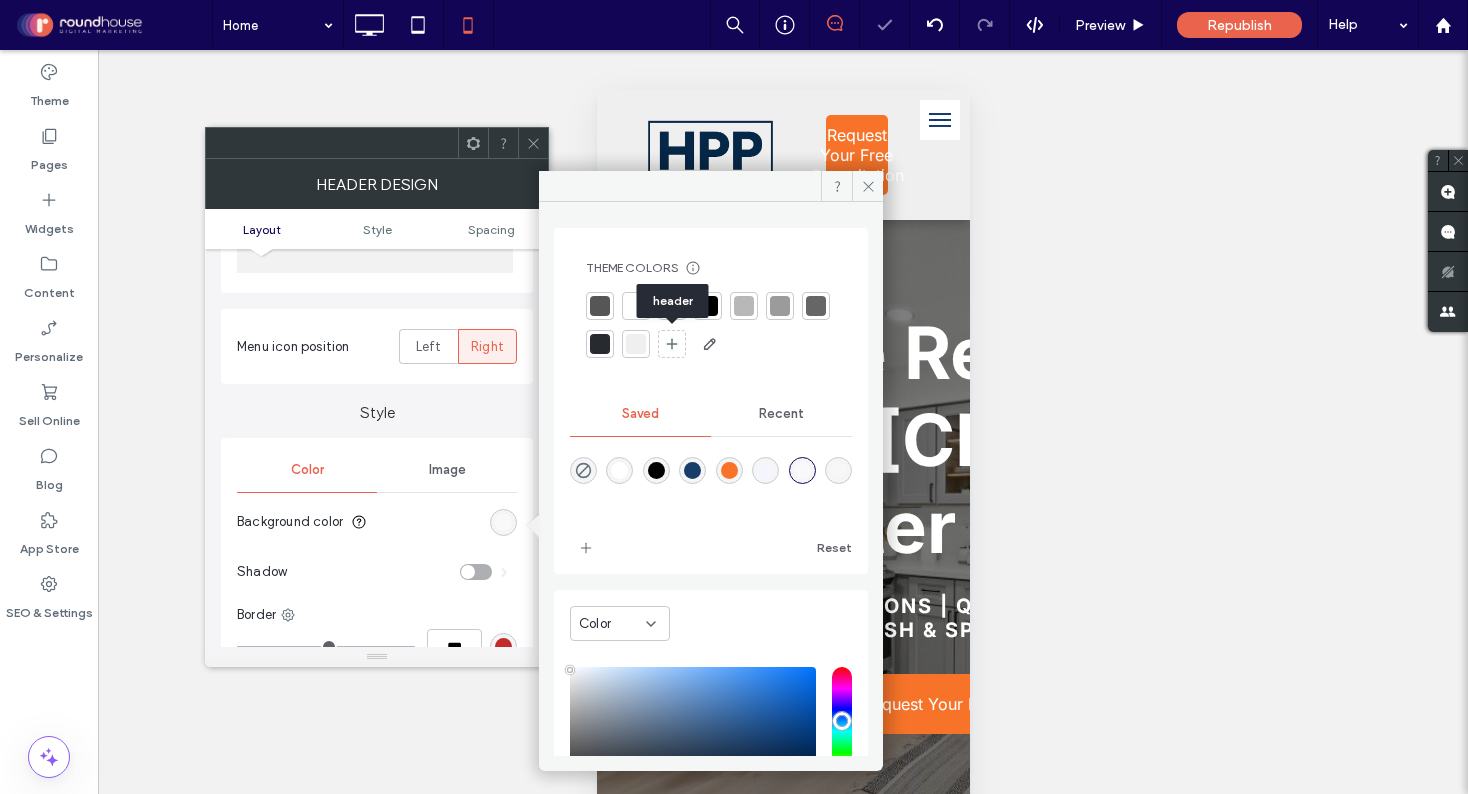 click at bounding box center (636, 344) 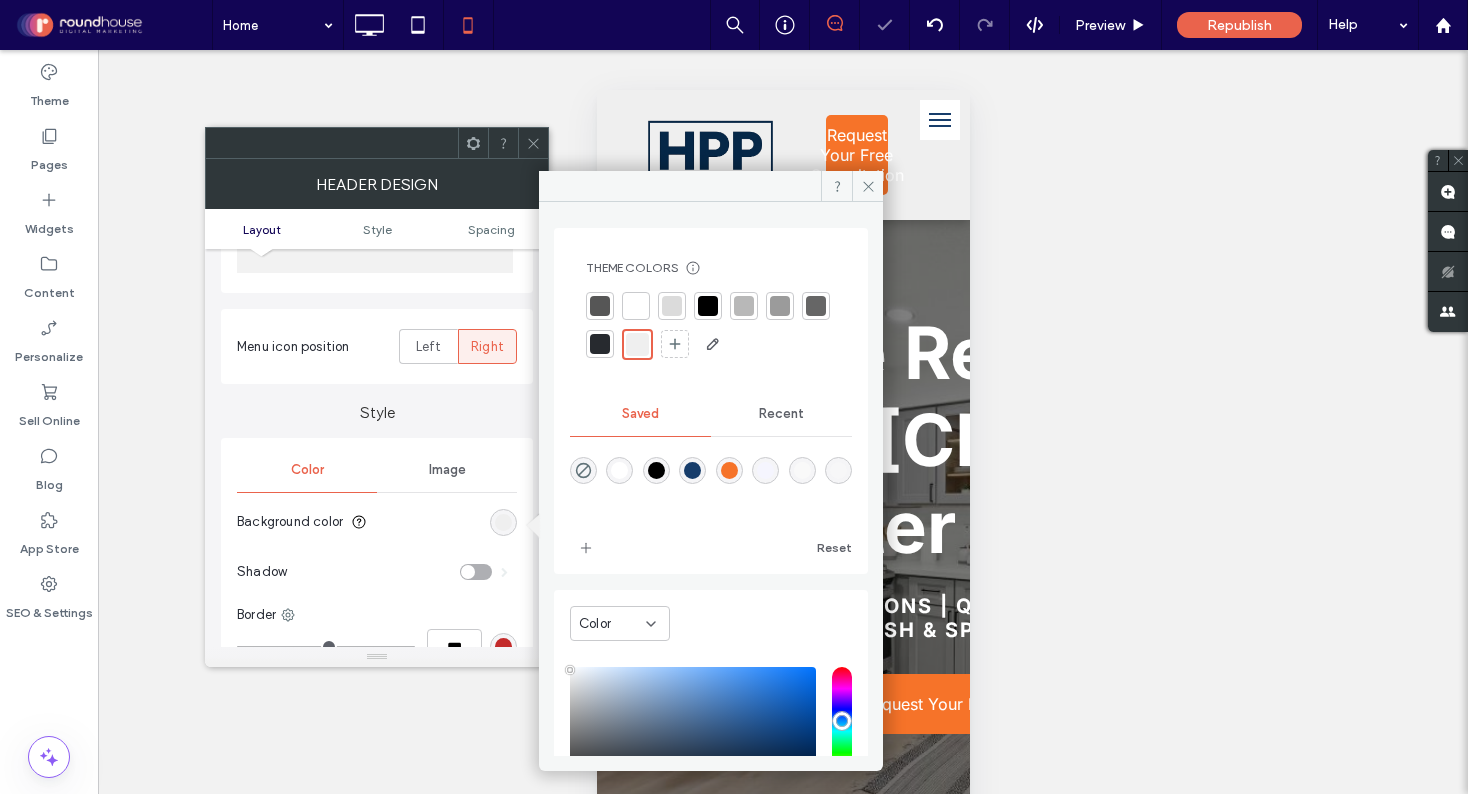 click 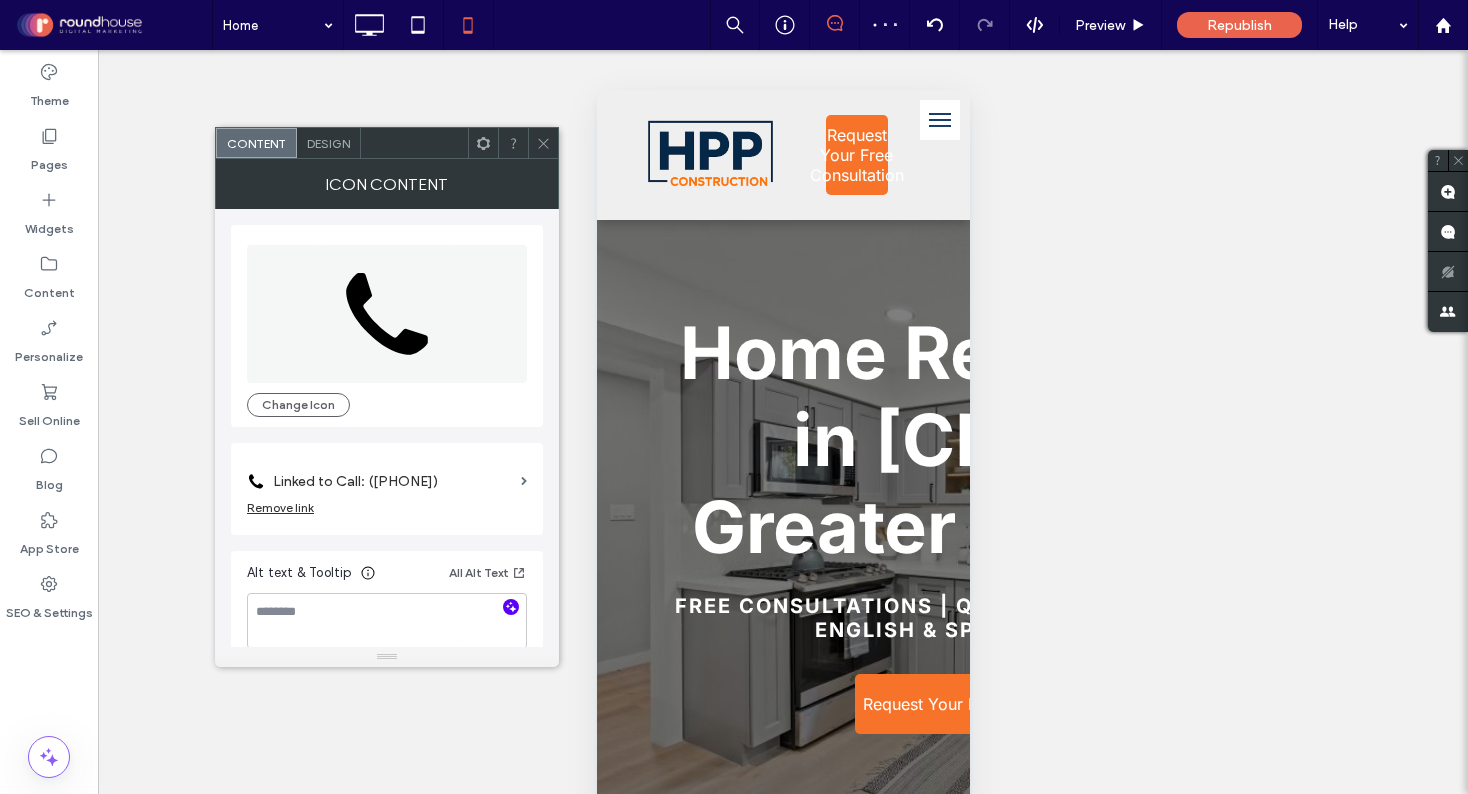 scroll, scrollTop: 19, scrollLeft: 0, axis: vertical 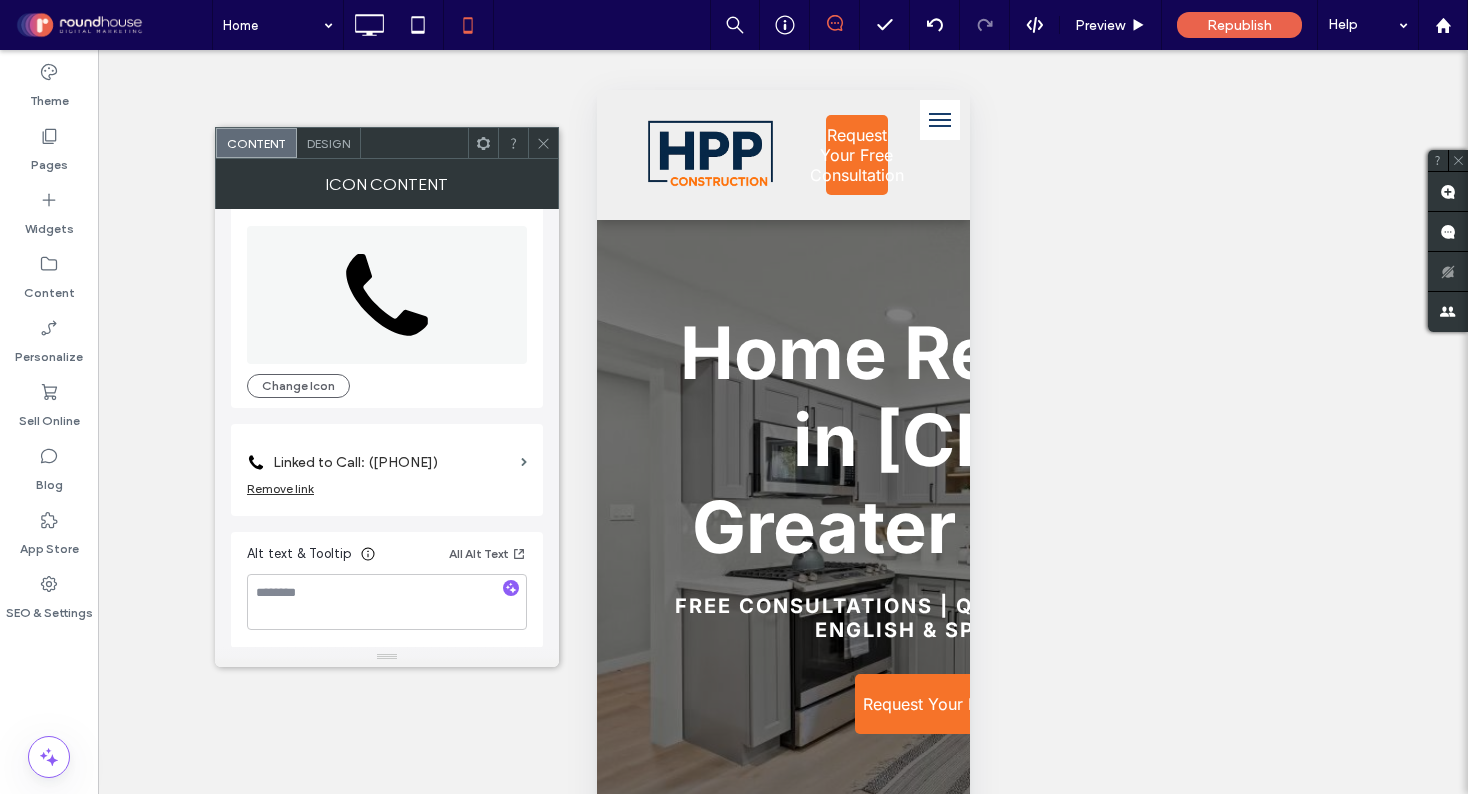 click on "Design" at bounding box center [329, 143] 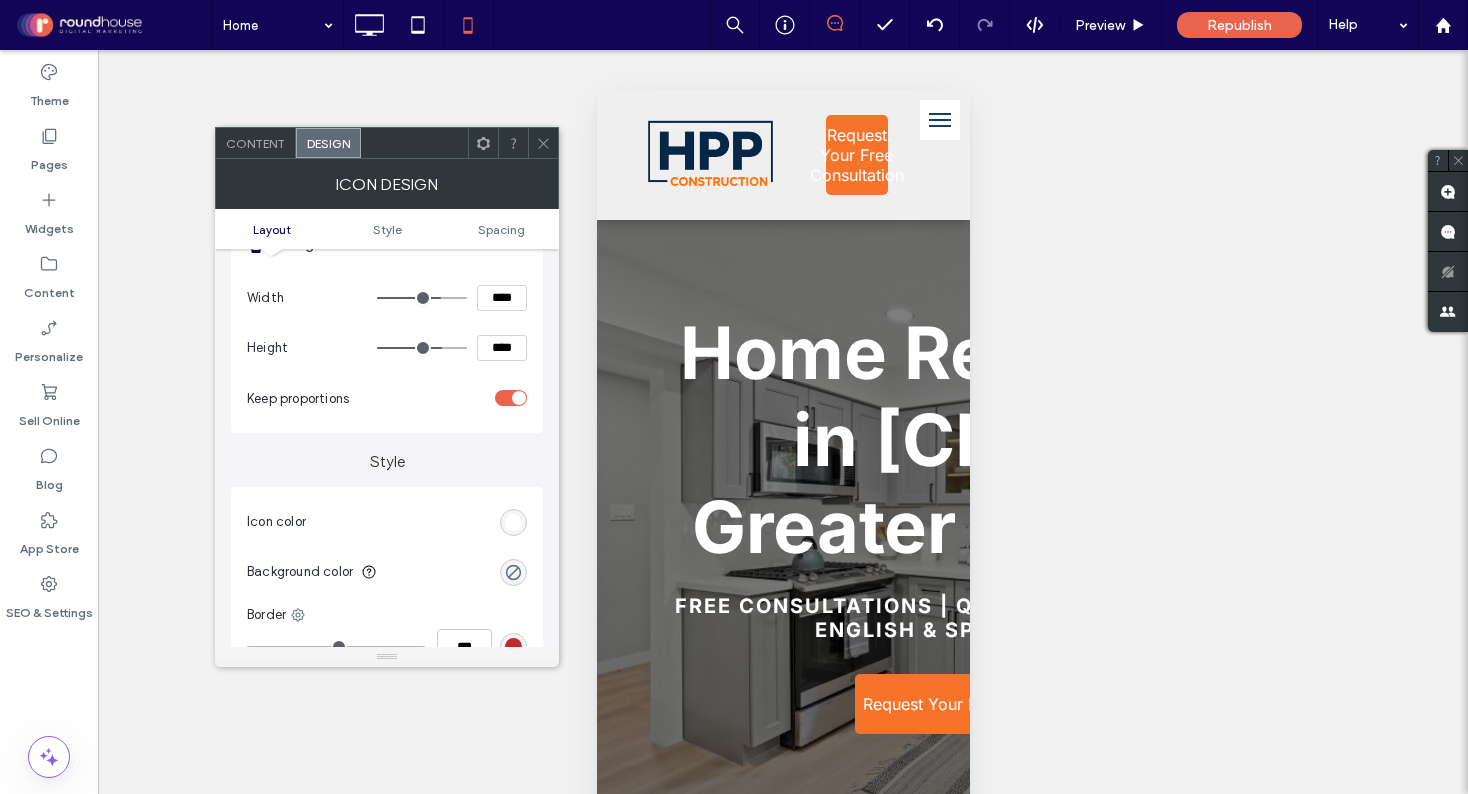 scroll, scrollTop: 238, scrollLeft: 0, axis: vertical 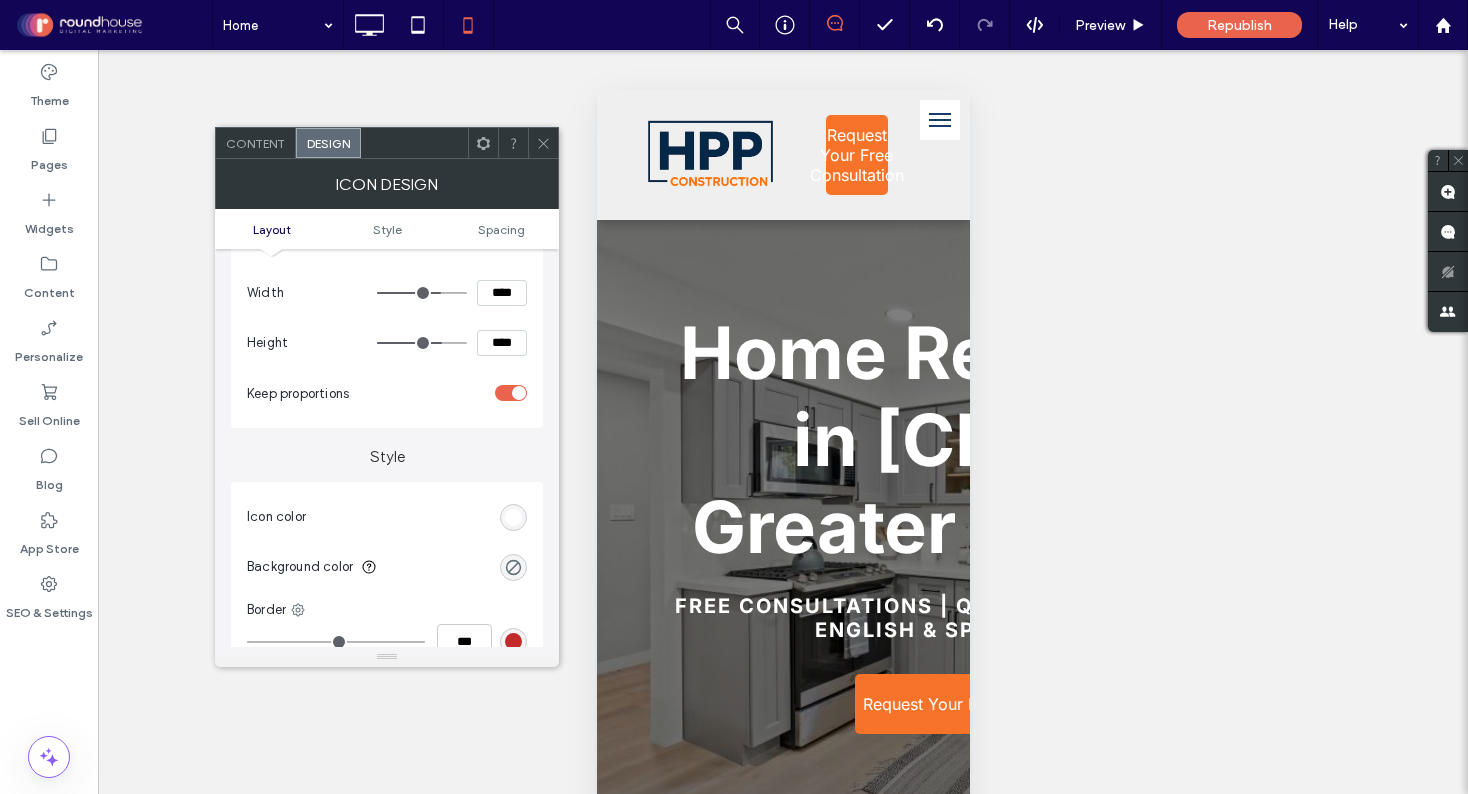 click at bounding box center [513, 517] 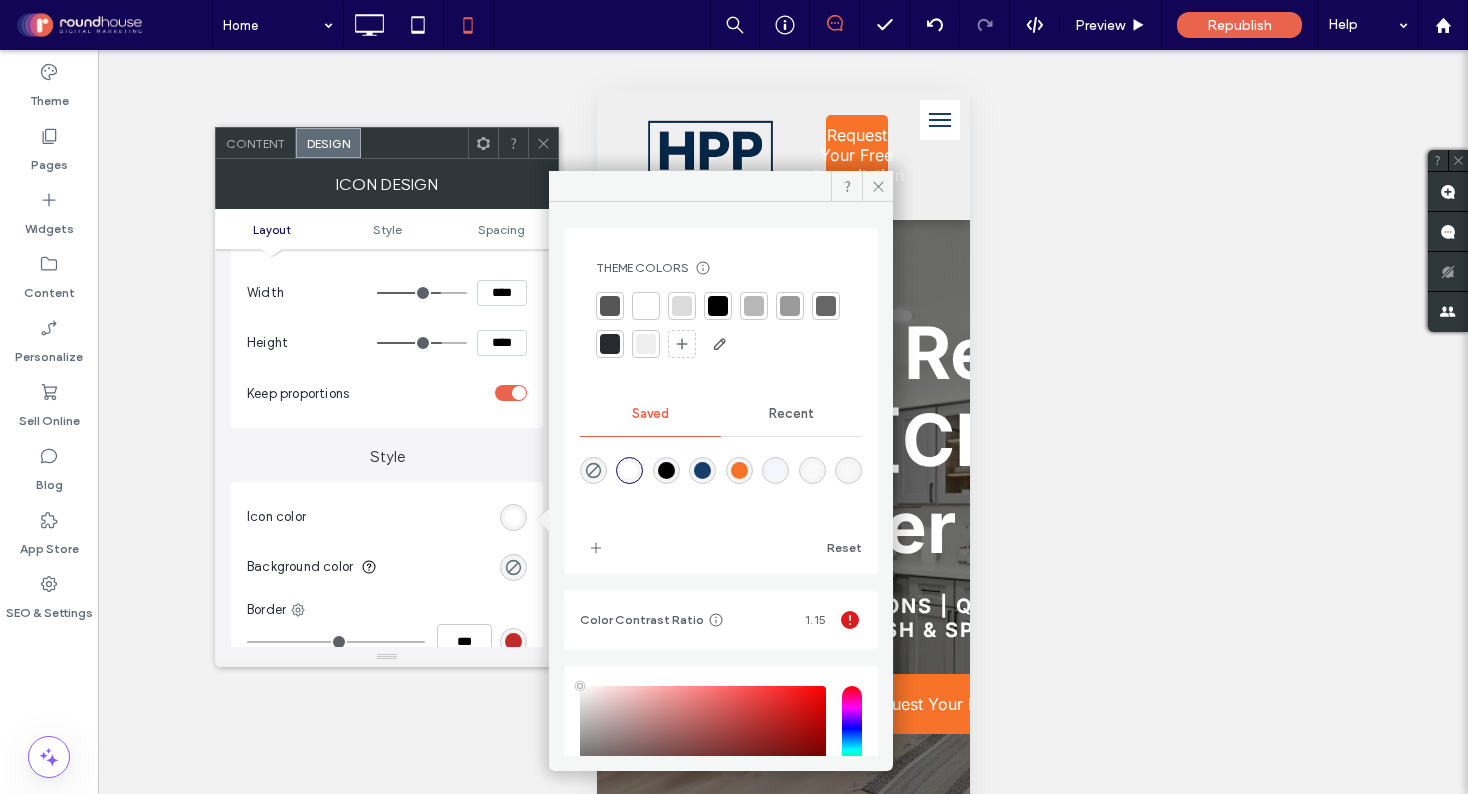 click at bounding box center [702, 470] 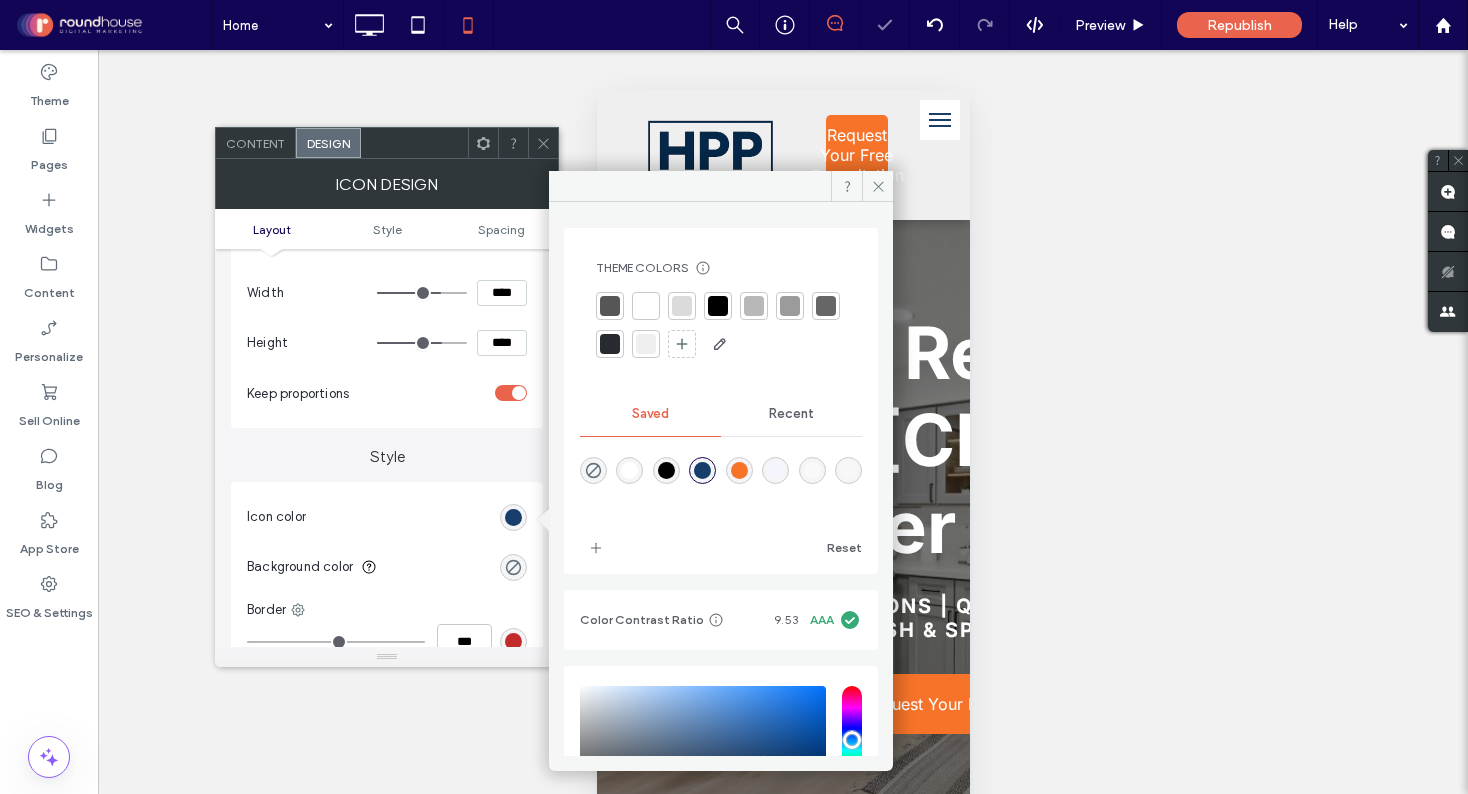 type on "*******" 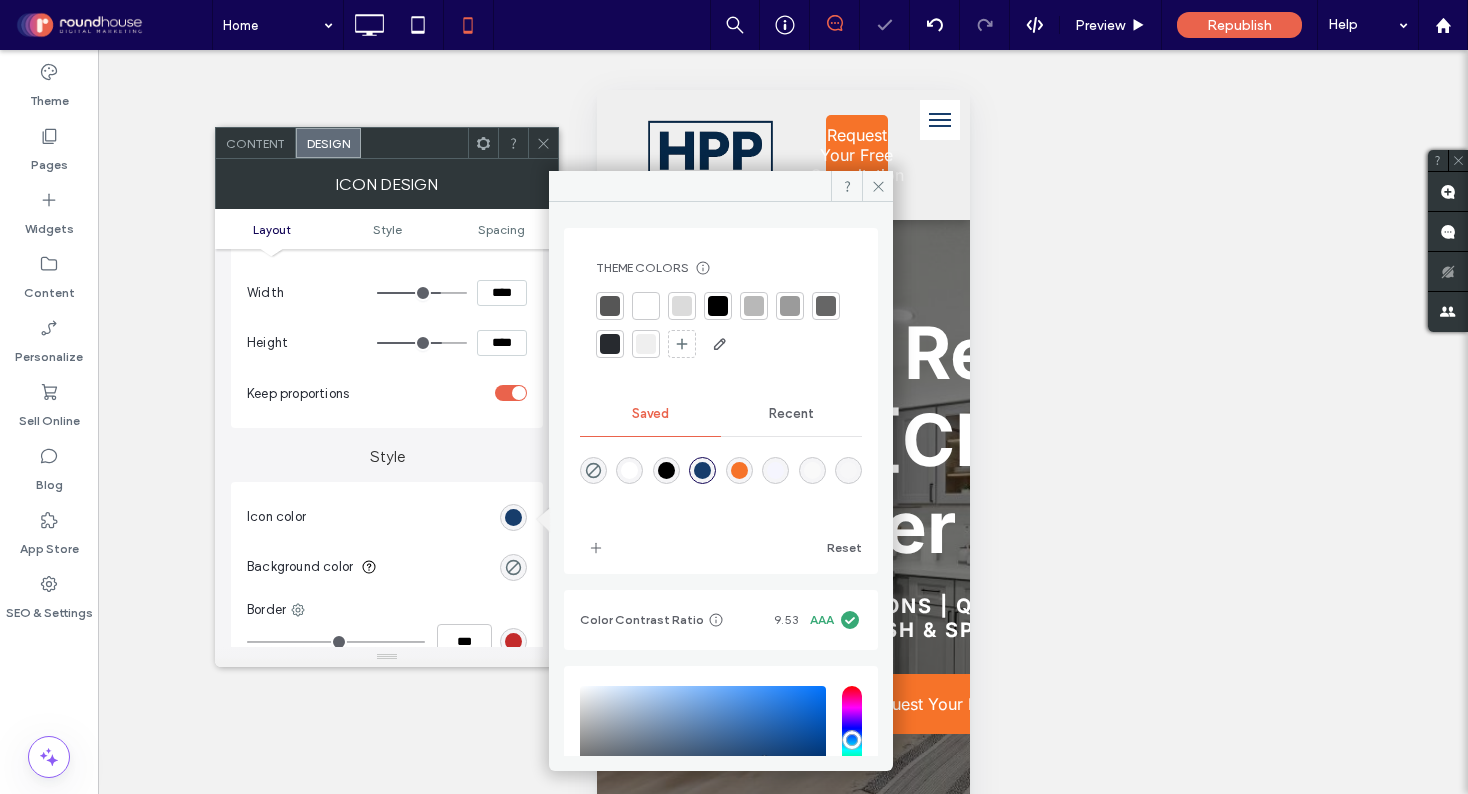 click 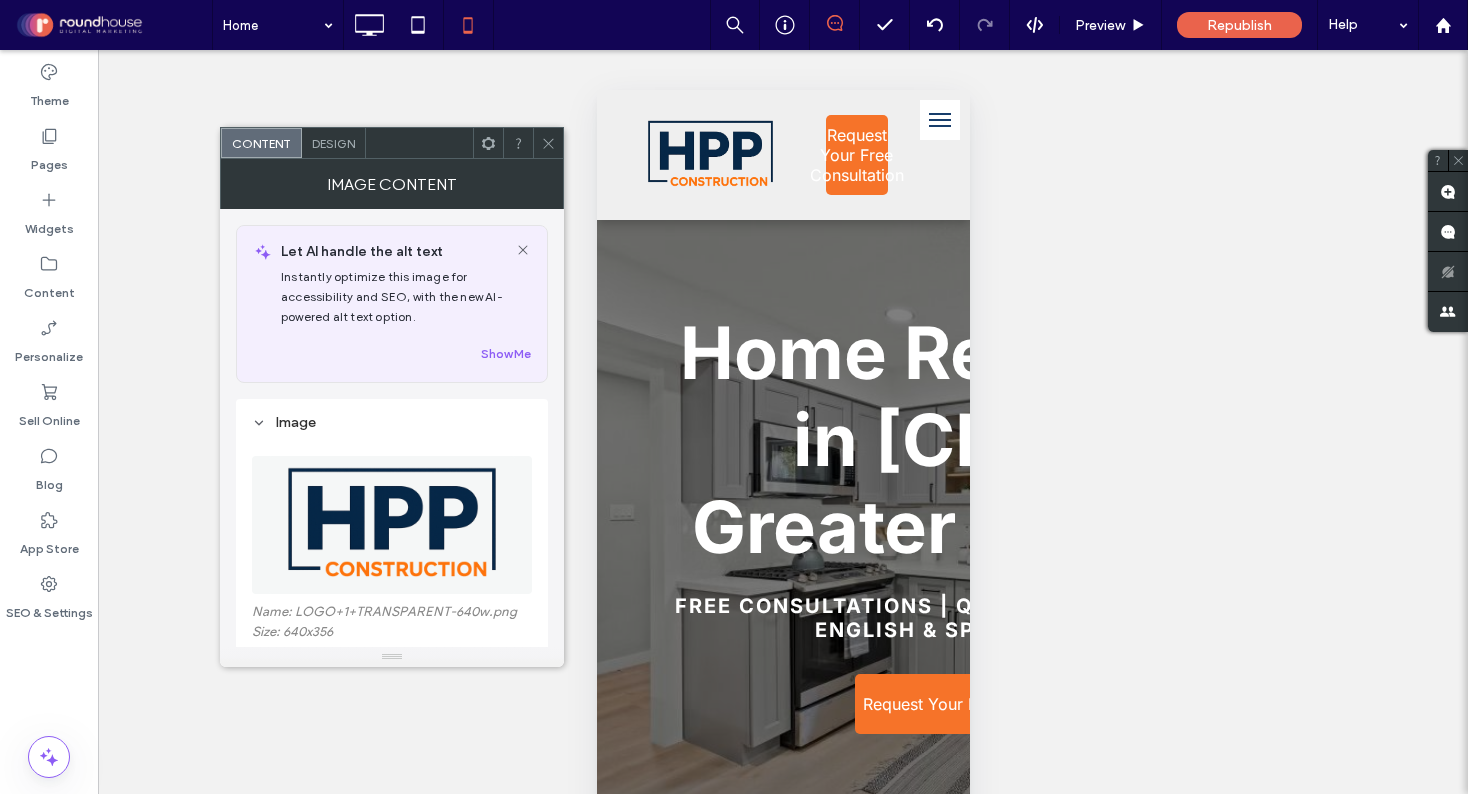 click 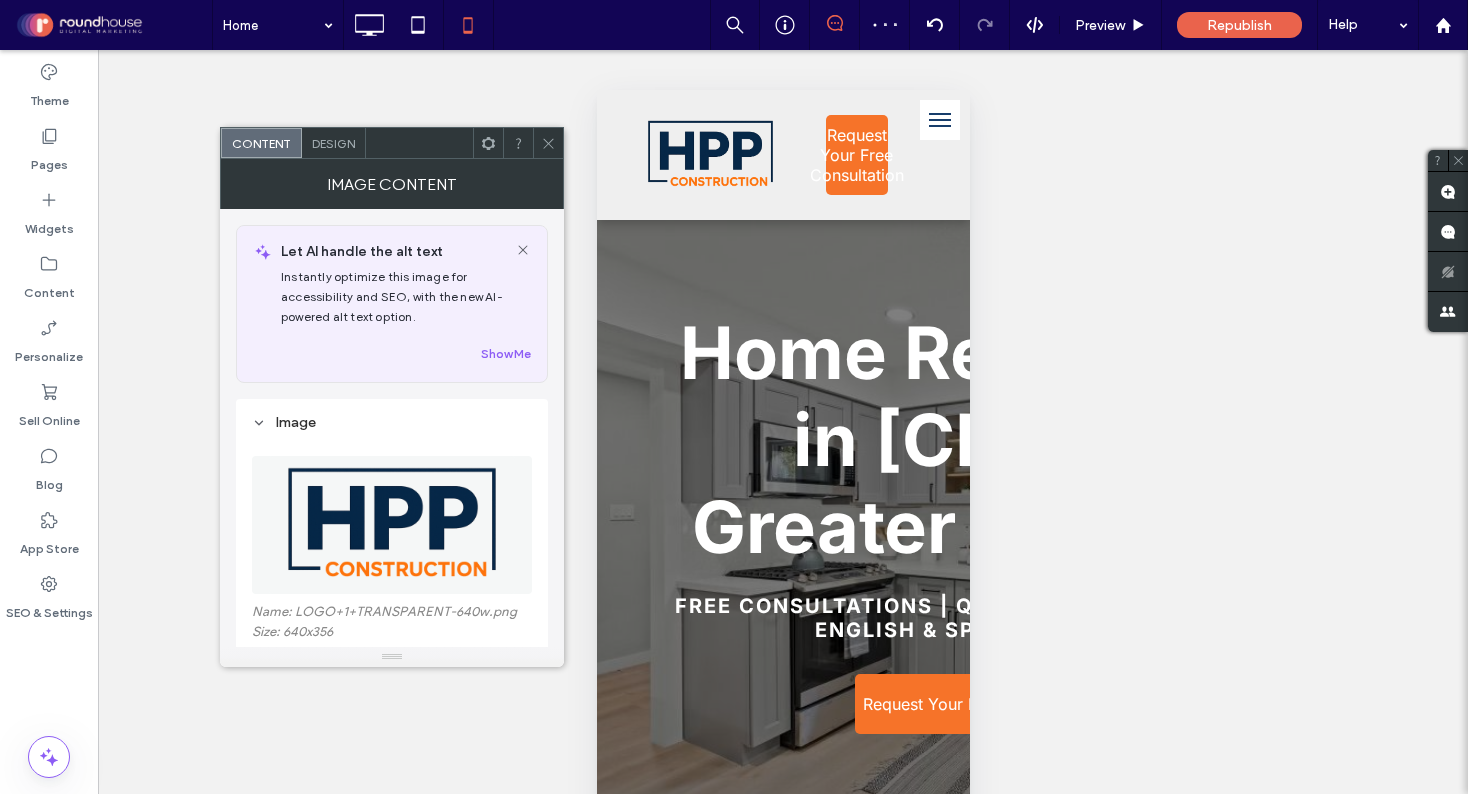click 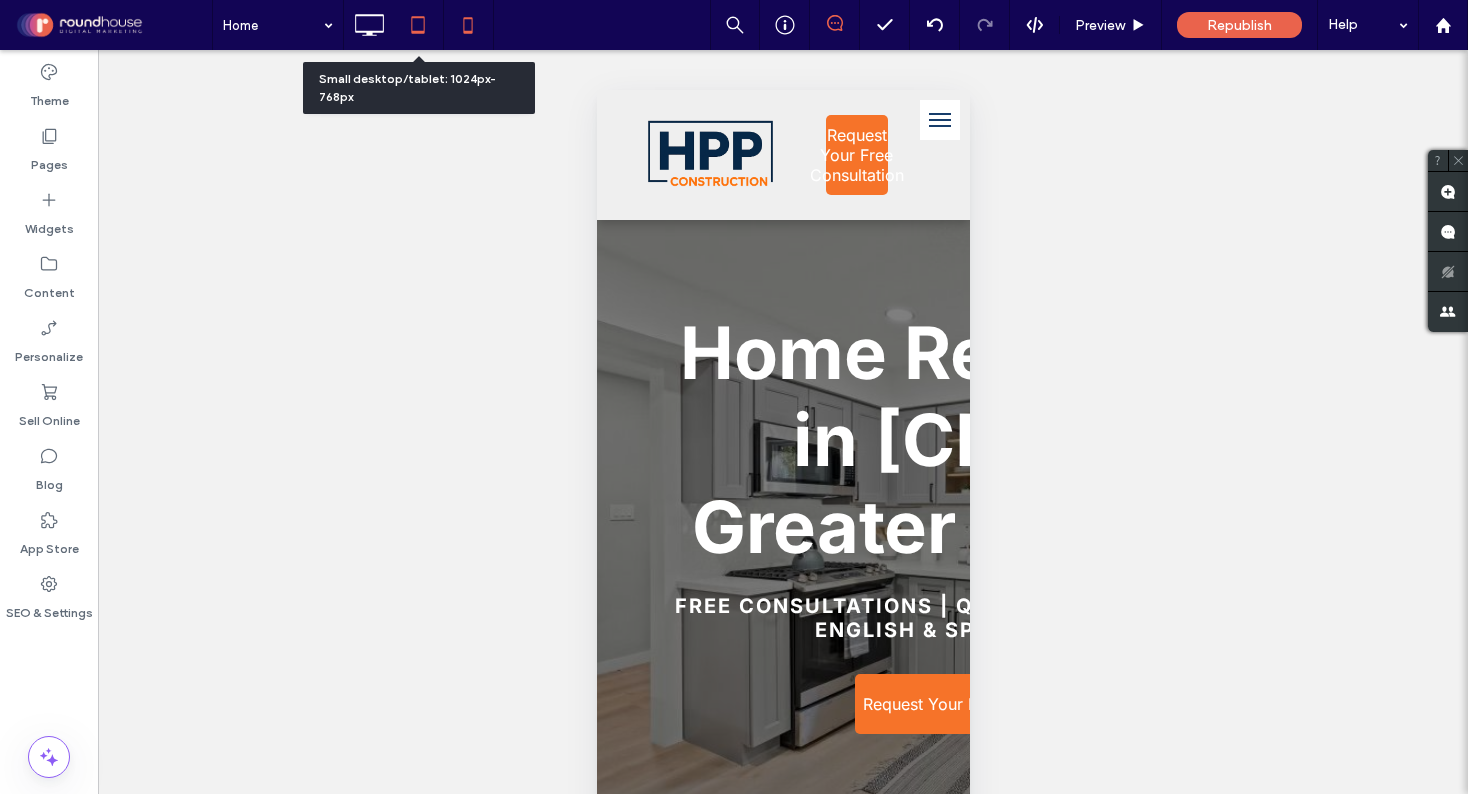 click 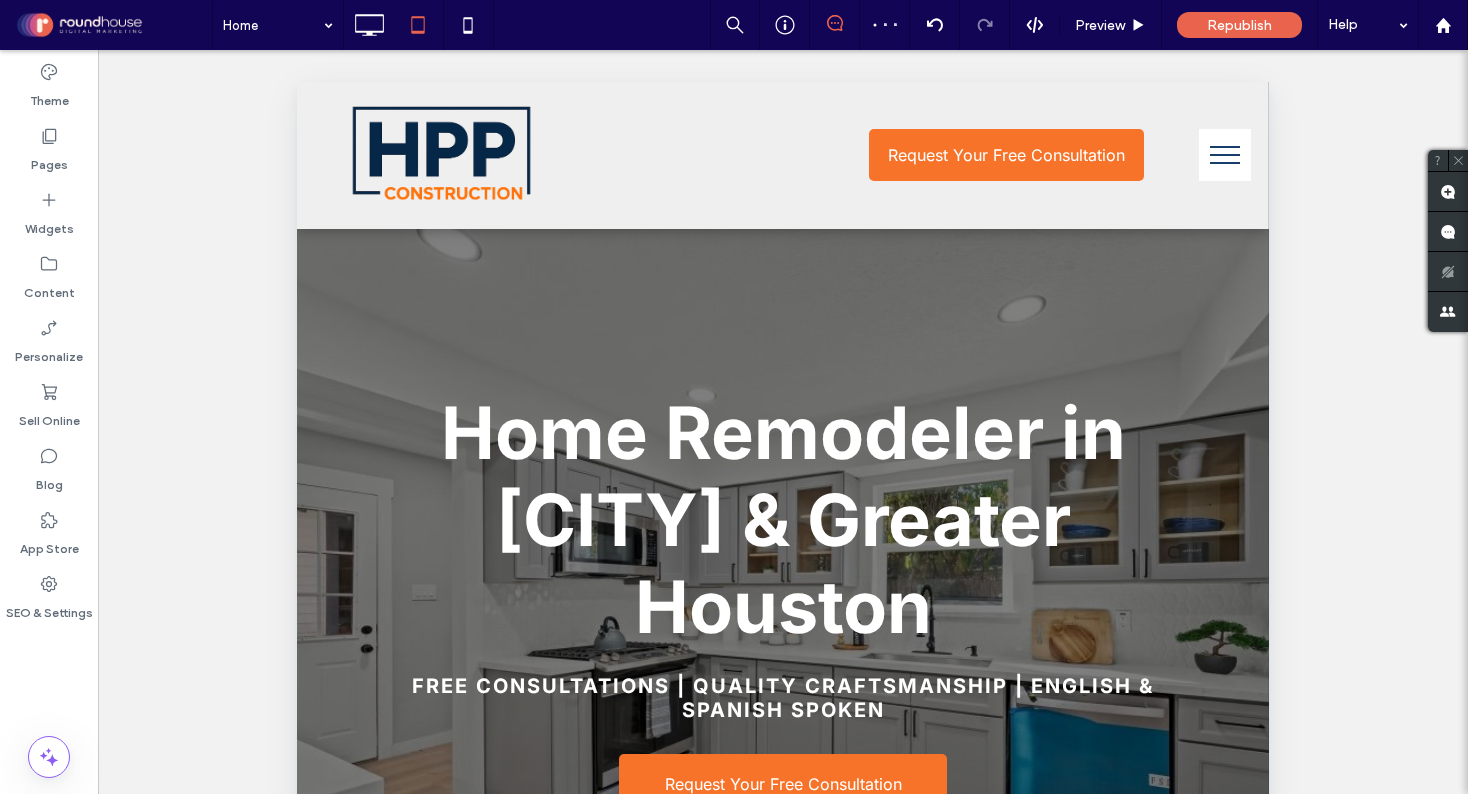 scroll, scrollTop: 600, scrollLeft: 0, axis: vertical 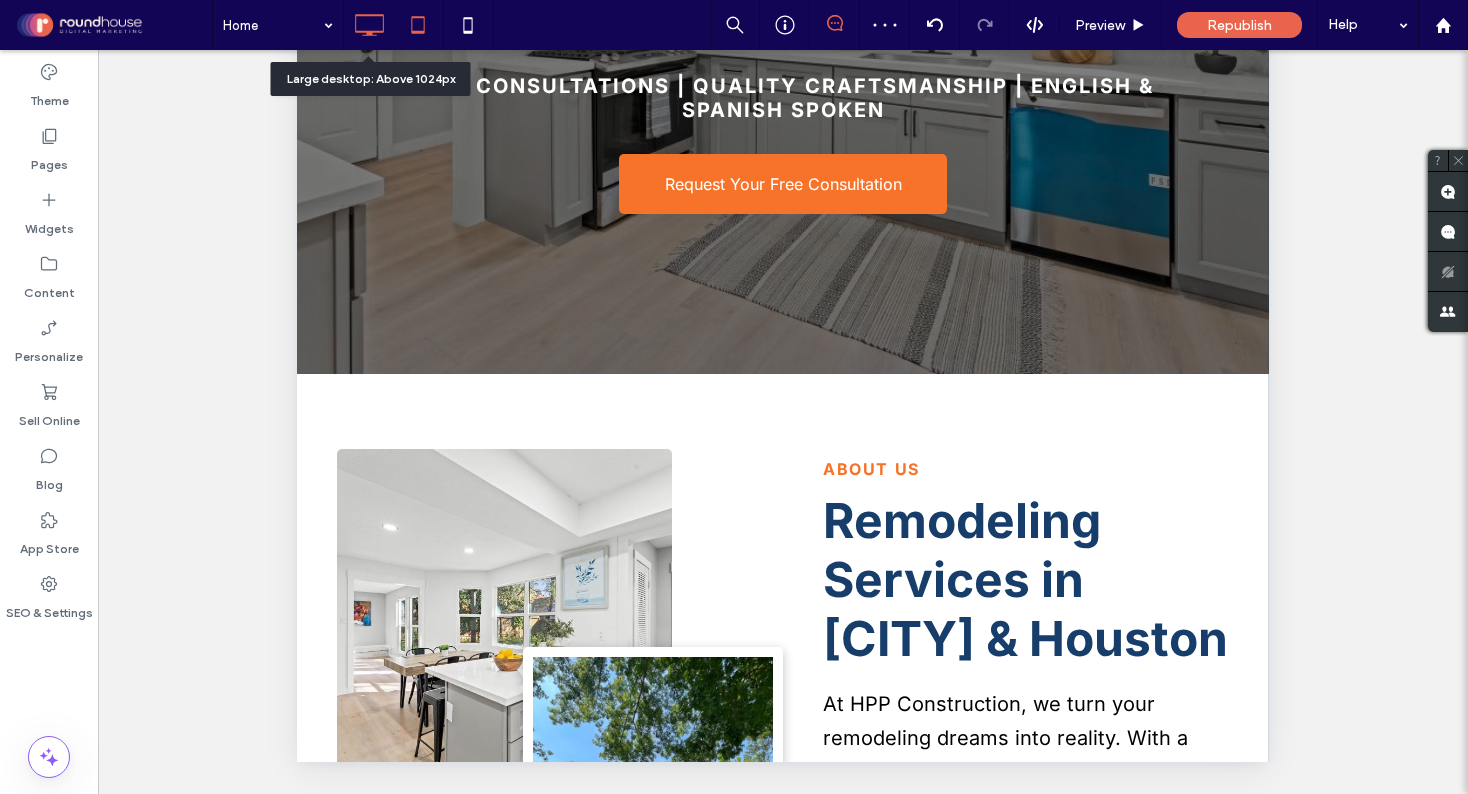 click 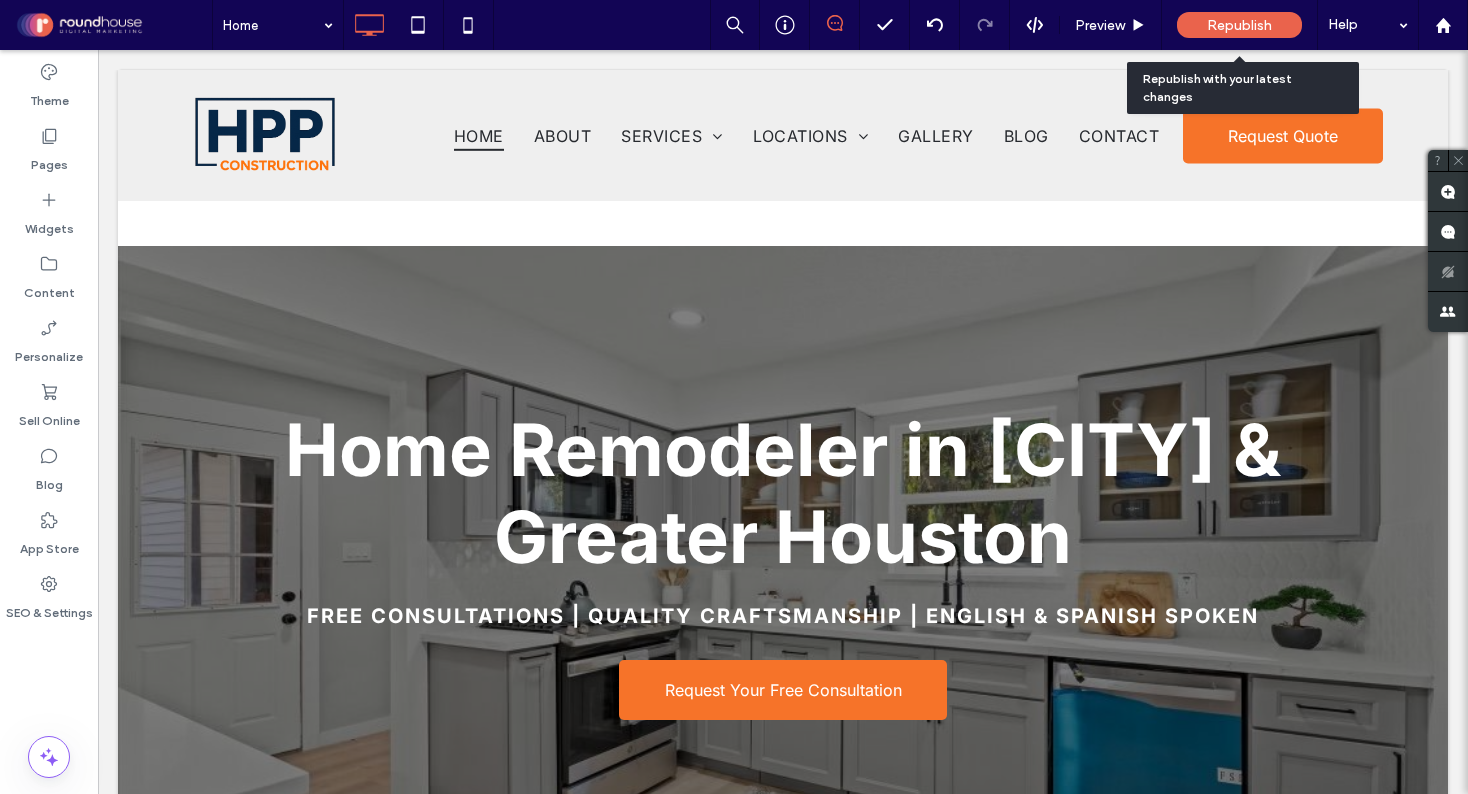 click on "Republish" at bounding box center (1239, 25) 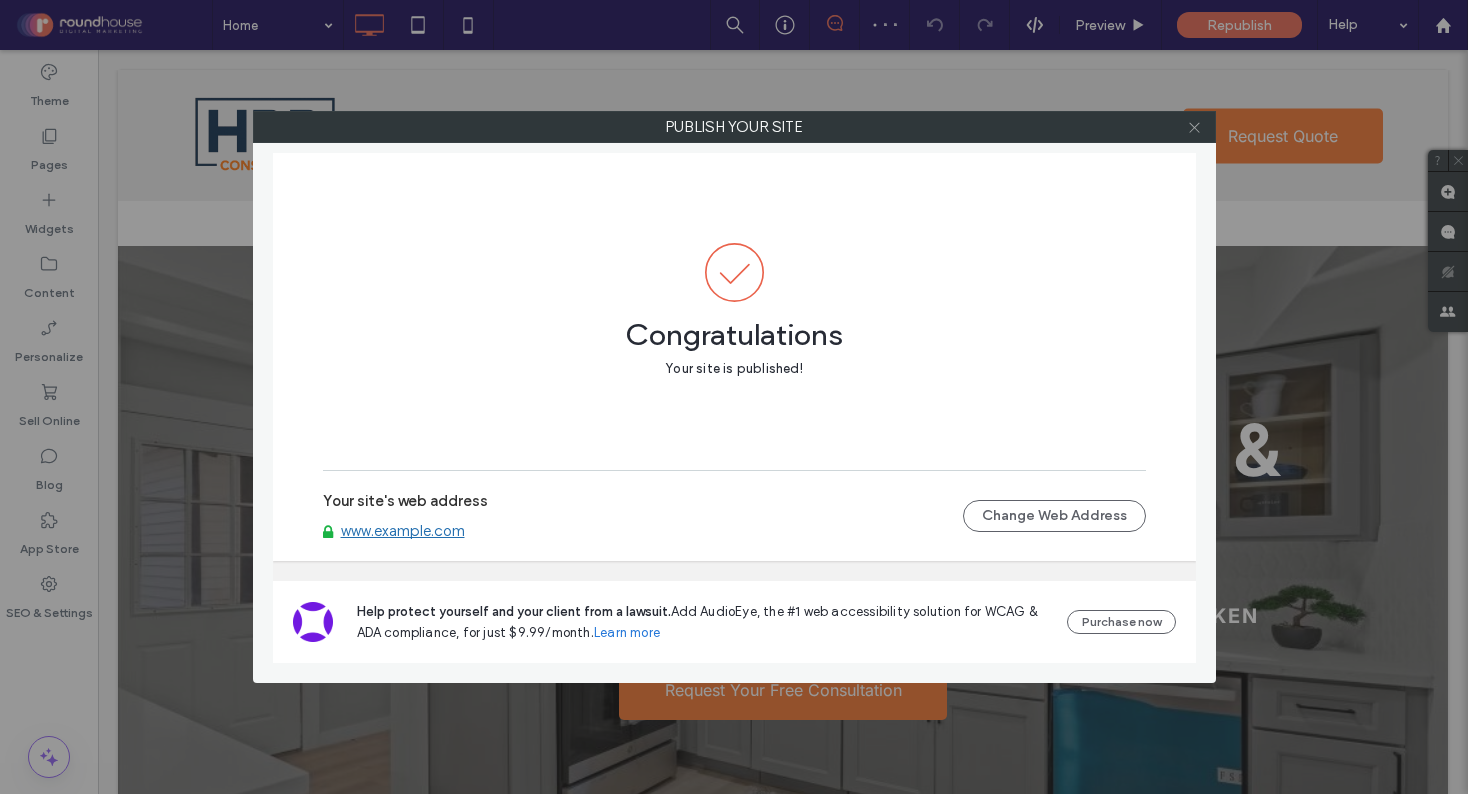 click 